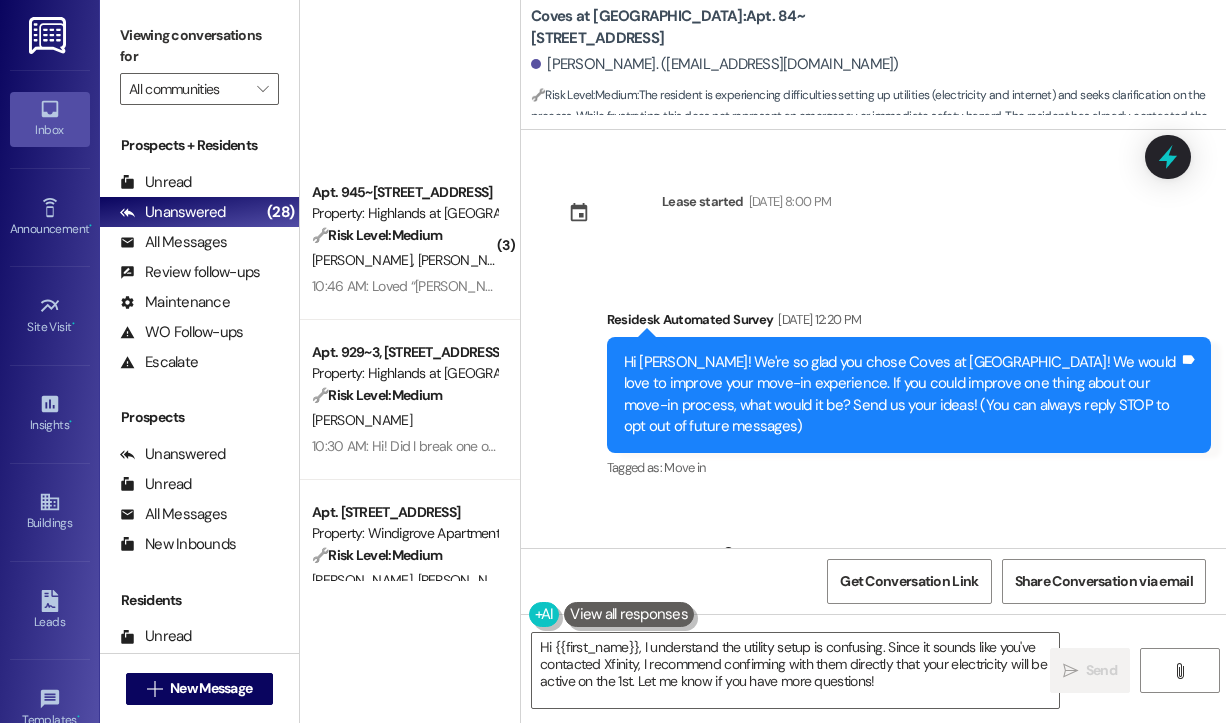 scroll, scrollTop: 0, scrollLeft: 0, axis: both 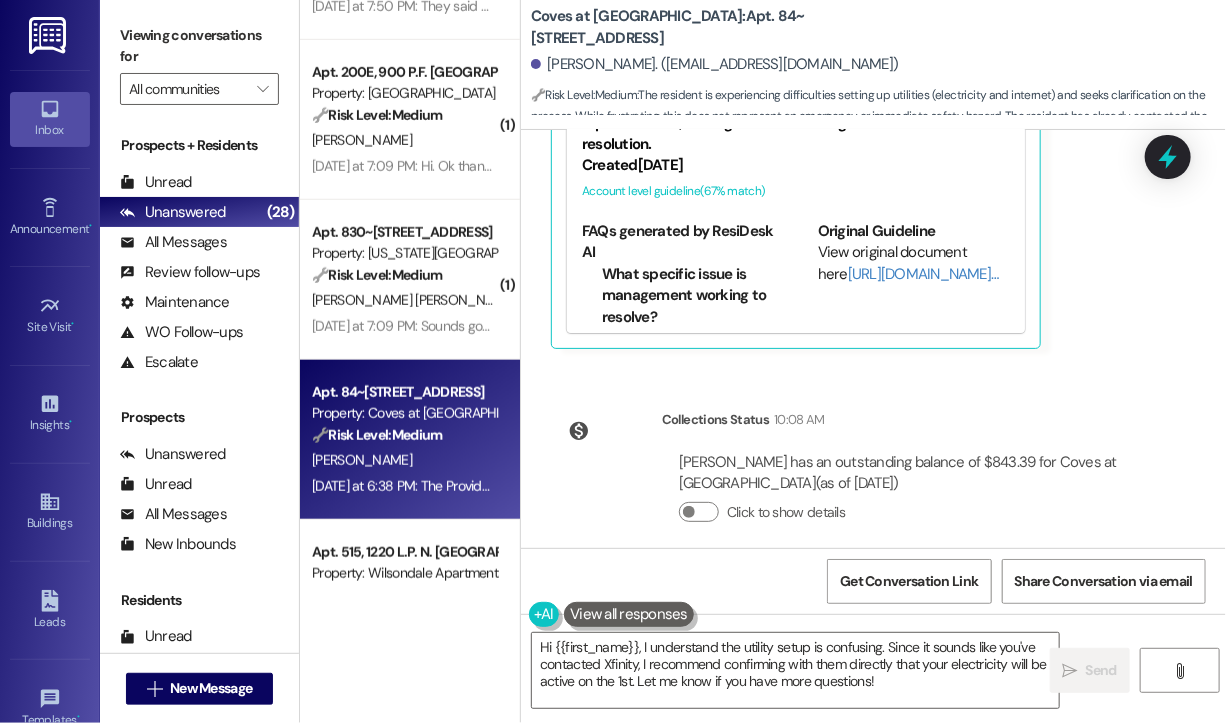 click on "[PERSON_NAME] has an outstanding balance of $843.39 for Coves at [GEOGRAPHIC_DATA]  (as of [DATE])" at bounding box center (909, 473) 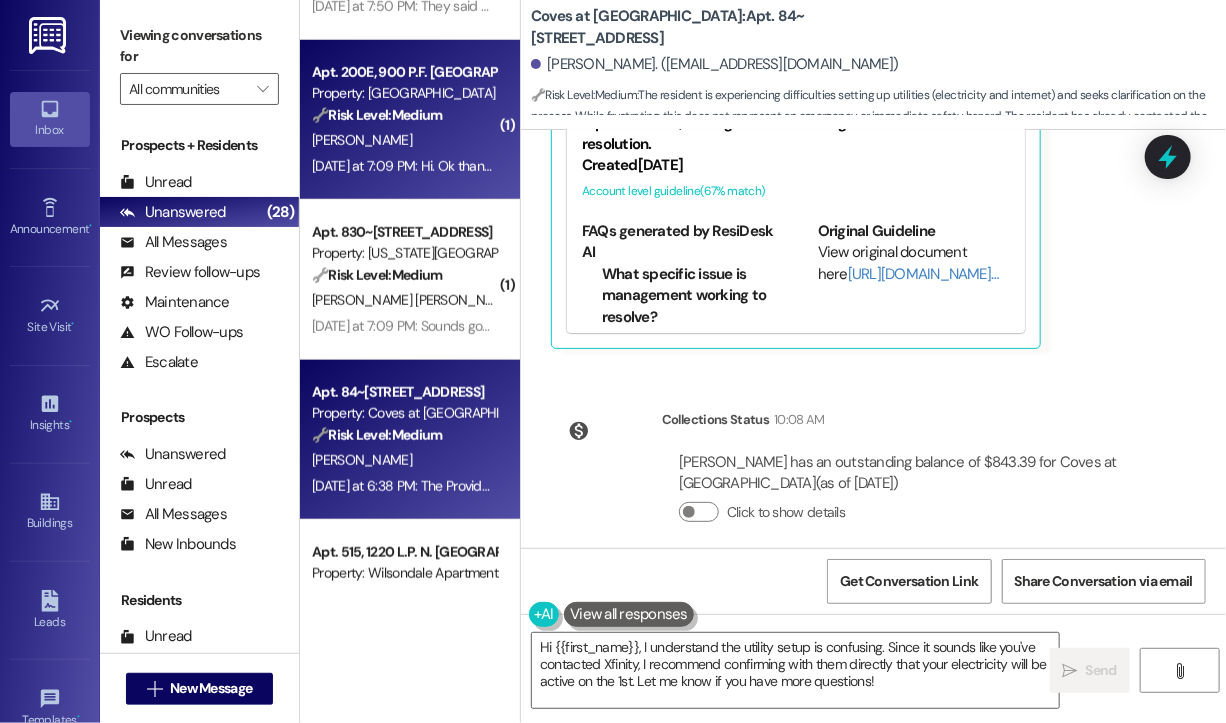 click on "[PERSON_NAME]" at bounding box center (404, 140) 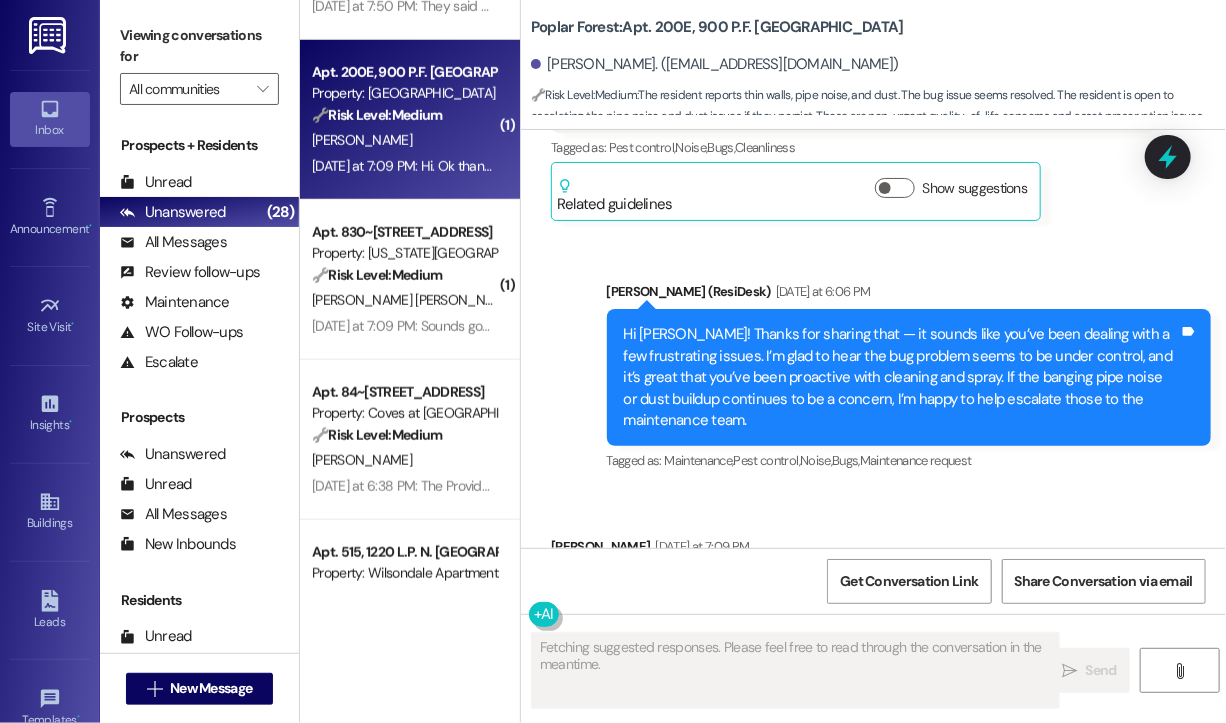 scroll, scrollTop: 1238, scrollLeft: 0, axis: vertical 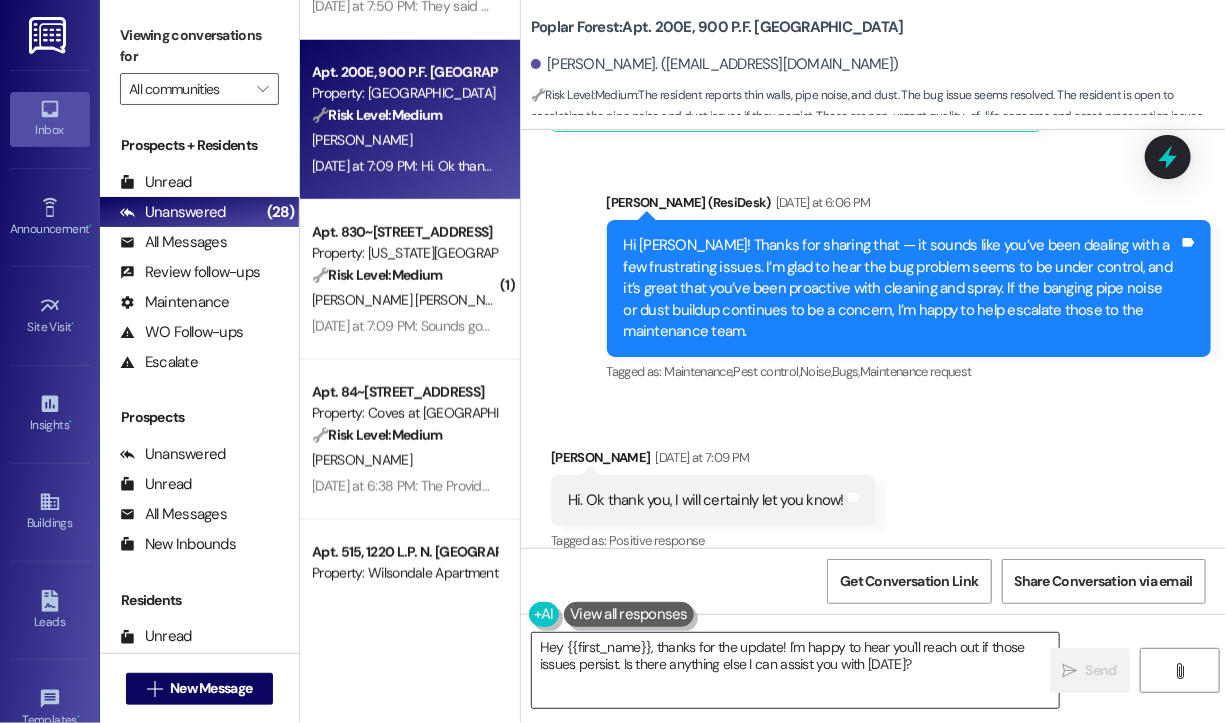 click on "Hey {{first_name}}, thanks for the update! I'm happy to hear you'll reach out if those issues persist. Is there anything else I can assist you with [DATE]?" at bounding box center [795, 670] 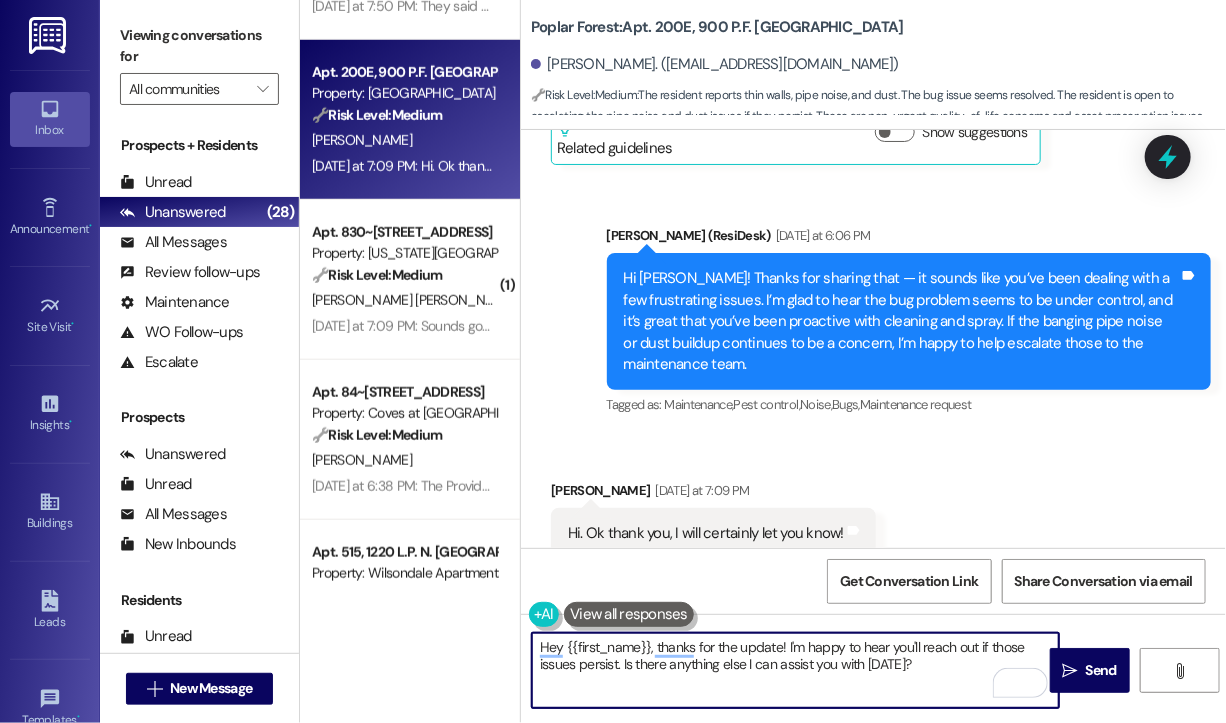 scroll, scrollTop: 1239, scrollLeft: 0, axis: vertical 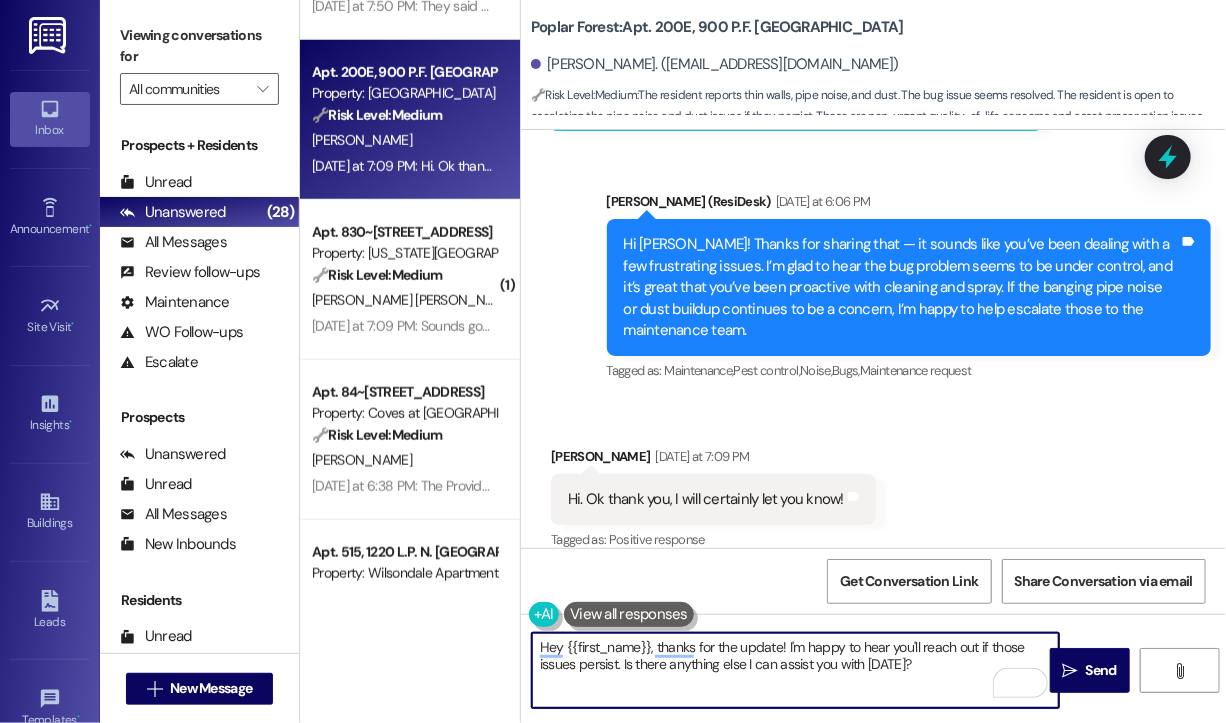 click on "Hey {{first_name}}, thanks for the update! I'm happy to hear you'll reach out if those issues persist. Is there anything else I can assist you with [DATE]?" at bounding box center [795, 670] 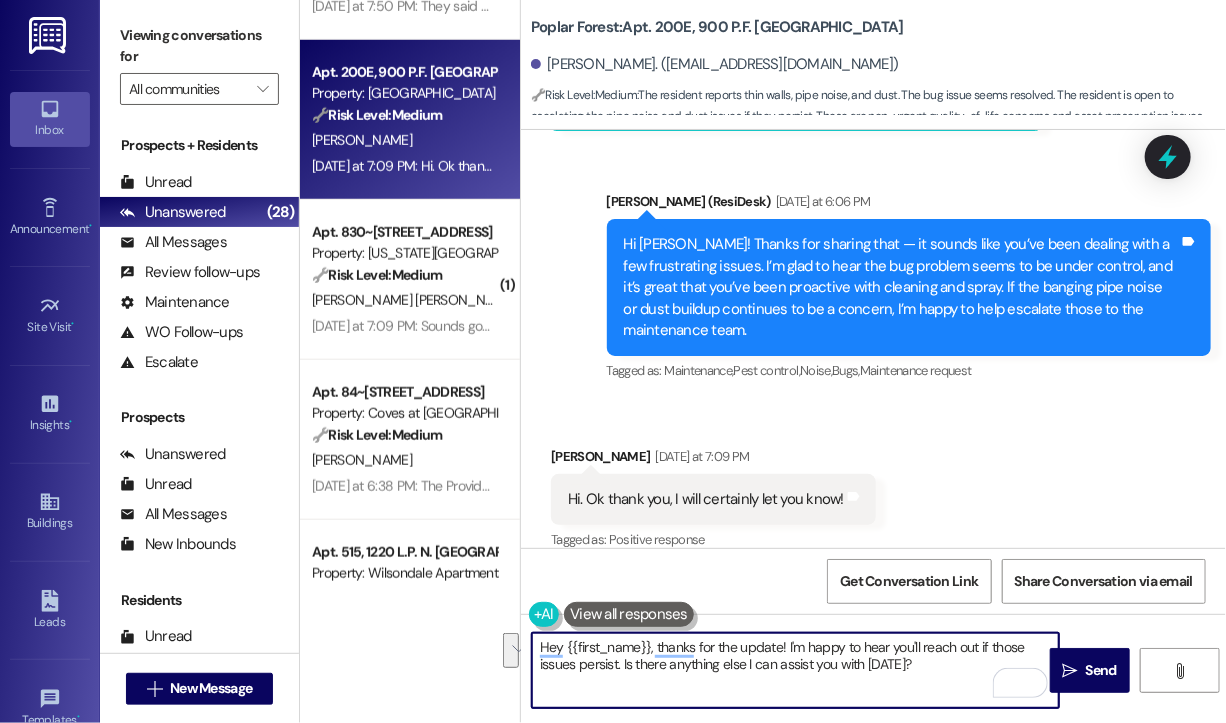 drag, startPoint x: 931, startPoint y: 668, endPoint x: 522, endPoint y: 640, distance: 409.9573 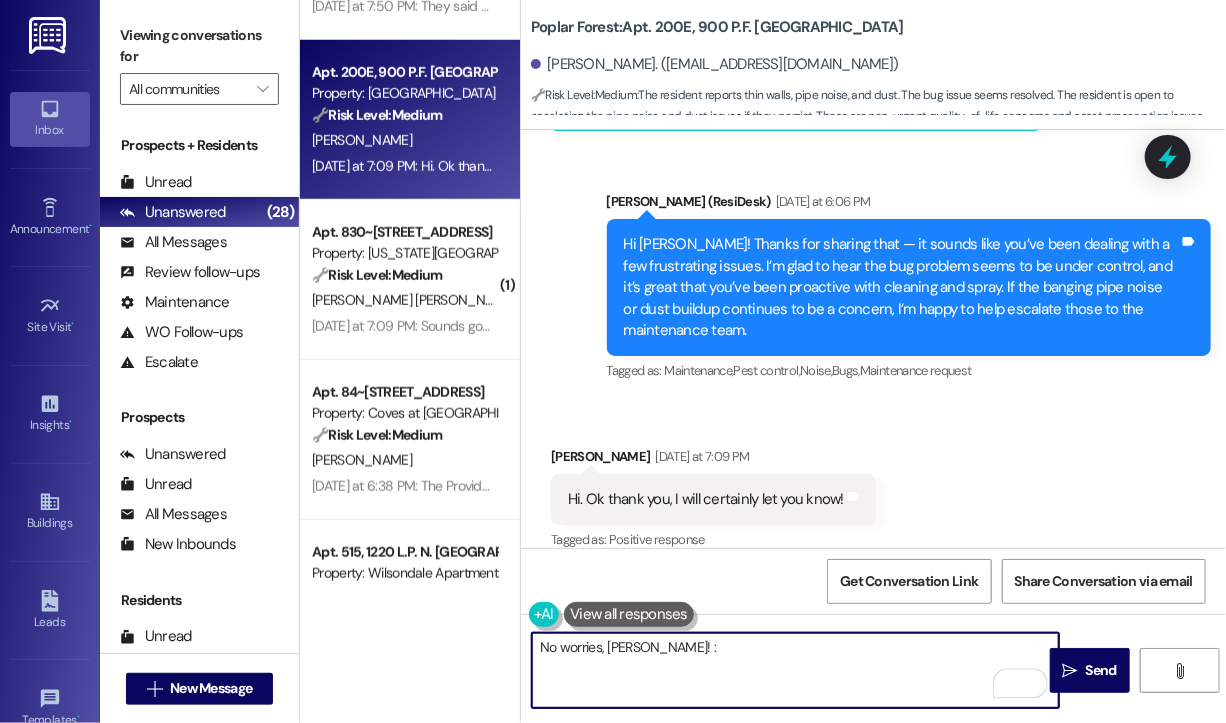 type on "No worries, Sartina! :)" 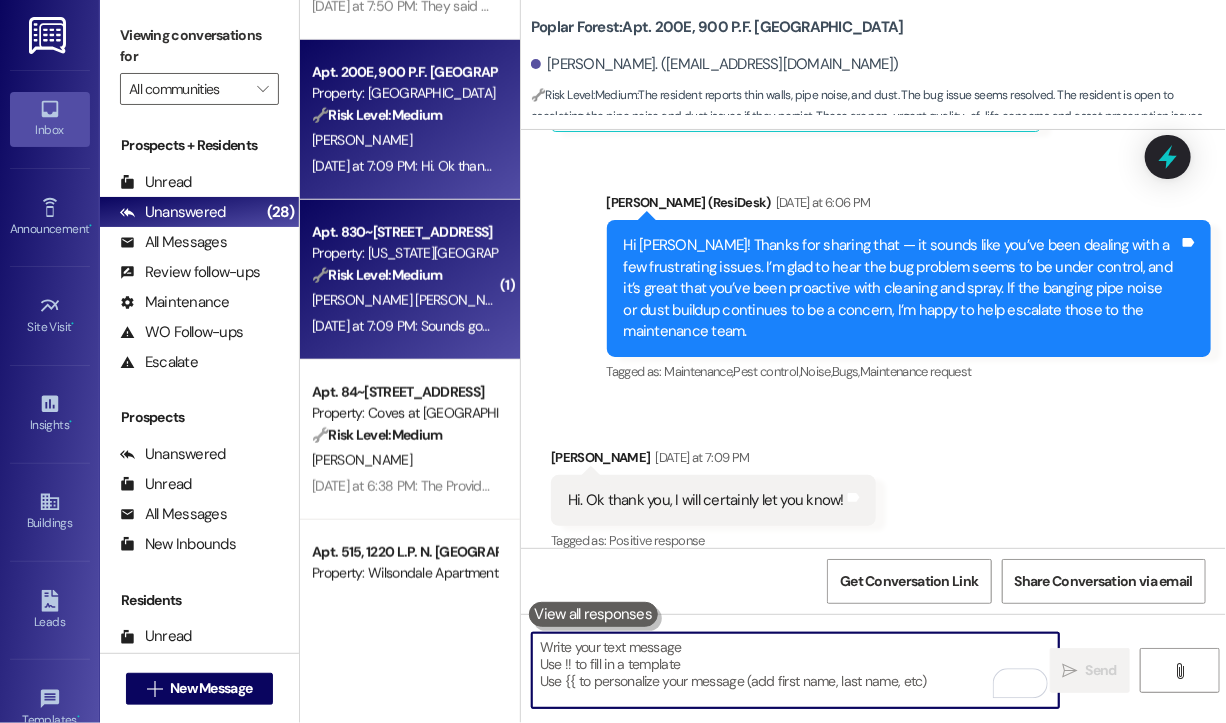 type 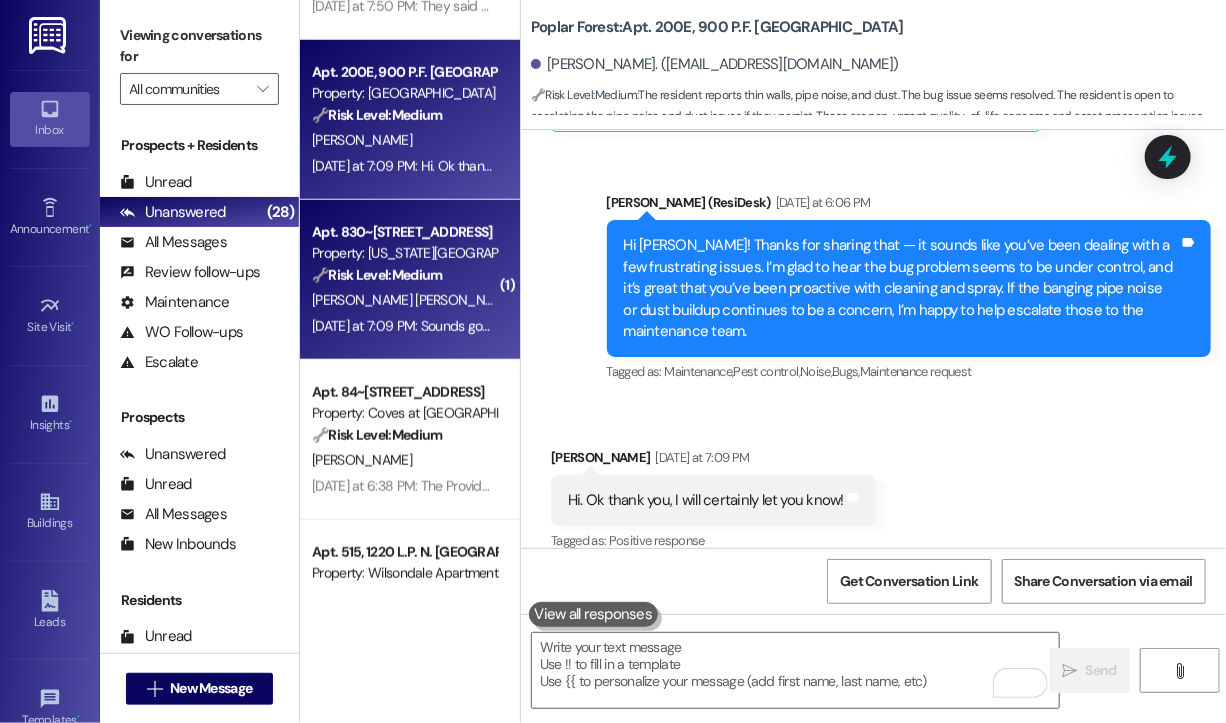 click on "[DATE] at 7:09 PM: Sounds good
Thank you! [DATE] at 7:09 PM: Sounds good
Thank you!" at bounding box center (438, 326) 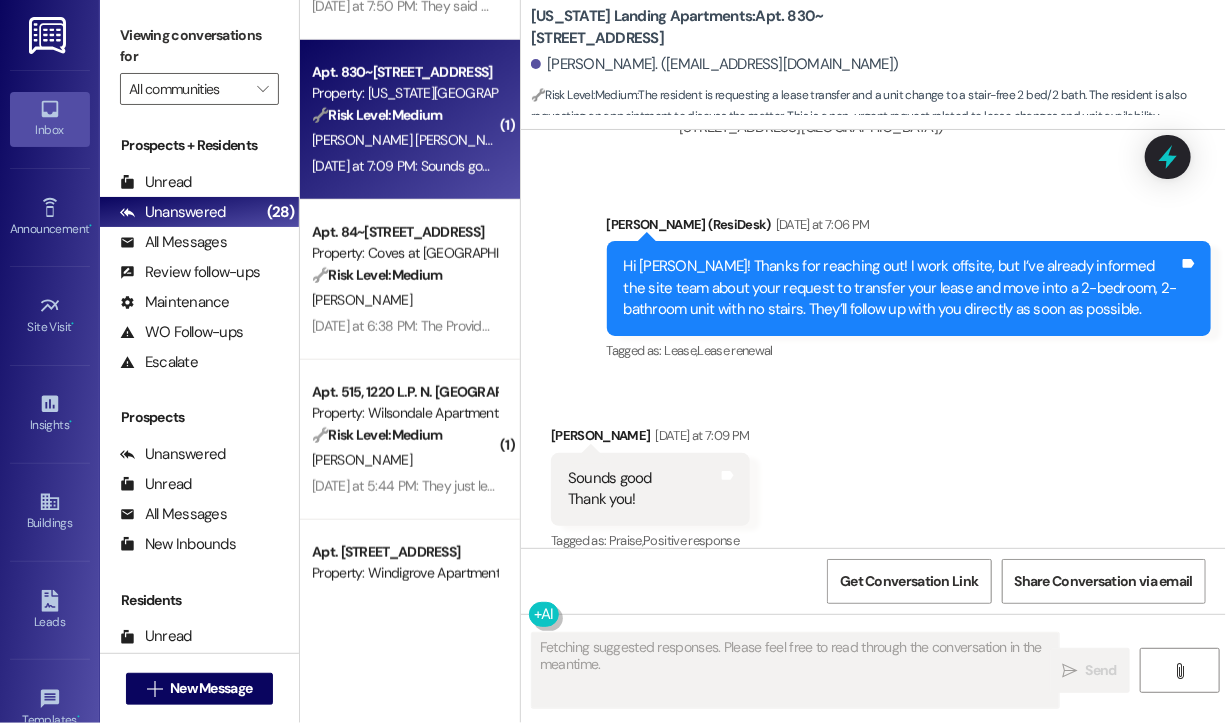 scroll, scrollTop: 2768, scrollLeft: 0, axis: vertical 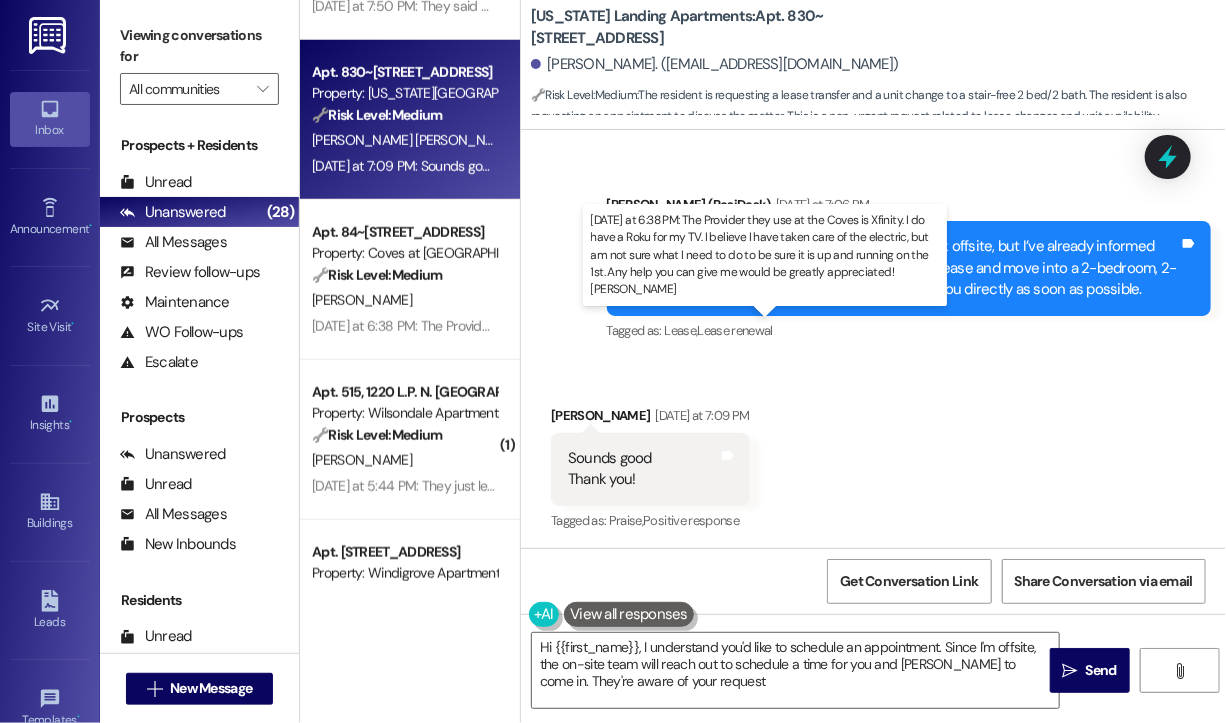 type on "Hi {{first_name}}, I understand you'd like to schedule an appointment. Since I'm offsite, the on-site team will reach out to schedule a time for you and [PERSON_NAME] to come in. They're aware of your request!" 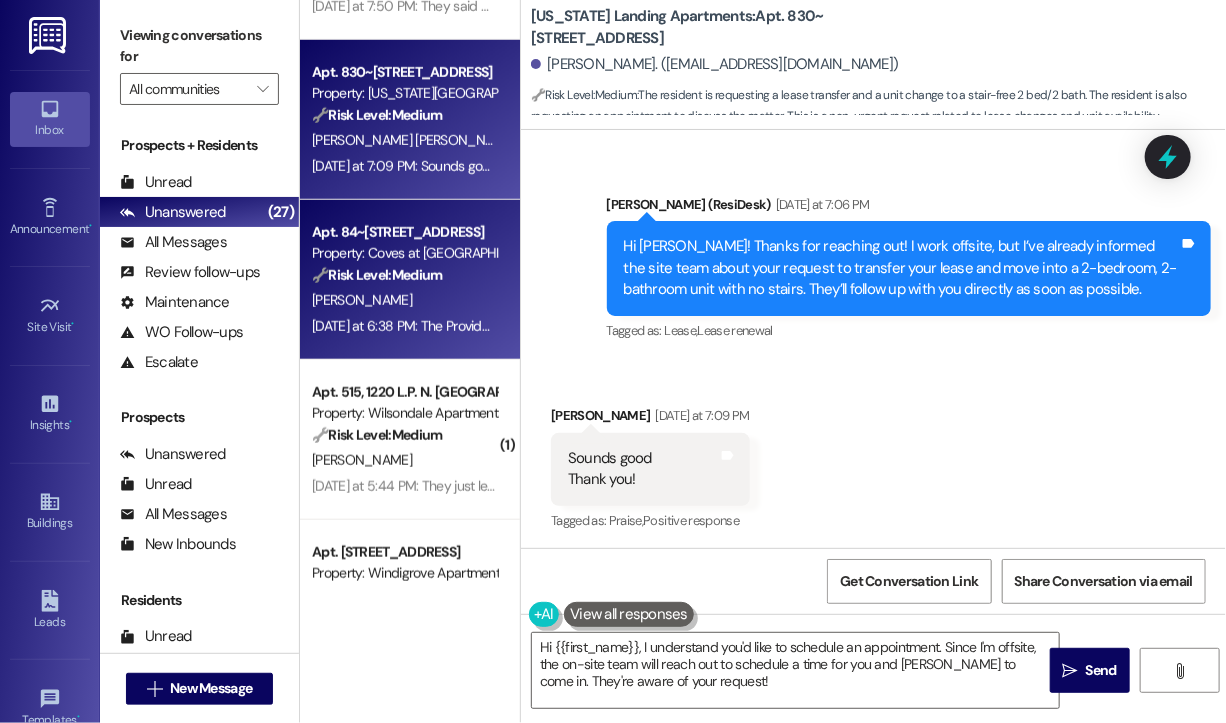 click on "Apt. 84~[STREET_ADDRESS]" at bounding box center (404, 232) 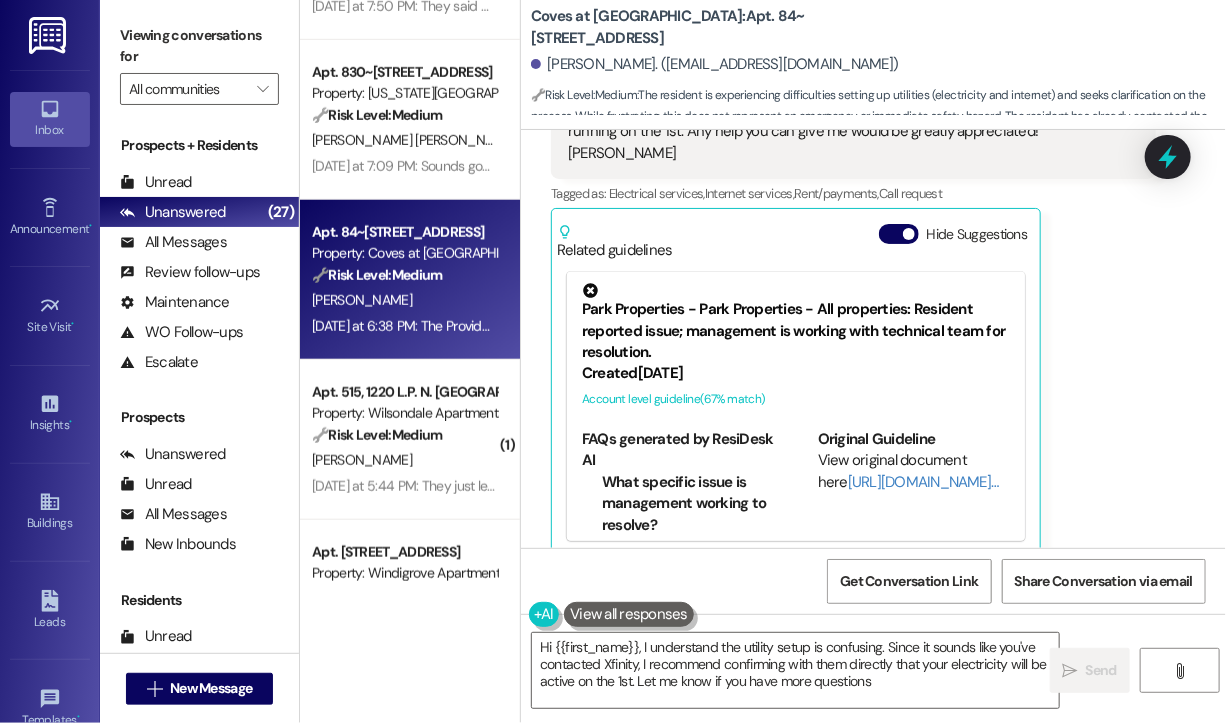 type on "Hi {{first_name}}, I understand the utility setup is confusing. Since it sounds like you've contacted Xfinity, I recommend confirming with them directly that your electricity will be active on the 1st. Let me know if you have more questions!" 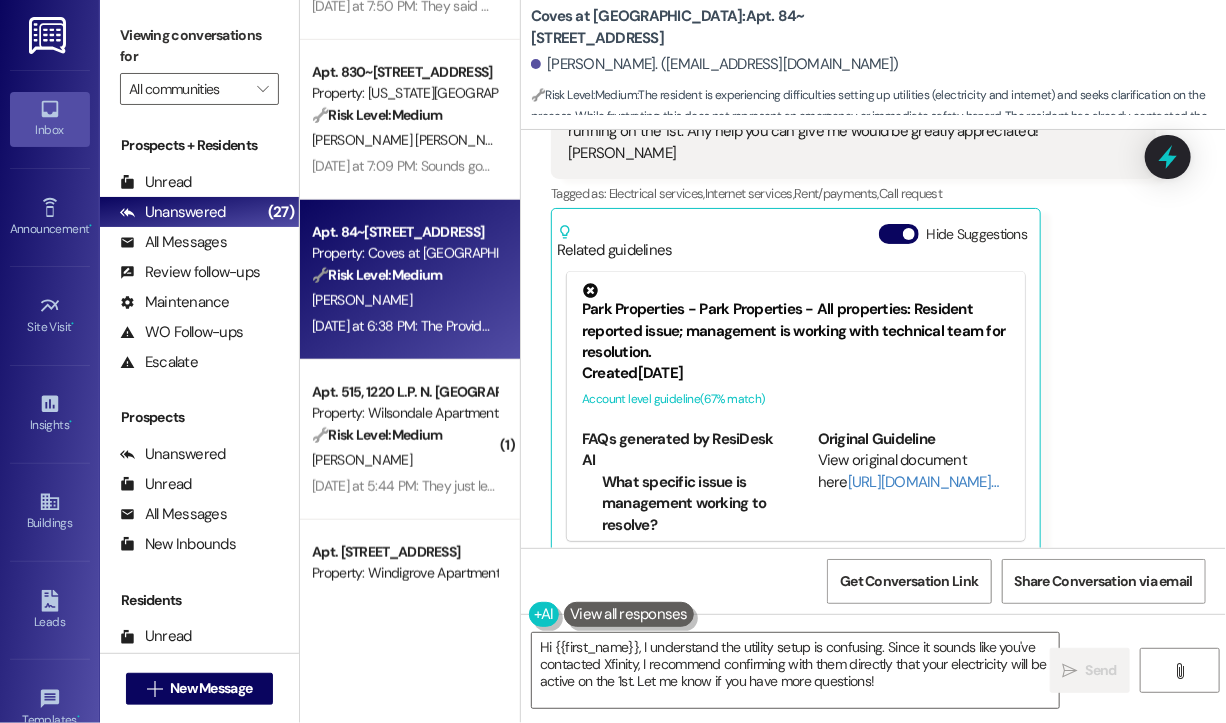 scroll, scrollTop: 1441, scrollLeft: 0, axis: vertical 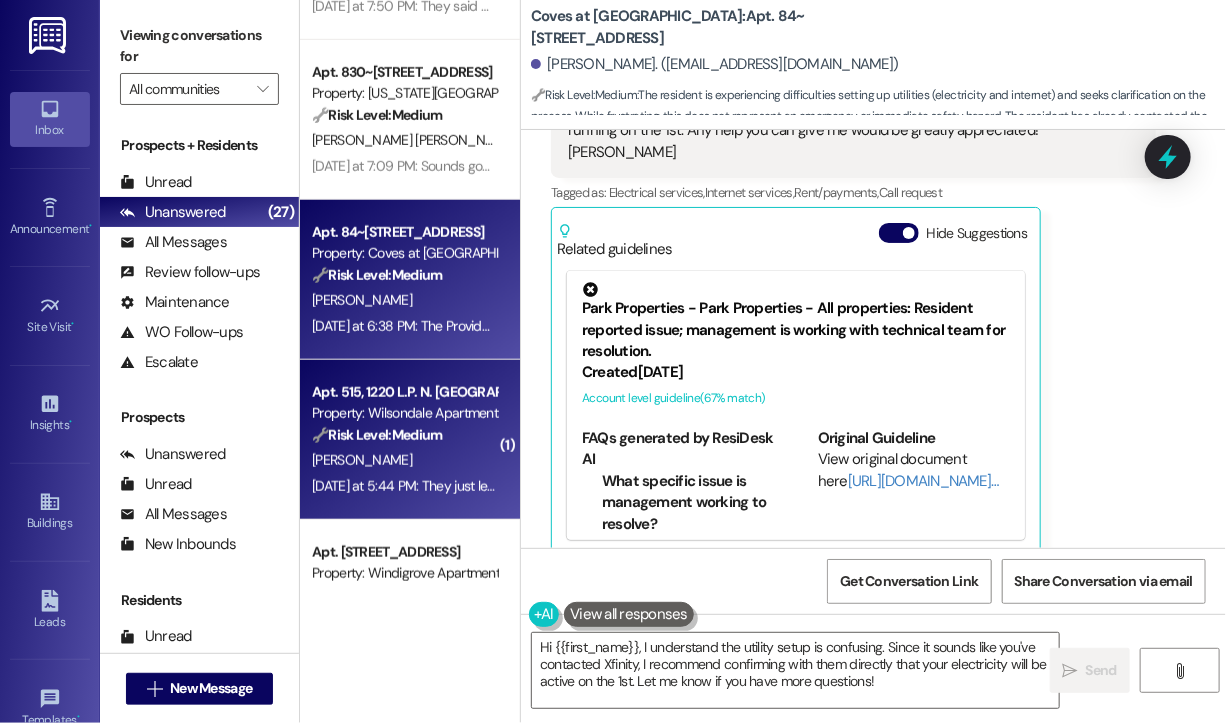 click on "Property: Wilsondale Apartments" at bounding box center [404, 413] 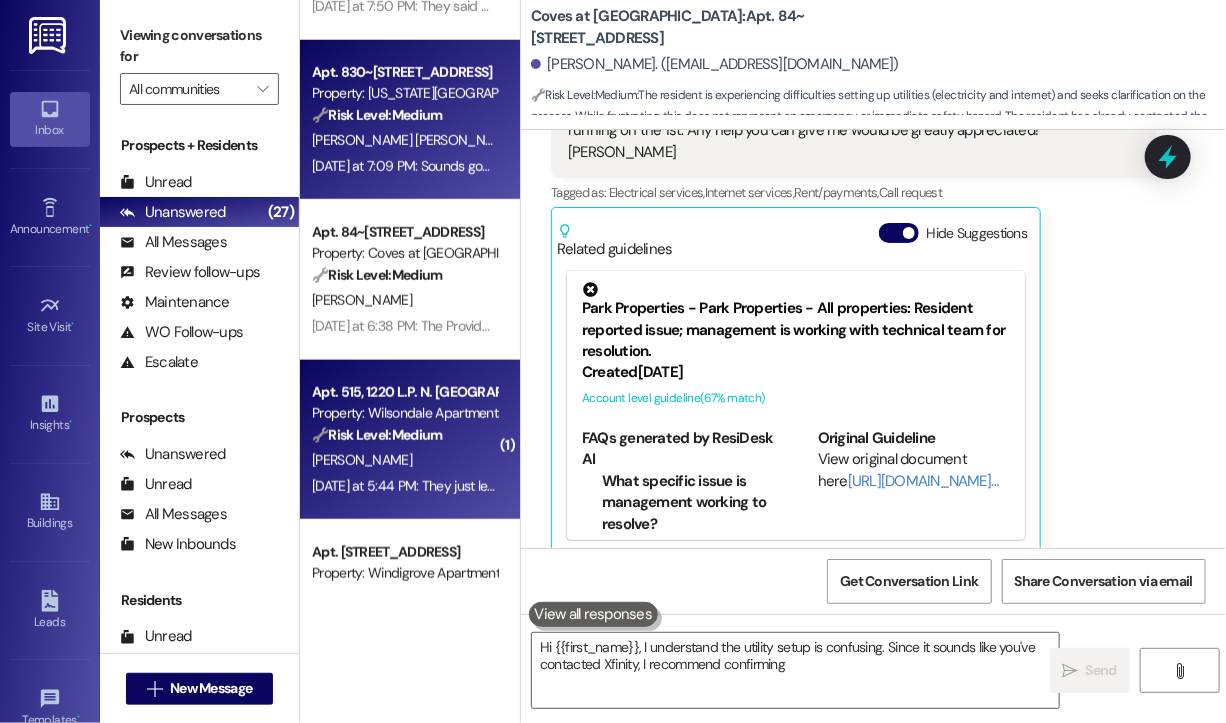 type on "Hi {{first_name}}, I understand the utility setup is confusing. Since it sounds like you've contacted Xfinity, I recommend confirming" 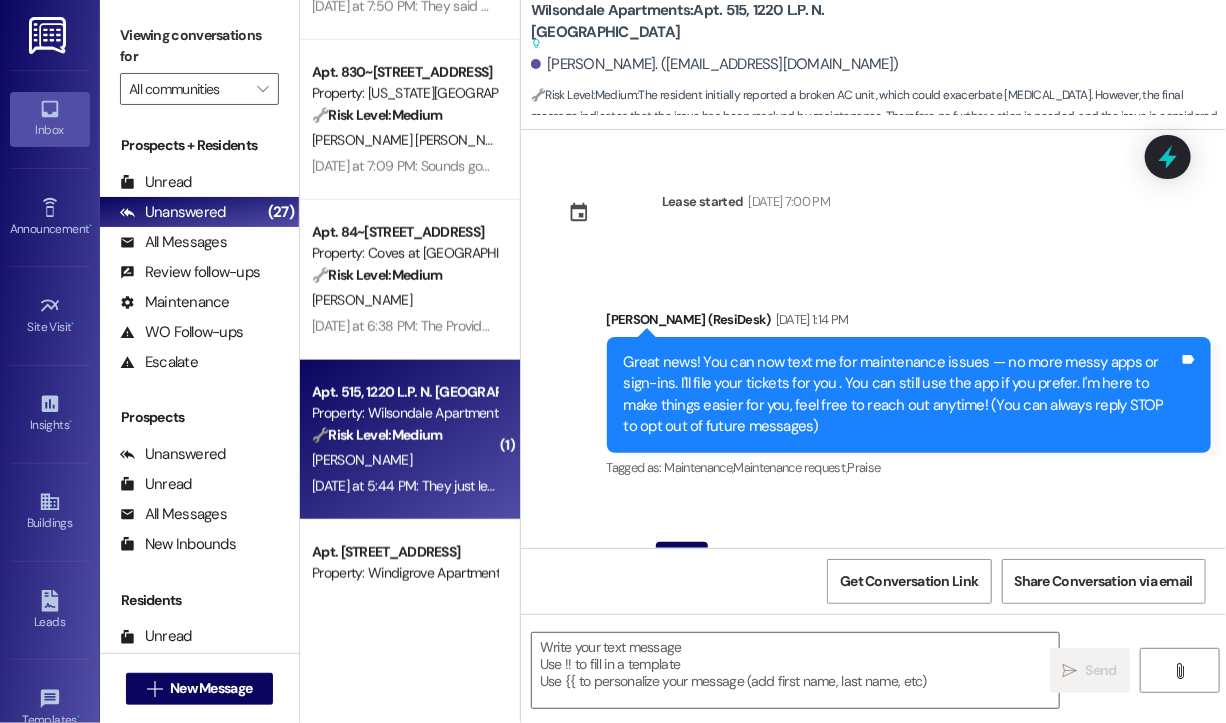 scroll, scrollTop: 33836, scrollLeft: 0, axis: vertical 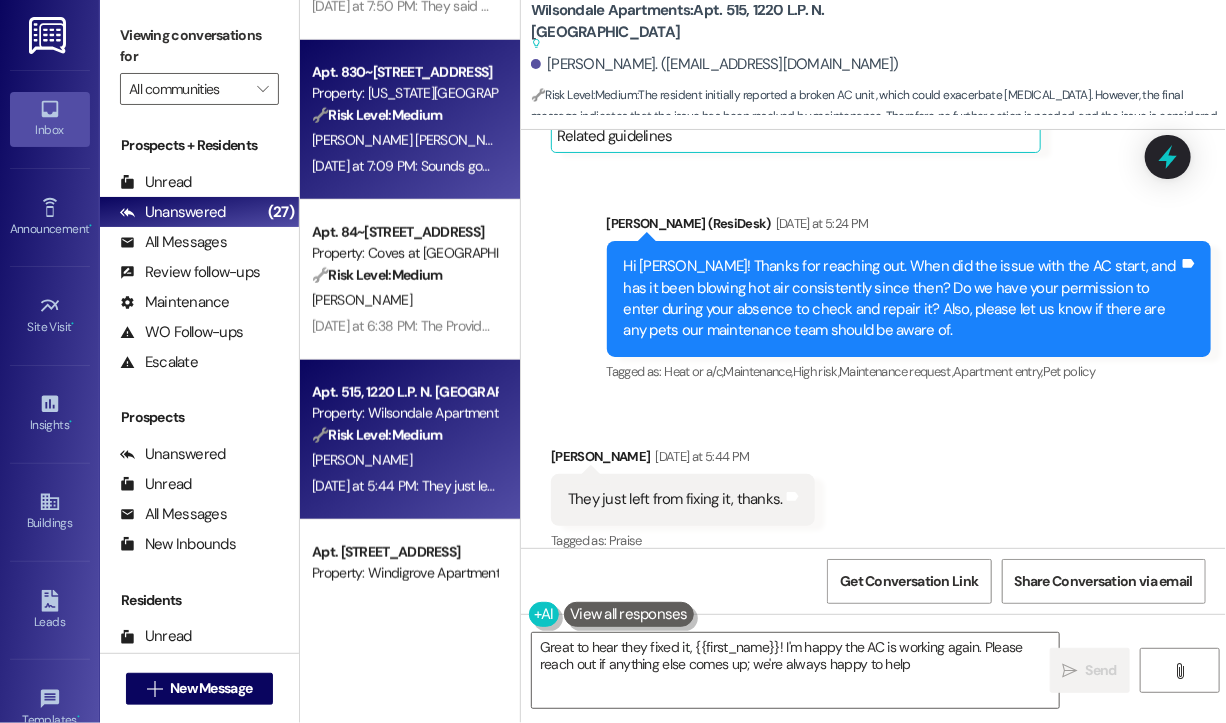 type on "Great to hear they fixed it, {{first_name}}! I'm happy the AC is working again. Please reach out if anything else comes up; we're always happy to help!" 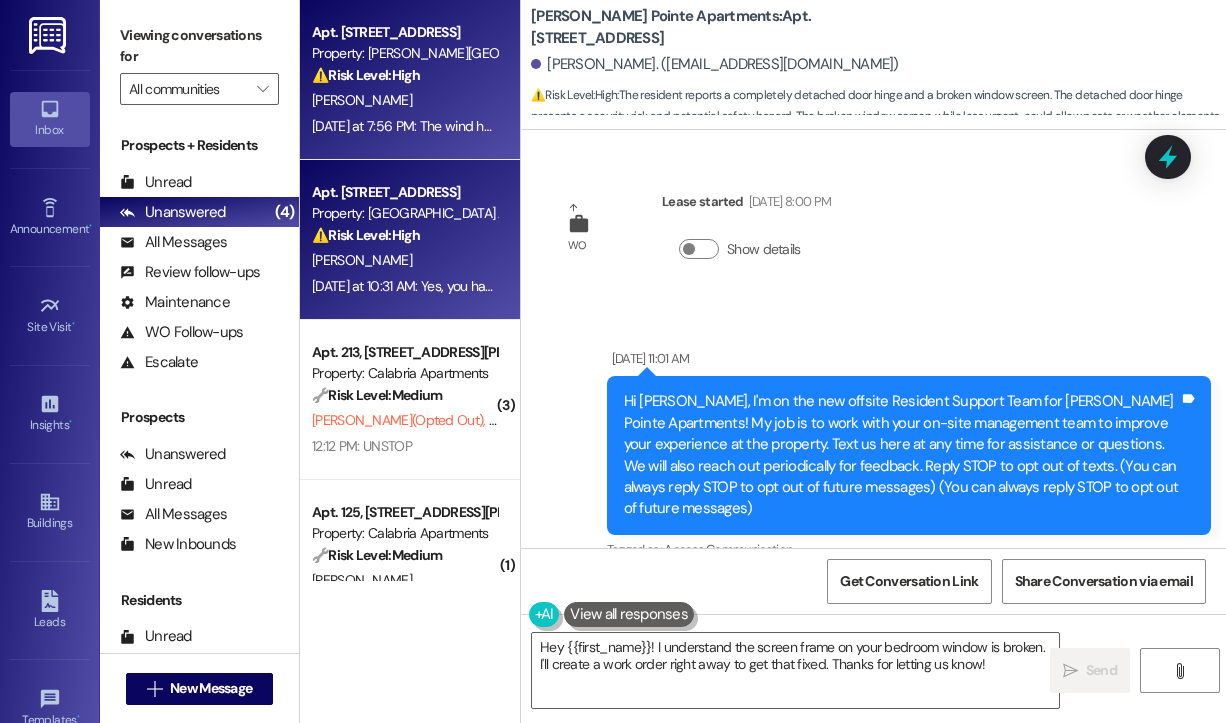 scroll, scrollTop: 0, scrollLeft: 0, axis: both 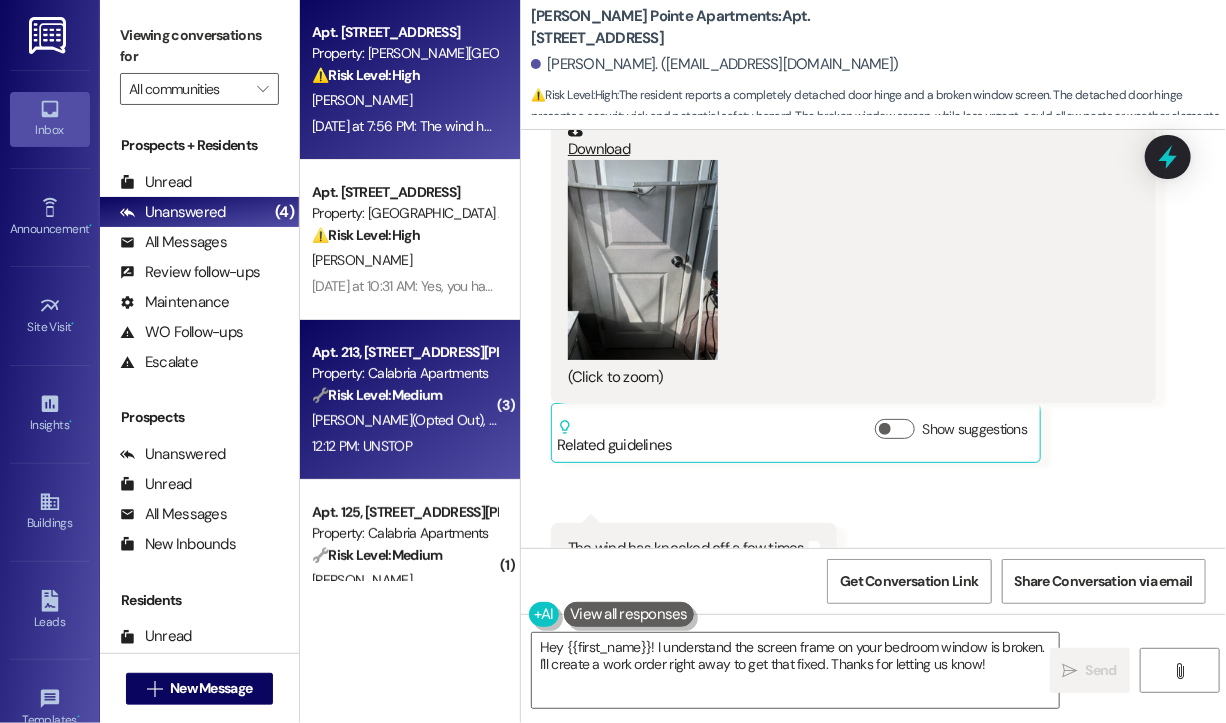 click on "Property: Calabria Apartments" at bounding box center [404, 373] 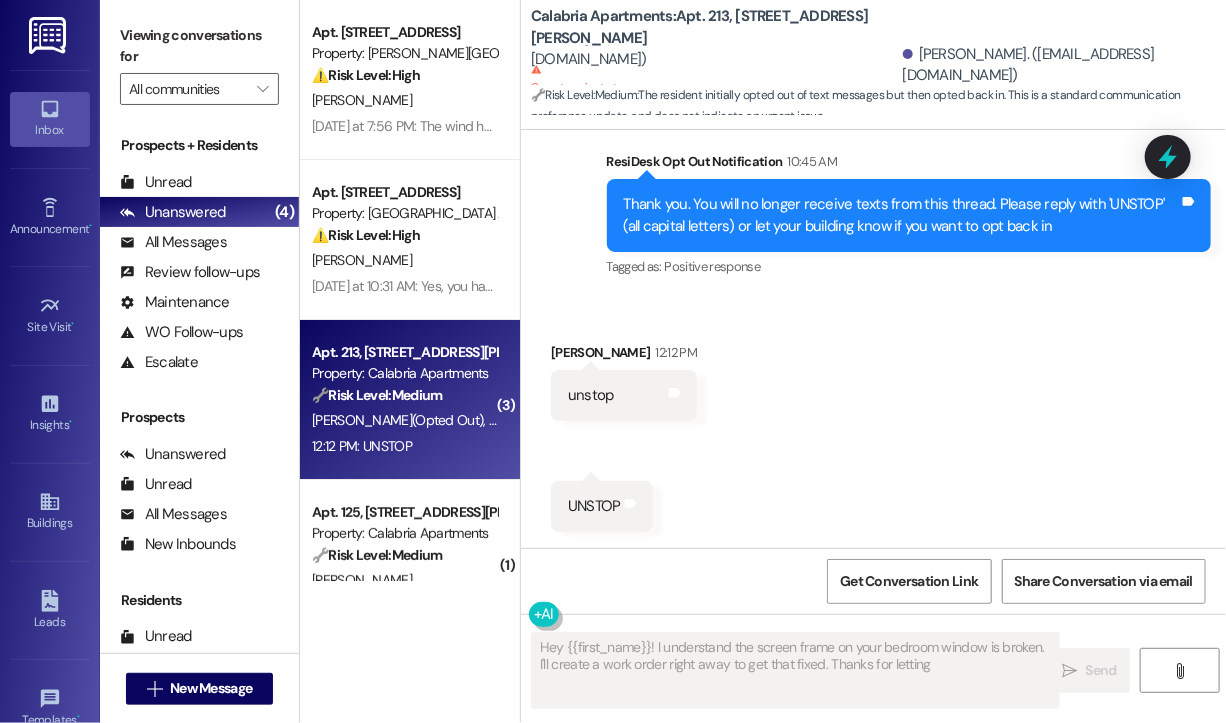 scroll, scrollTop: 2127, scrollLeft: 0, axis: vertical 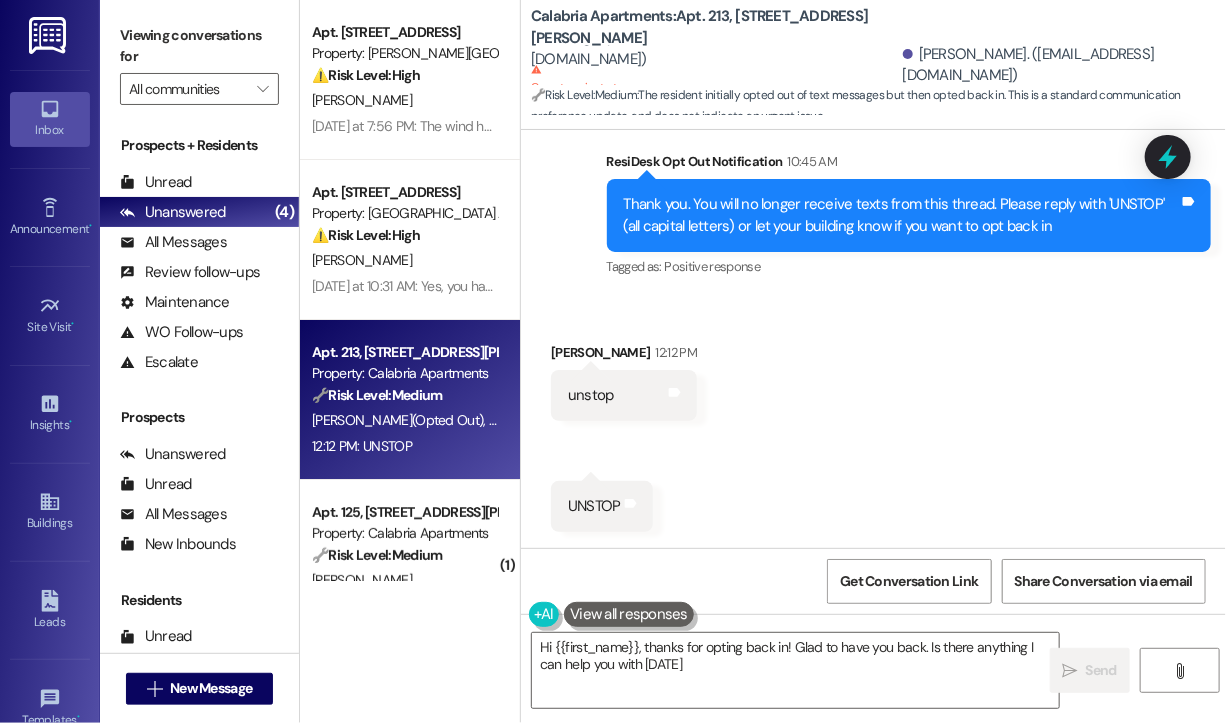 type on "Hi {{first_name}}, thanks for opting back in! Glad to have you back. Is there anything I can help you with today?" 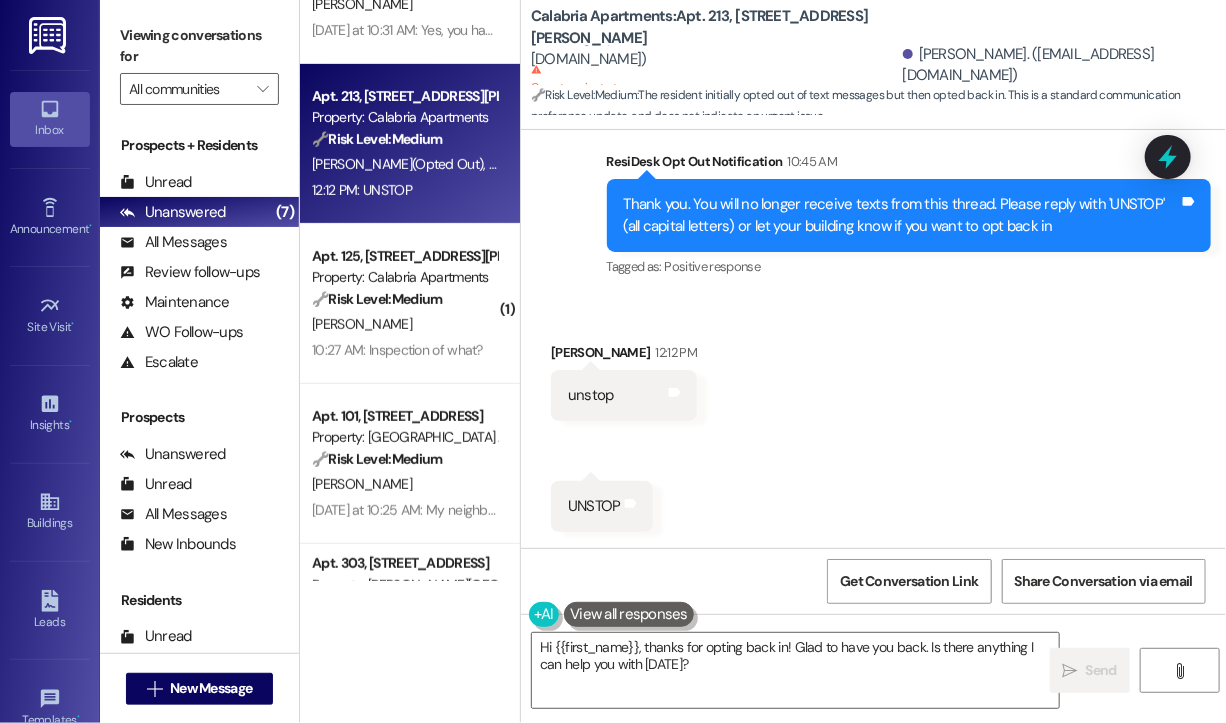 scroll, scrollTop: 539, scrollLeft: 0, axis: vertical 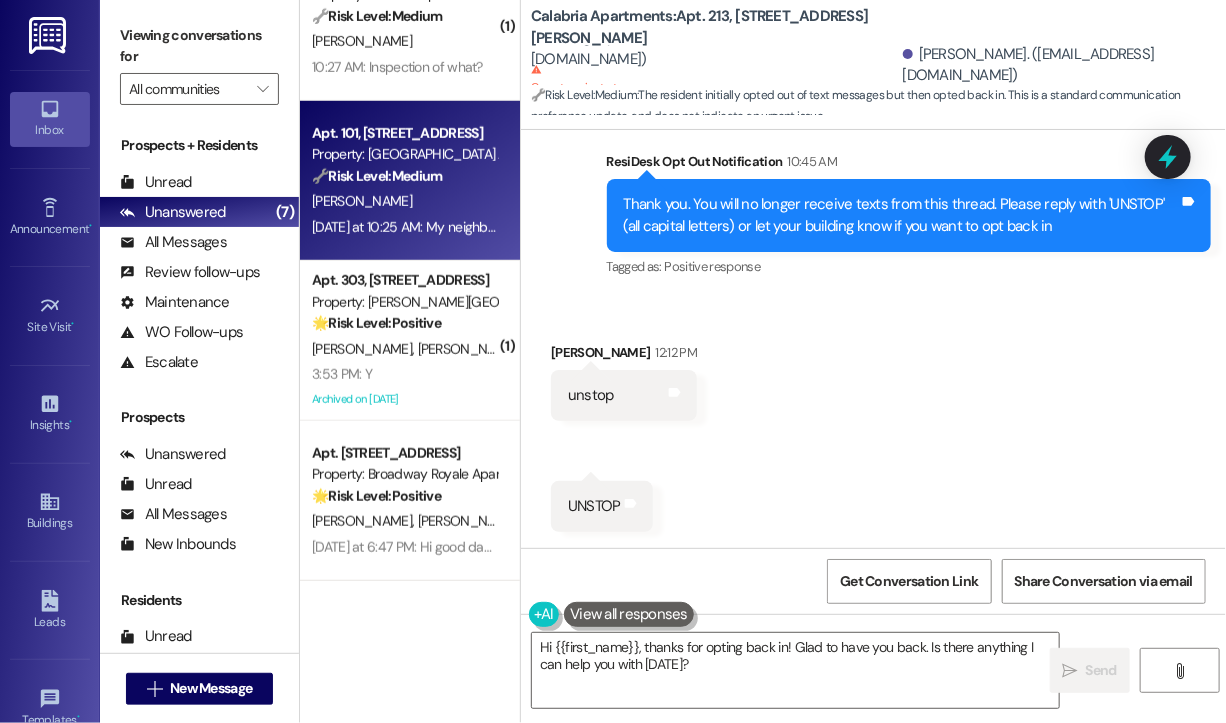 click on "Apt. 101, 916-924 Beach Ave. Property: Beach Hill Apartments 🔧  Risk Level:  Medium The resident is seeking contact information for a staff member based on a neighbor's recommendation, implying a non-urgent request for assistance. There is no indication of an emergency or immediate need. M. Tokeshi Yesterday at 10:25 AM: My neighbor told me that Marcos who works at our property he can help my situation. If you know him I'd like to get his phone number  Yesterday at 10:25 AM: My neighbor told me that Marcos who works at our property he can help my situation. If you know him I'd like to get his phone number" at bounding box center (410, 181) 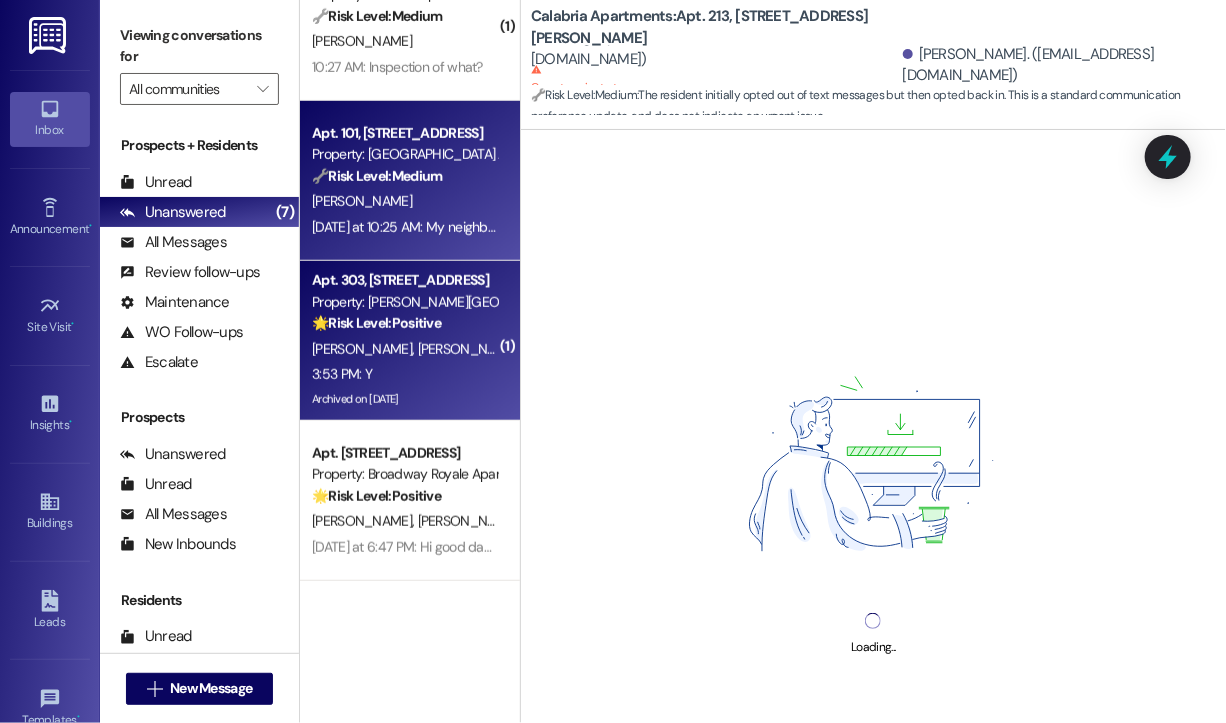 click on "3:53 PM: Y  3:53 PM: Y" at bounding box center [404, 374] 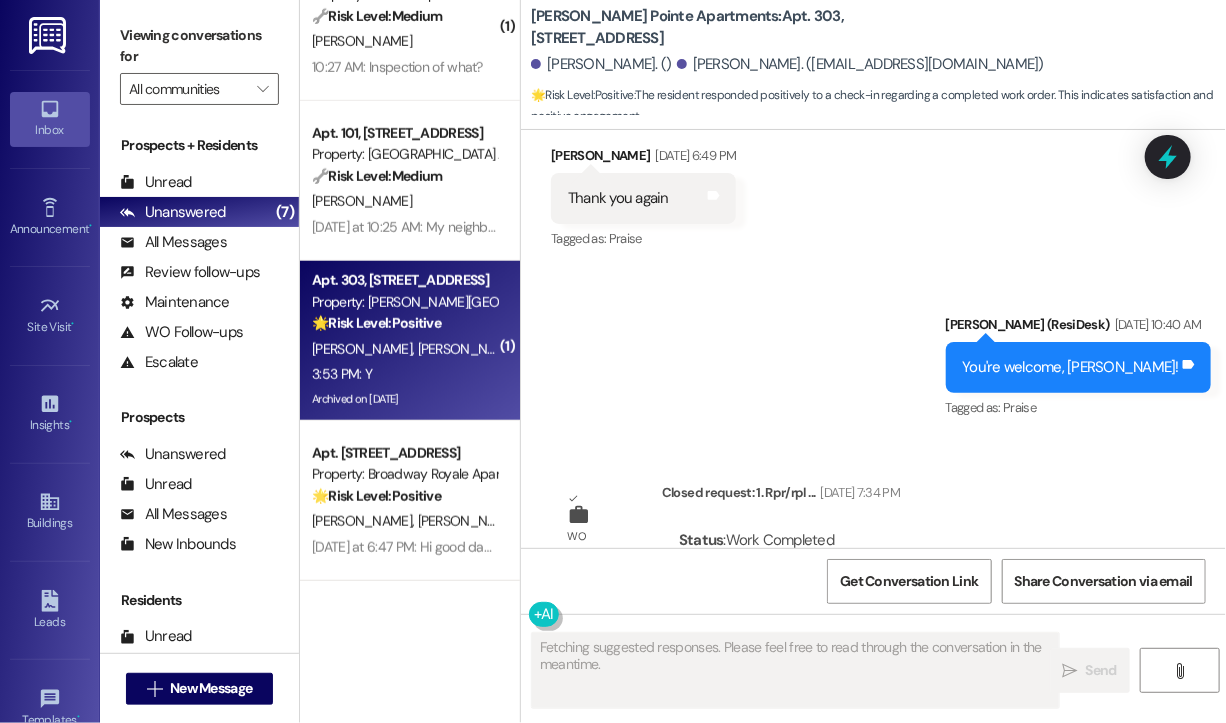 scroll, scrollTop: 25852, scrollLeft: 0, axis: vertical 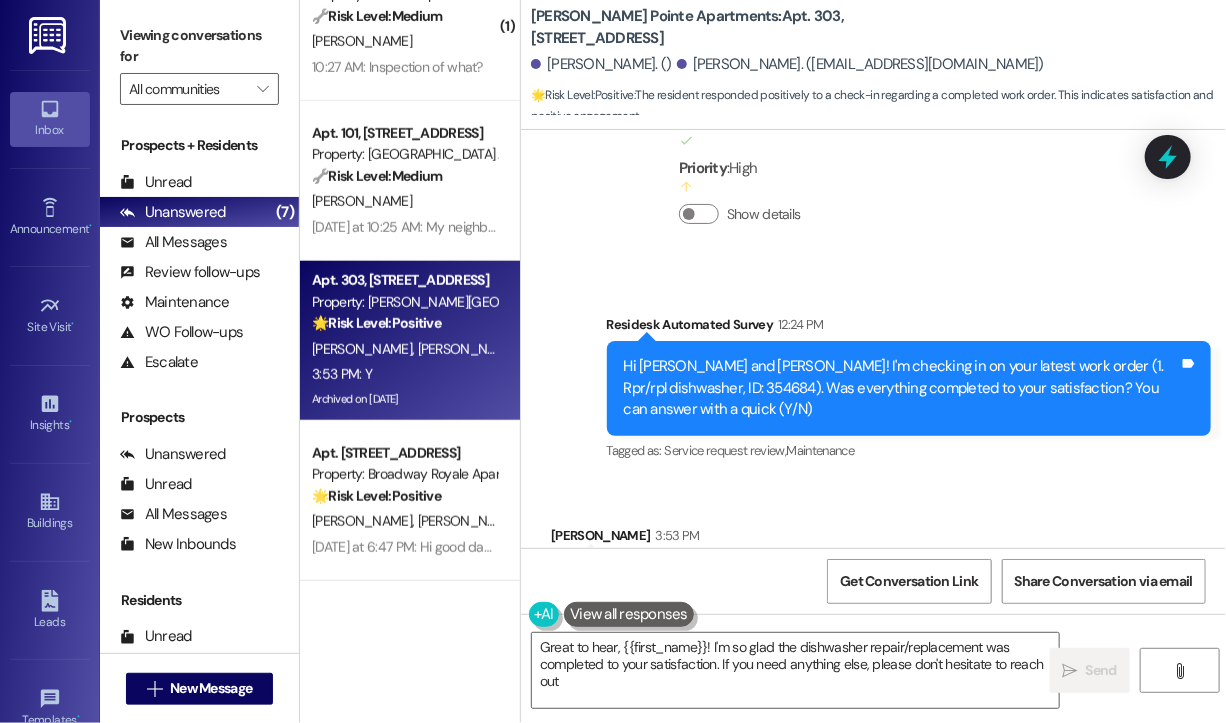type on "Great to hear, {{first_name}}! I'm so glad the dishwasher repair/replacement was completed to your satisfaction. If you need anything else, please don't hesitate to reach out!" 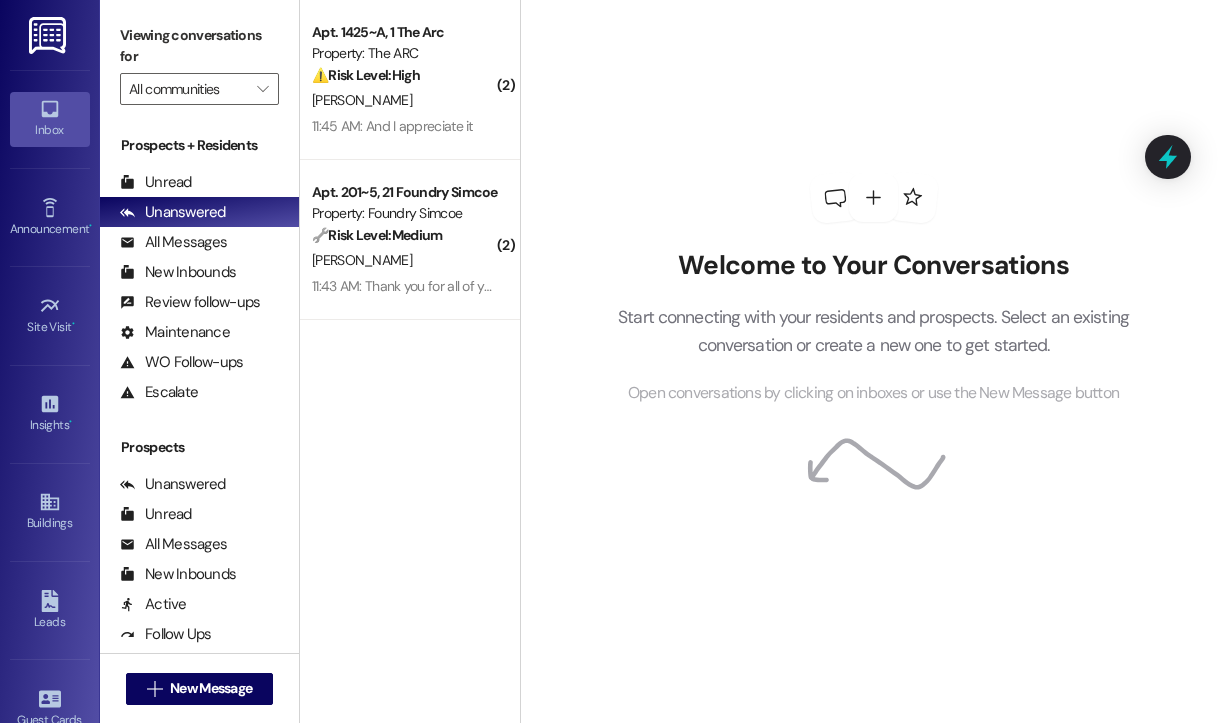 scroll, scrollTop: 0, scrollLeft: 0, axis: both 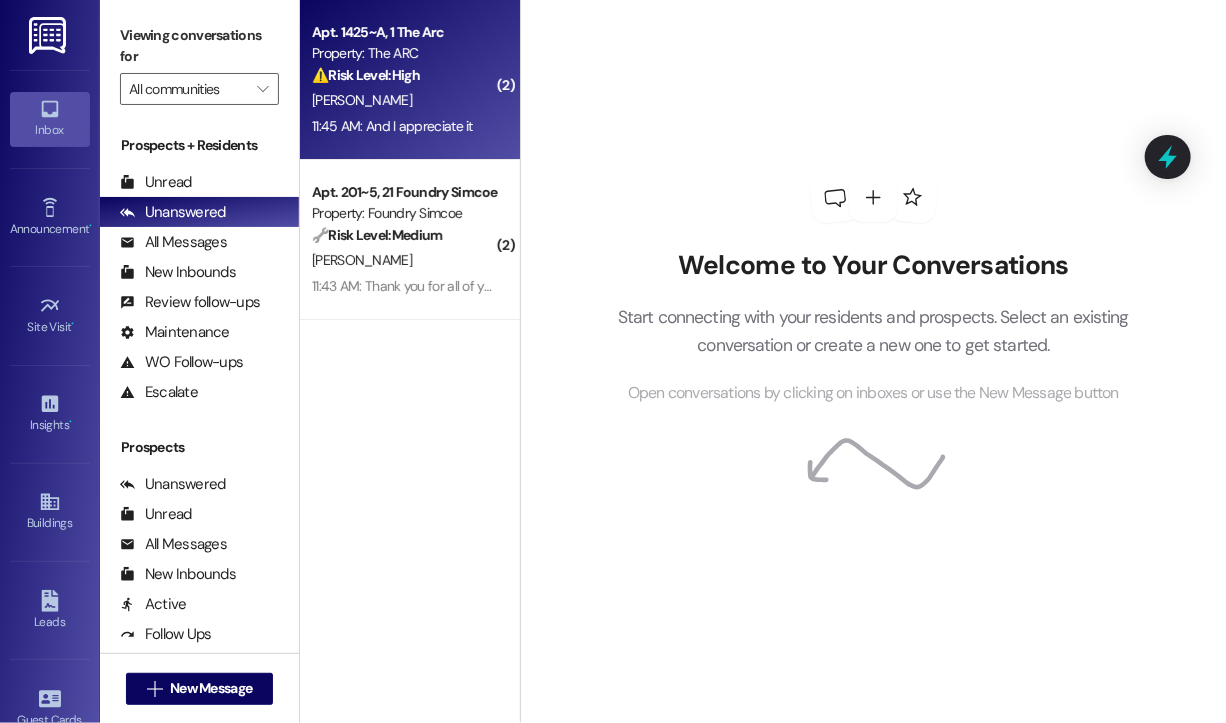 click on "⚠️  Risk Level:  High" at bounding box center [366, 75] 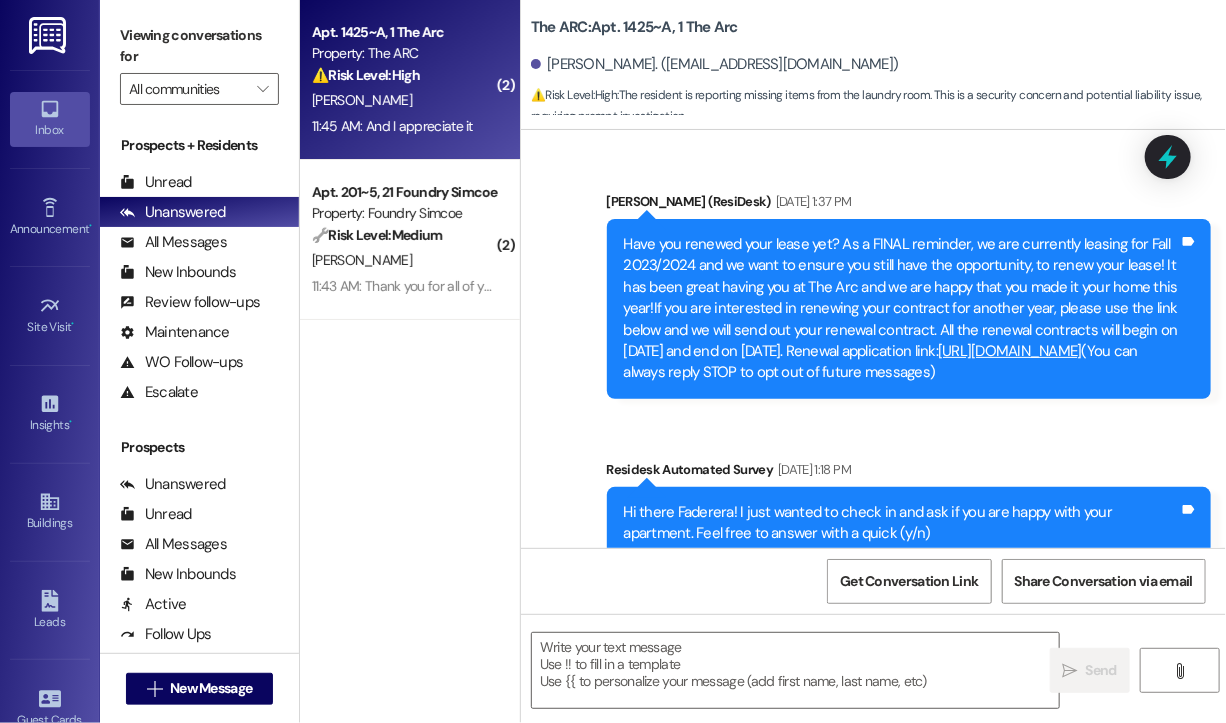 scroll, scrollTop: 12110, scrollLeft: 0, axis: vertical 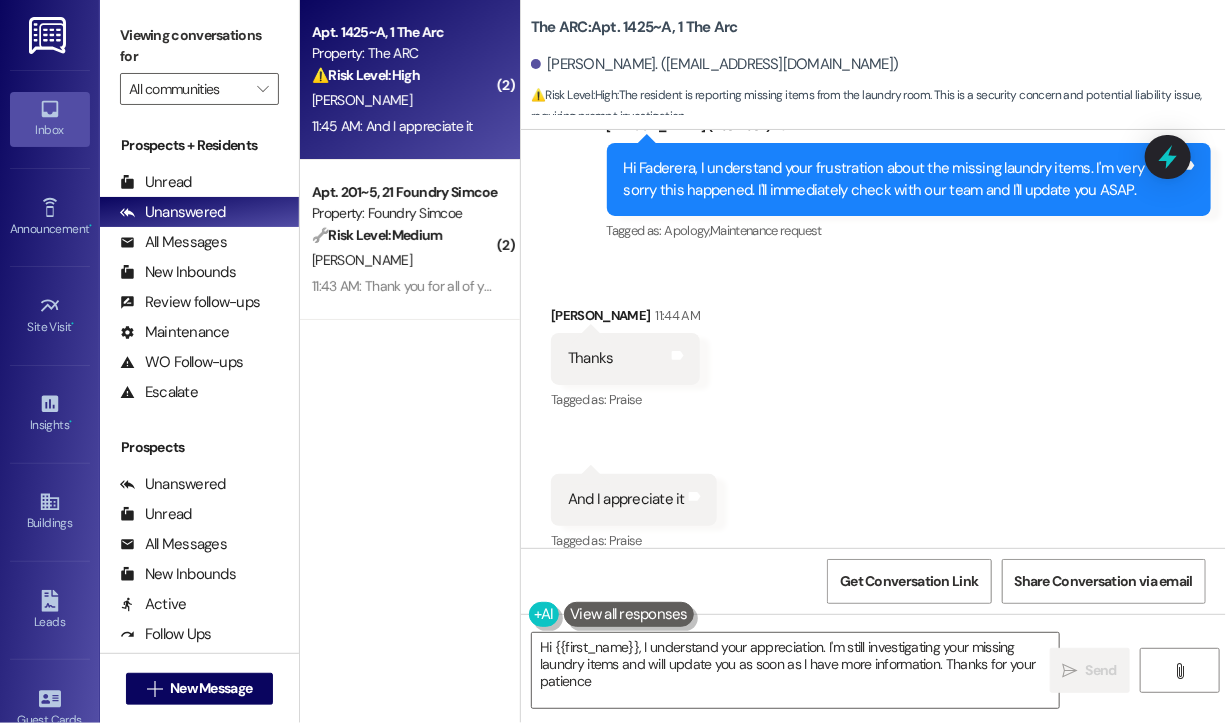 type on "Hi {{first_name}}, I understand your appreciation. I'm still investigating your missing laundry items and will update you as soon as I have more information. Thanks for your patience!" 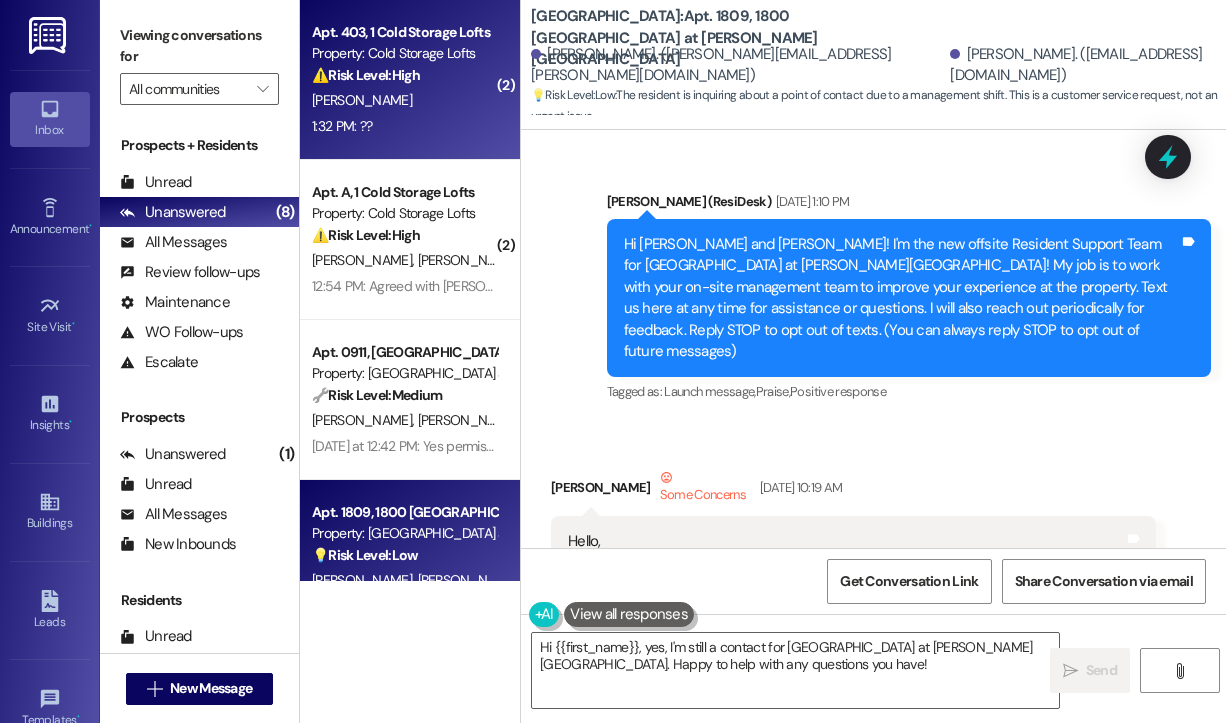 scroll, scrollTop: 0, scrollLeft: 0, axis: both 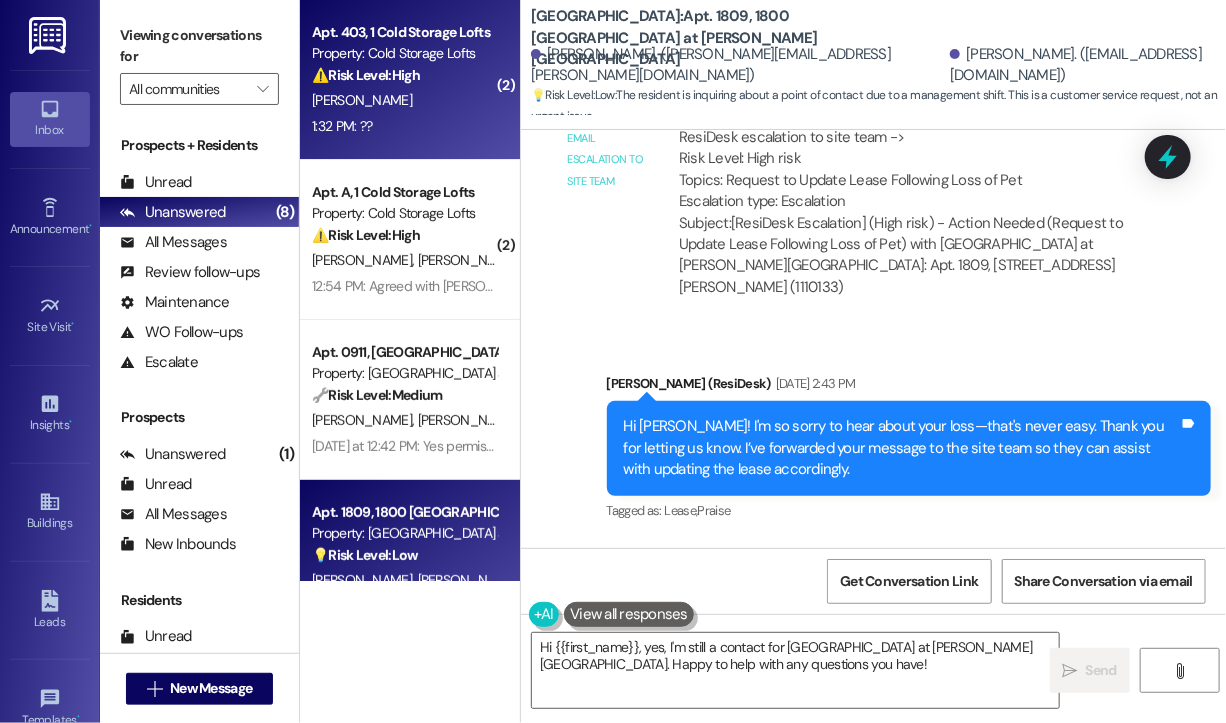 click on "M. Jones" at bounding box center [404, 100] 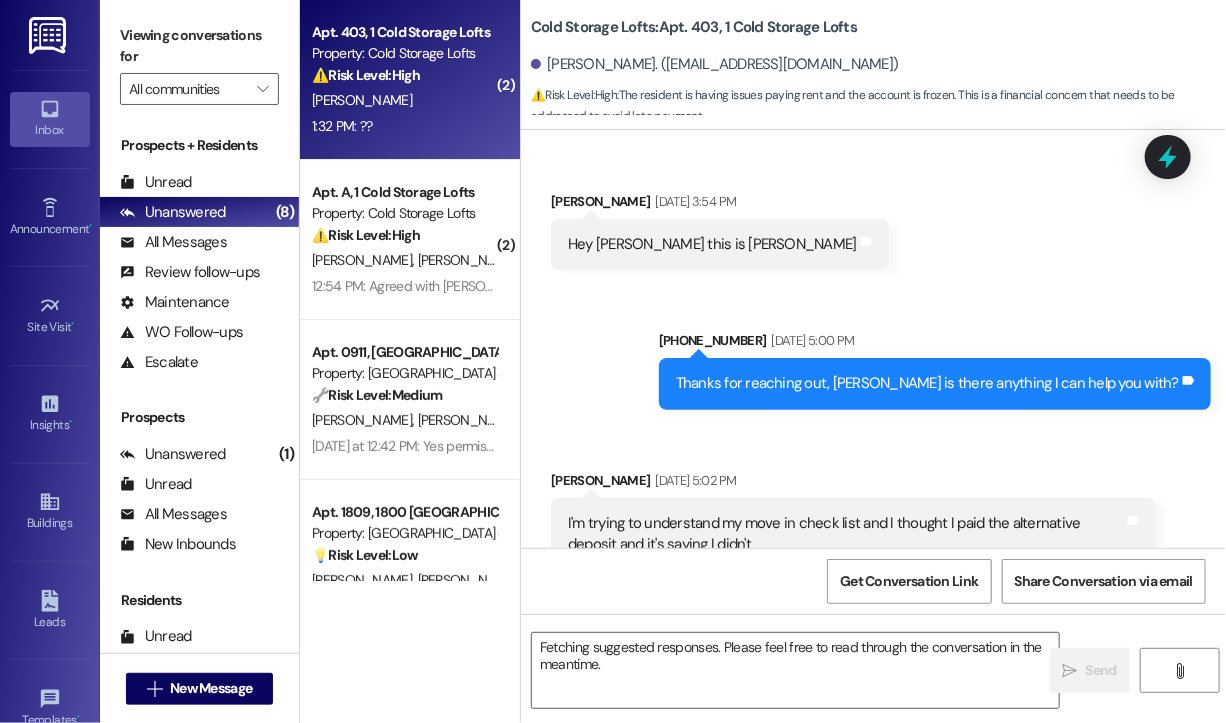 scroll, scrollTop: 28101, scrollLeft: 0, axis: vertical 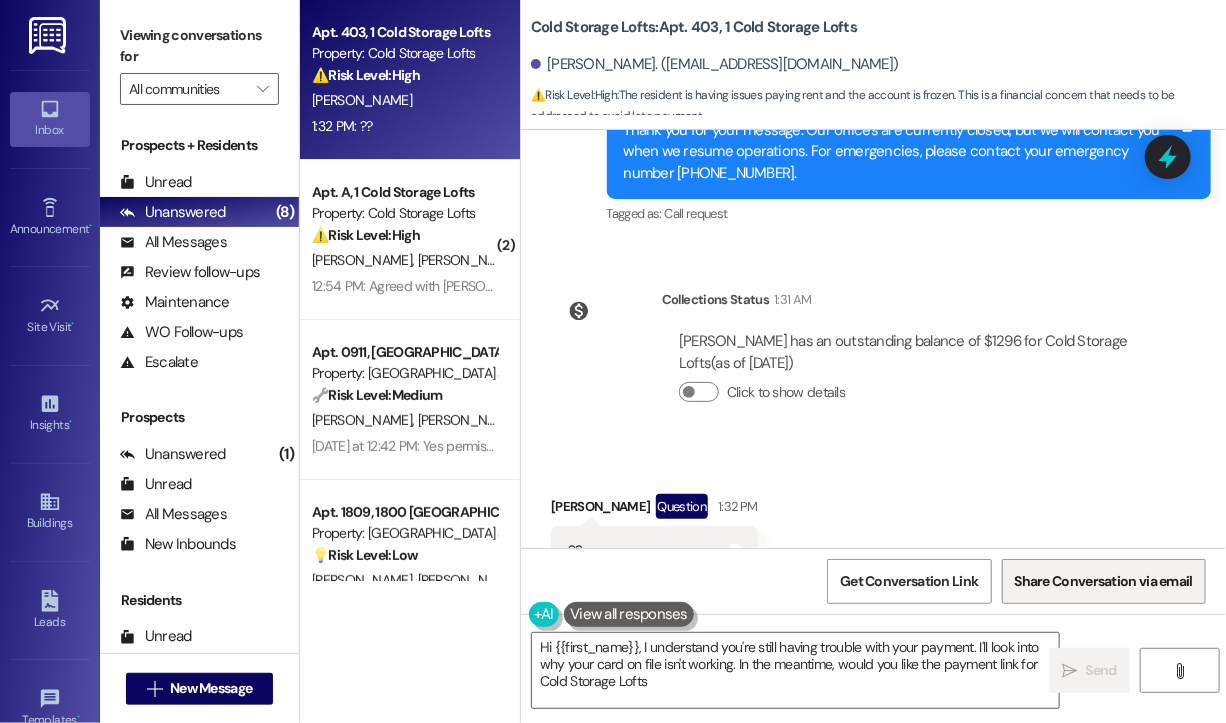 type on "Hi {{first_name}}, I understand you're still having trouble with your payment. I'll look into why your card on file isn't working. In the meantime, would you like the payment link for Cold Storage Lofts?" 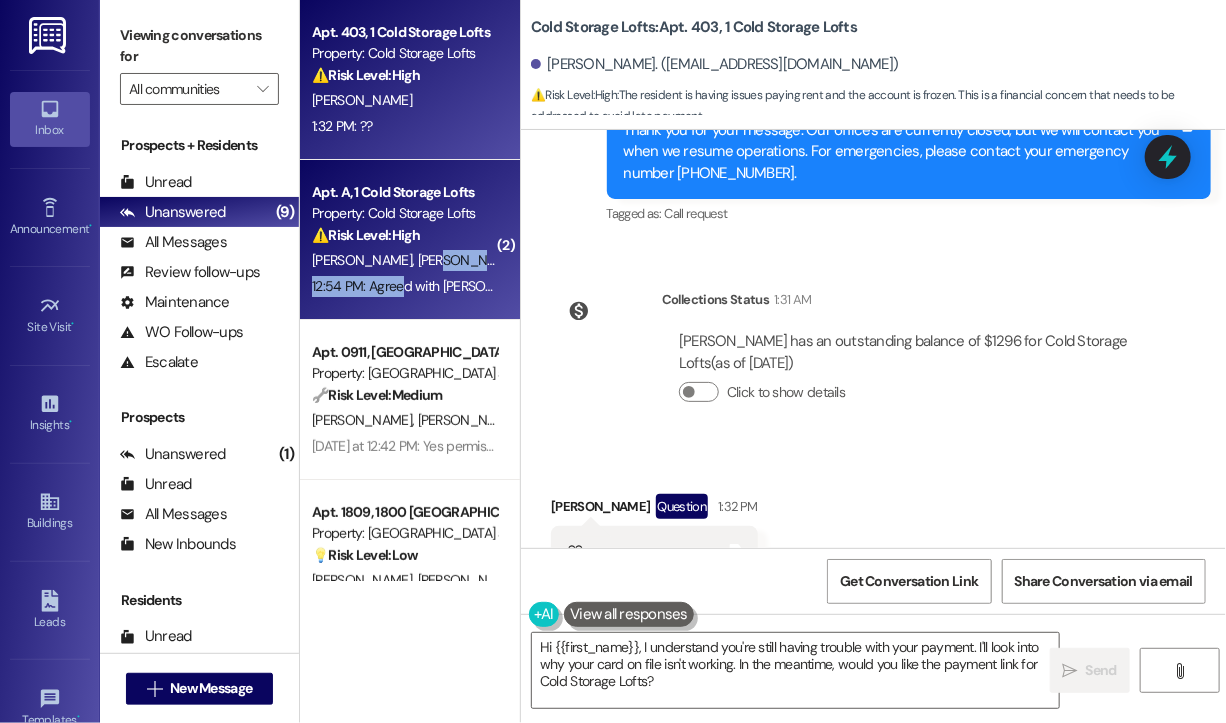 click on "Apt. A, 1 Cold Storage Lofts Property: Cold Storage Lofts ⚠️  Risk Level:  High The residents are disputing the resolution of their AC issue and the explanation for a high electric bill, suggesting potential equipment malfunction and raising concerns about the maintenance team's responsiveness and approach. The residents are clearly frustrated and indicating a potential financial impact. B. Greene A. Greene 12:54 PM: Agreed with Amanda, we have lived in this unit for five years and never had a problem until two months ago when there was a sudden spike. We can provide backup from Evergy, but this is getting very frustrating because the maintenance team tends to blame the tenant before they are willing to deal with the issue, so we have to go through this back and forth." at bounding box center (410, 240) 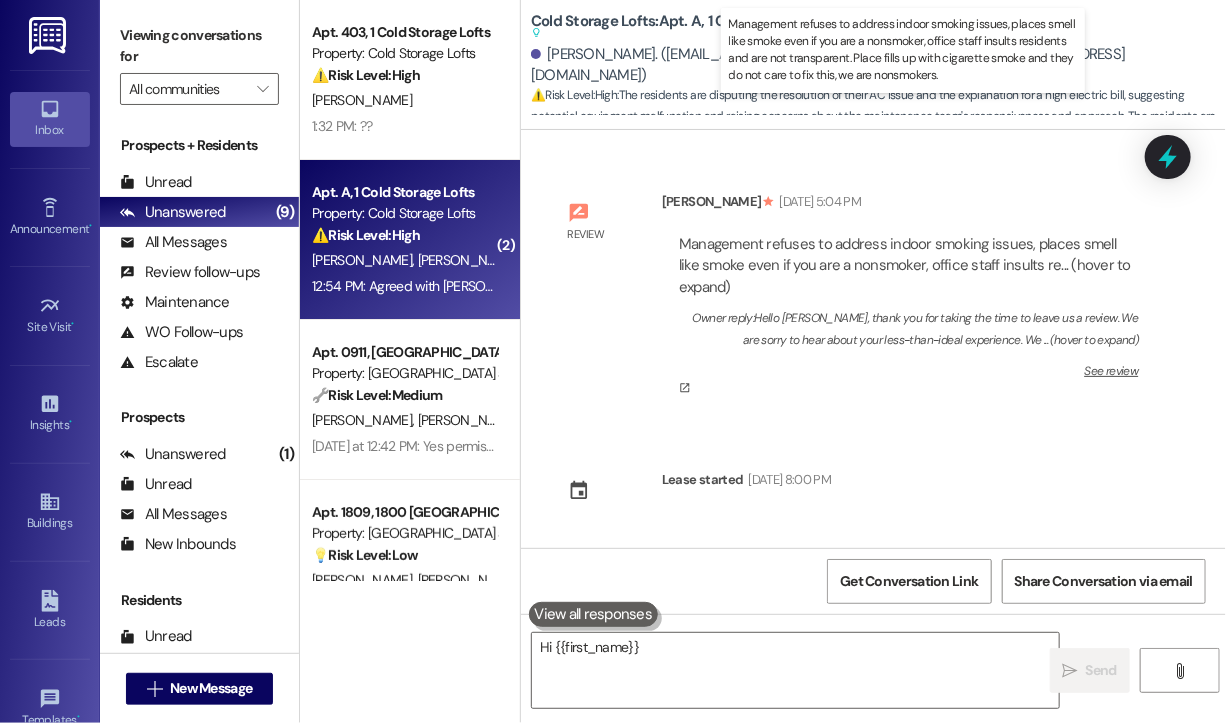 scroll, scrollTop: 72240, scrollLeft: 0, axis: vertical 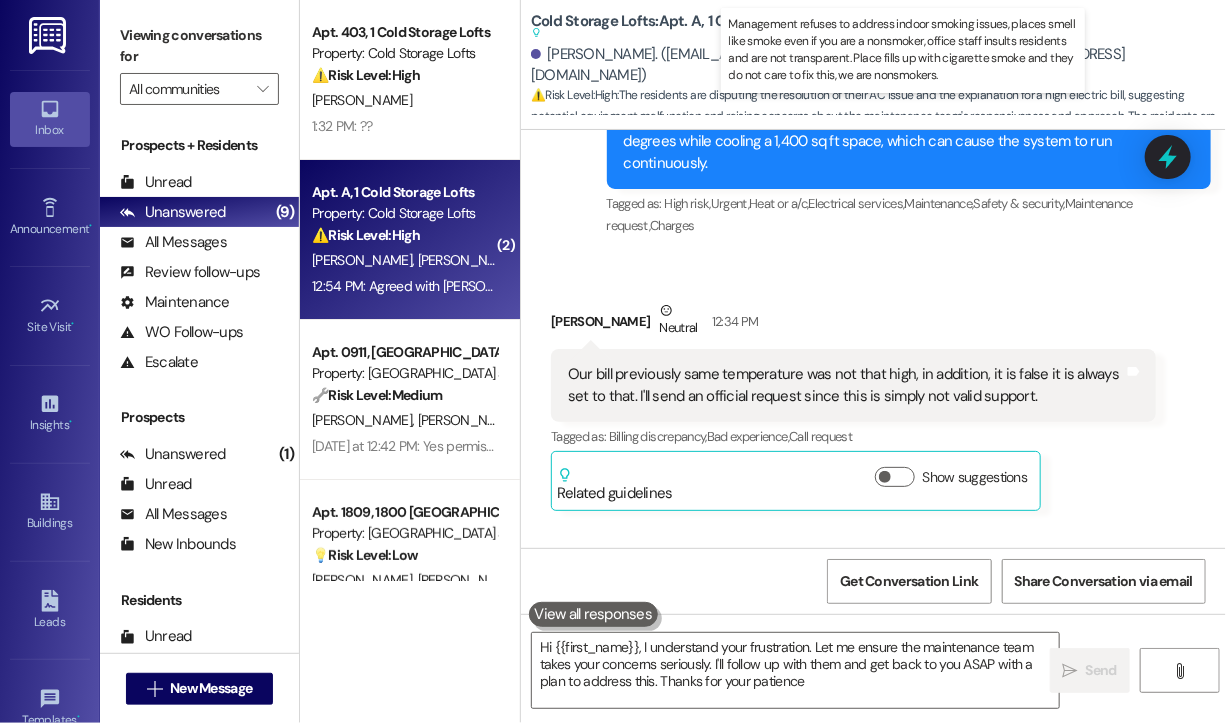 type on "Hi {{first_name}}, I understand your frustration. Let me ensure the maintenance team takes your concerns seriously. I'll follow up with them and get back to you ASAP with a plan to address this. Thanks for your patience!" 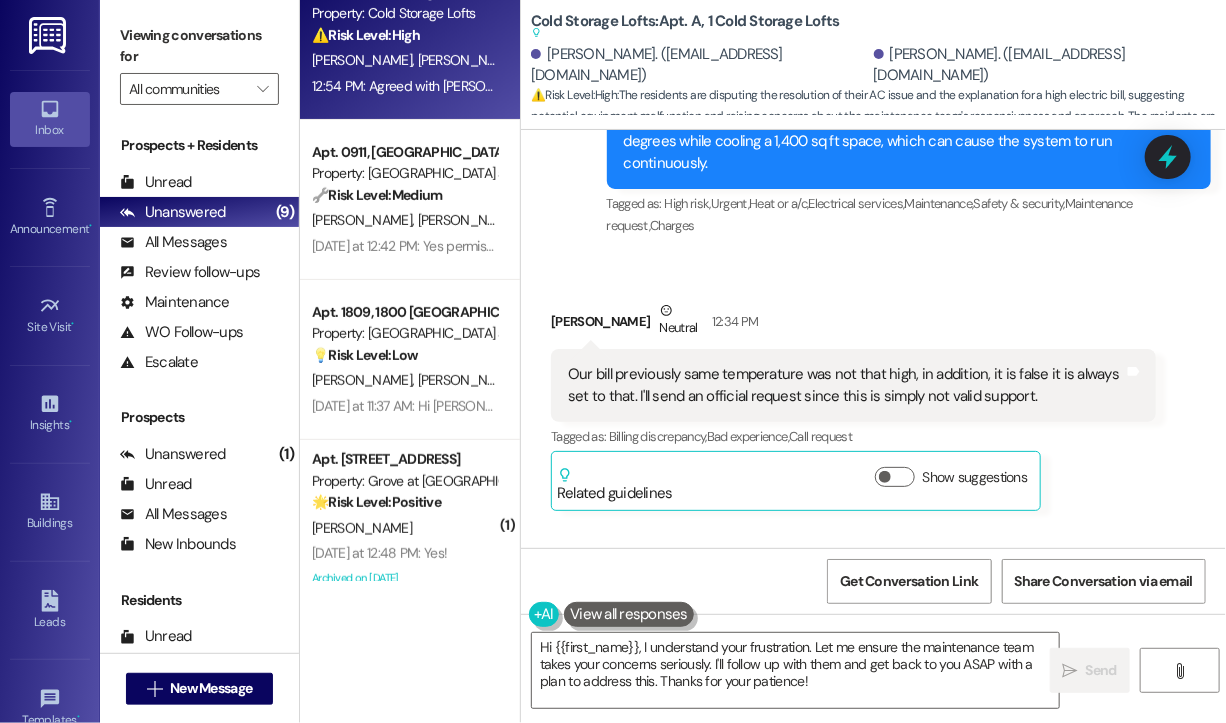 scroll, scrollTop: 500, scrollLeft: 0, axis: vertical 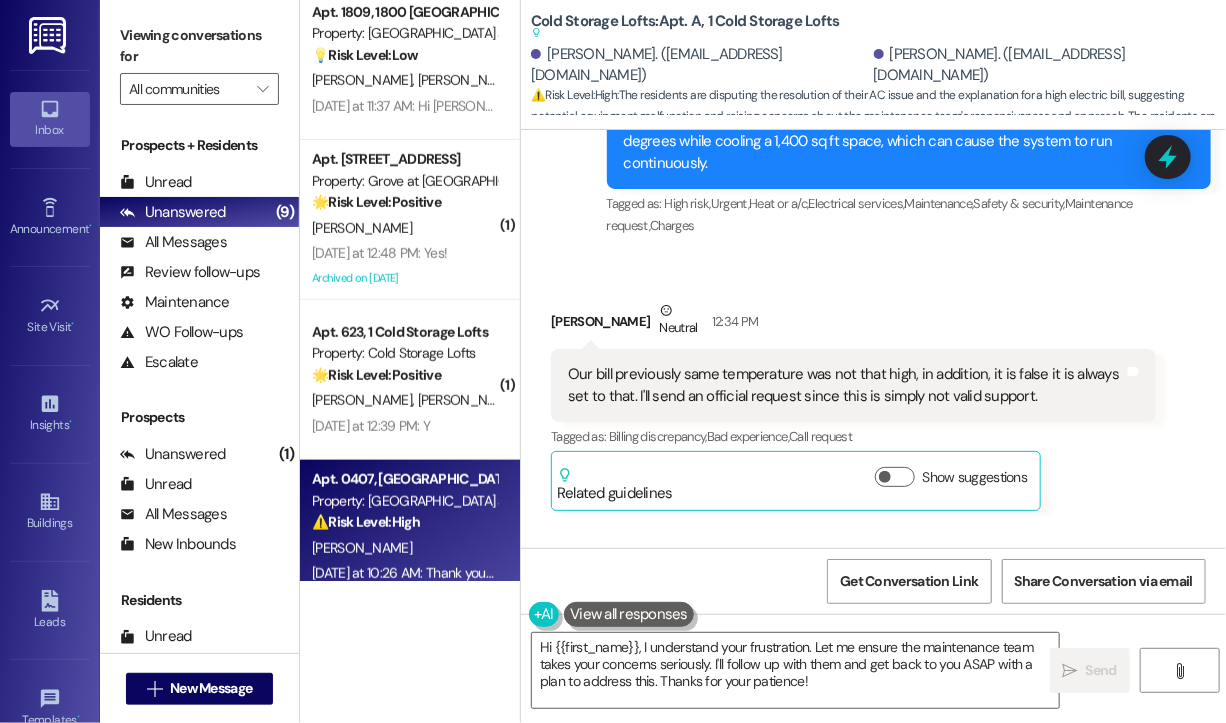 click on "Property: Lake House at Martin's Landing" at bounding box center [404, 501] 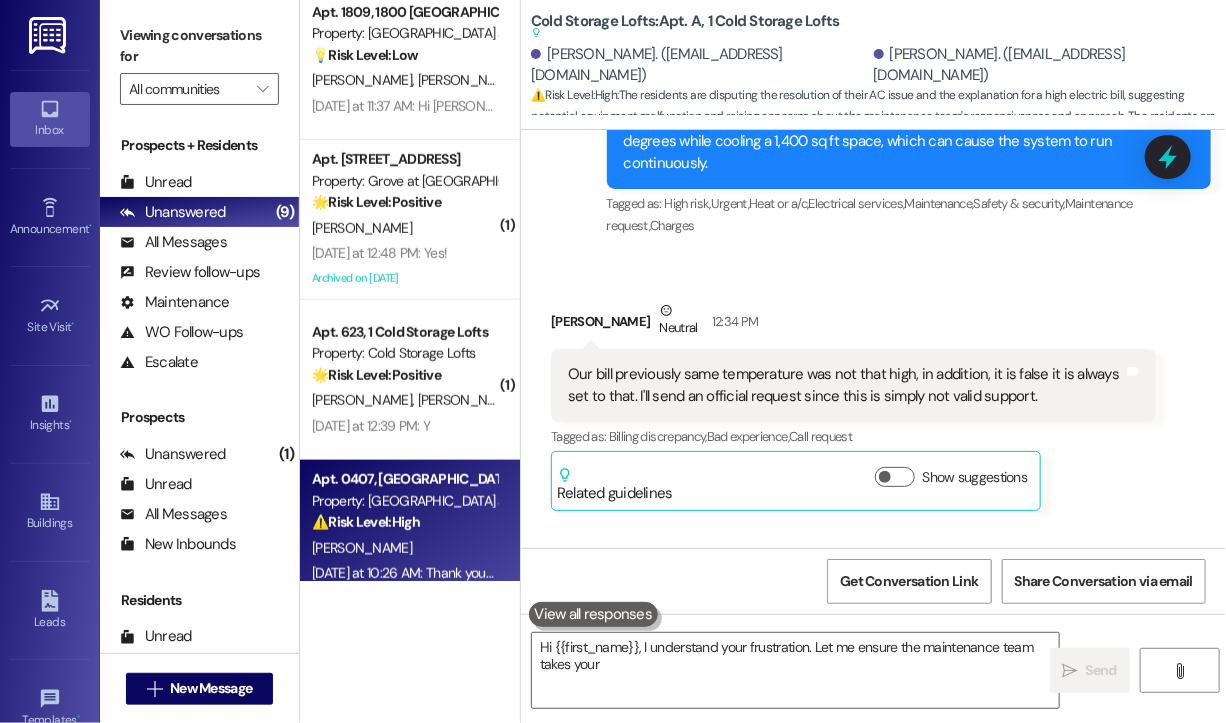 type on "Hi {{first_name}}, I understand your frustration. Let me ensure the maintenance team takes your" 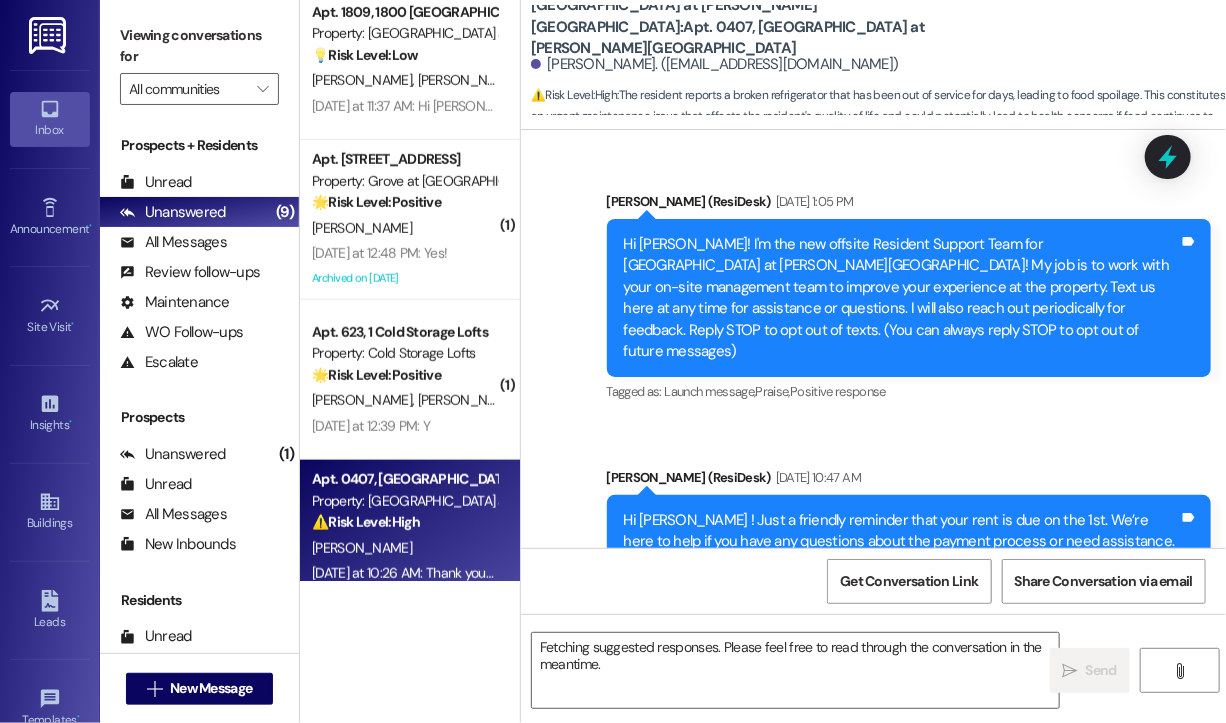 scroll, scrollTop: 32449, scrollLeft: 0, axis: vertical 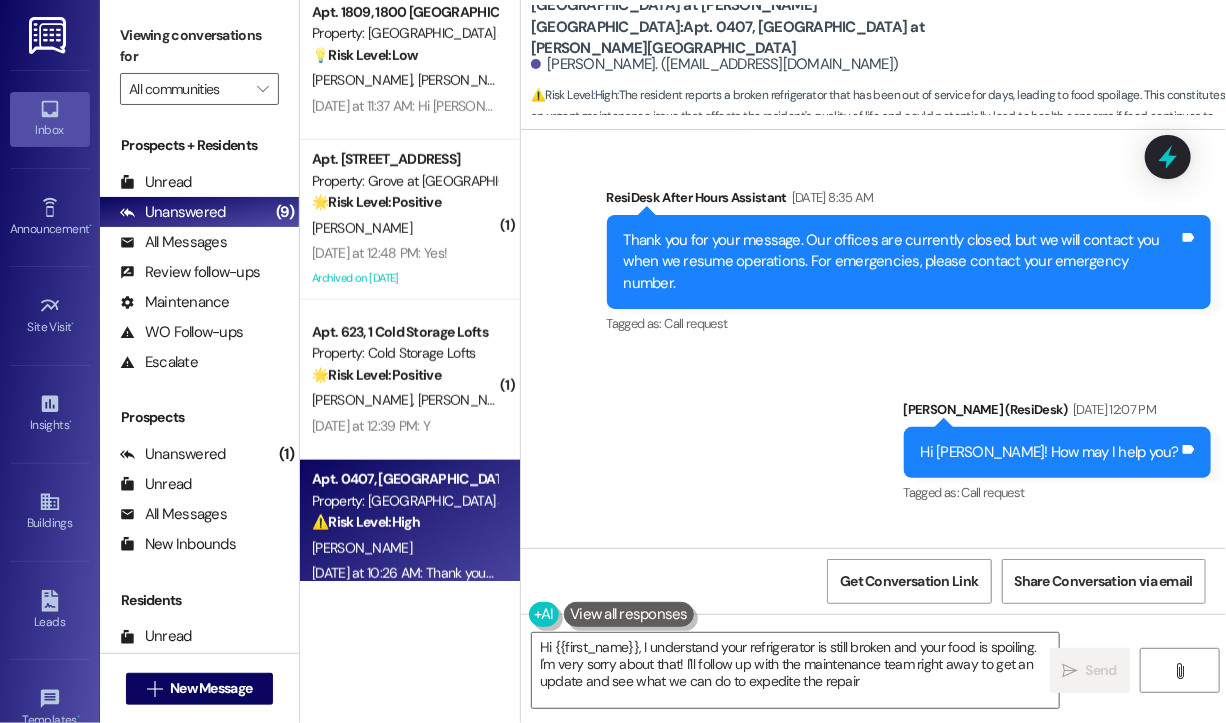 type on "Hi {{first_name}}, I understand your refrigerator is still broken and your food is spoiling. I'm very sorry about that! I'll follow up with the maintenance team right away to get an update and see what we can do to expedite the repair." 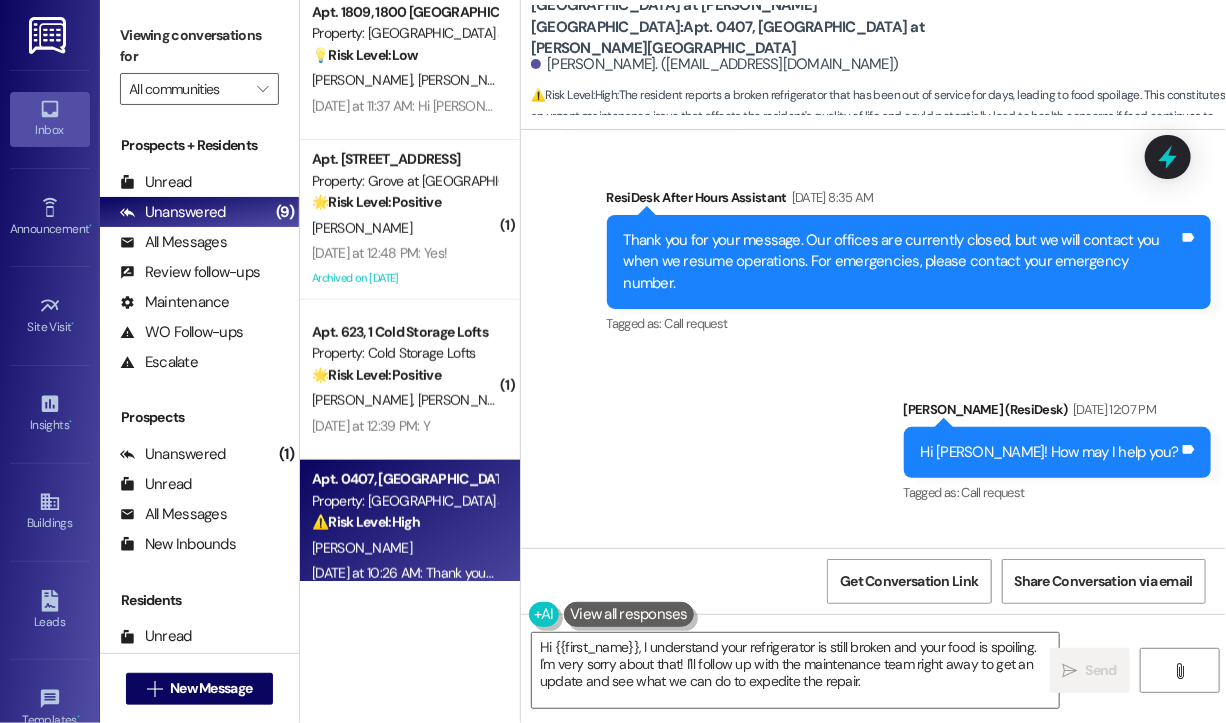 drag, startPoint x: 940, startPoint y: 246, endPoint x: 944, endPoint y: 266, distance: 20.396078 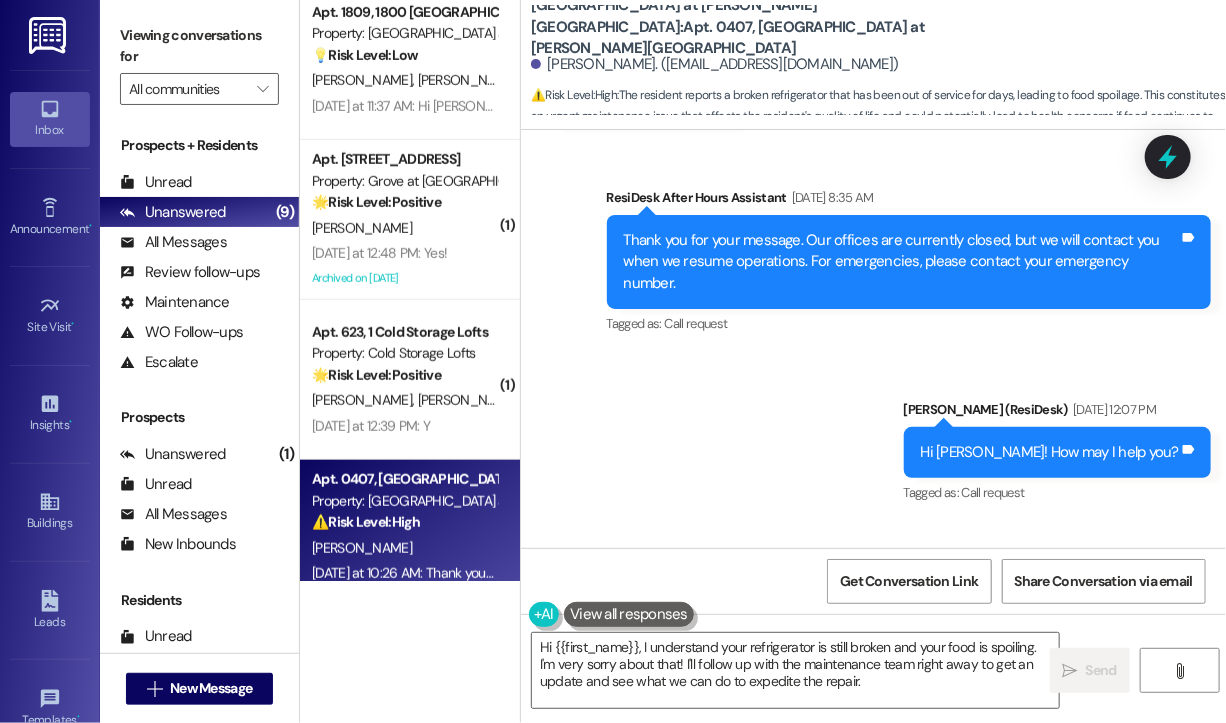 click on "Received via SMS Emika Michel   Neutral Jul 18, 2025 at 12:09 PM My refrigerator is broken. The repairman came to fix it, but he said he had to order the gasket because it was damaged. The problem is, it's been like this for days, and it's spoiling my food. Tags and notes Tagged as:   Maintenance request ,  Click to highlight conversations about Maintenance request Complaint Click to highlight conversations about Complaint  Related guidelines Show suggestions Received via SMS Emika Michel Yesterday at 10:25 AM ,, Tags and notes" at bounding box center (873, 737) 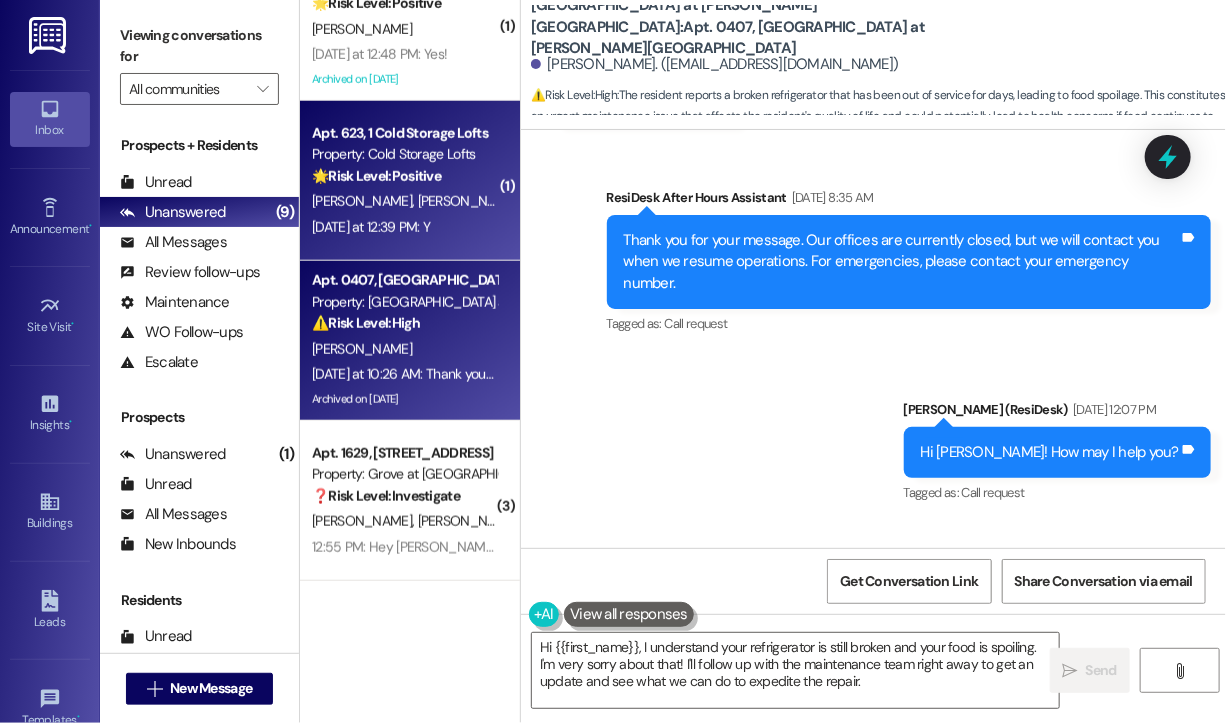 click on "M. Partridge A. Lisenbee" at bounding box center (404, 201) 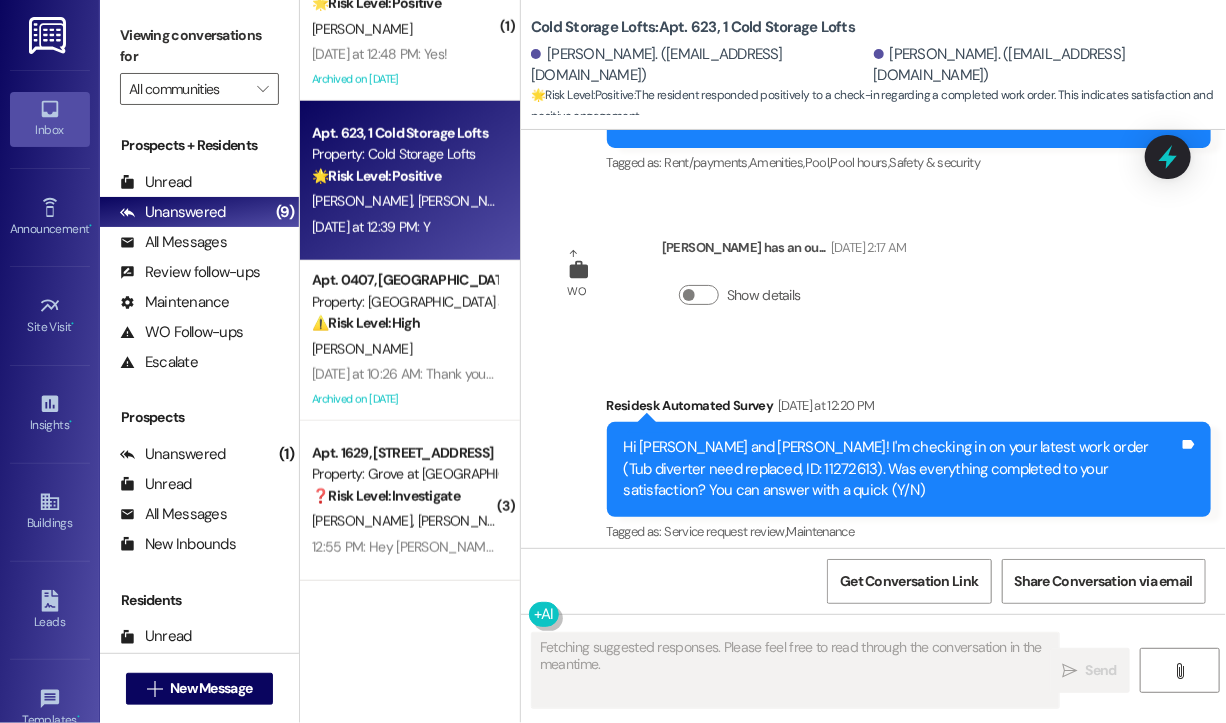 scroll, scrollTop: 26172, scrollLeft: 0, axis: vertical 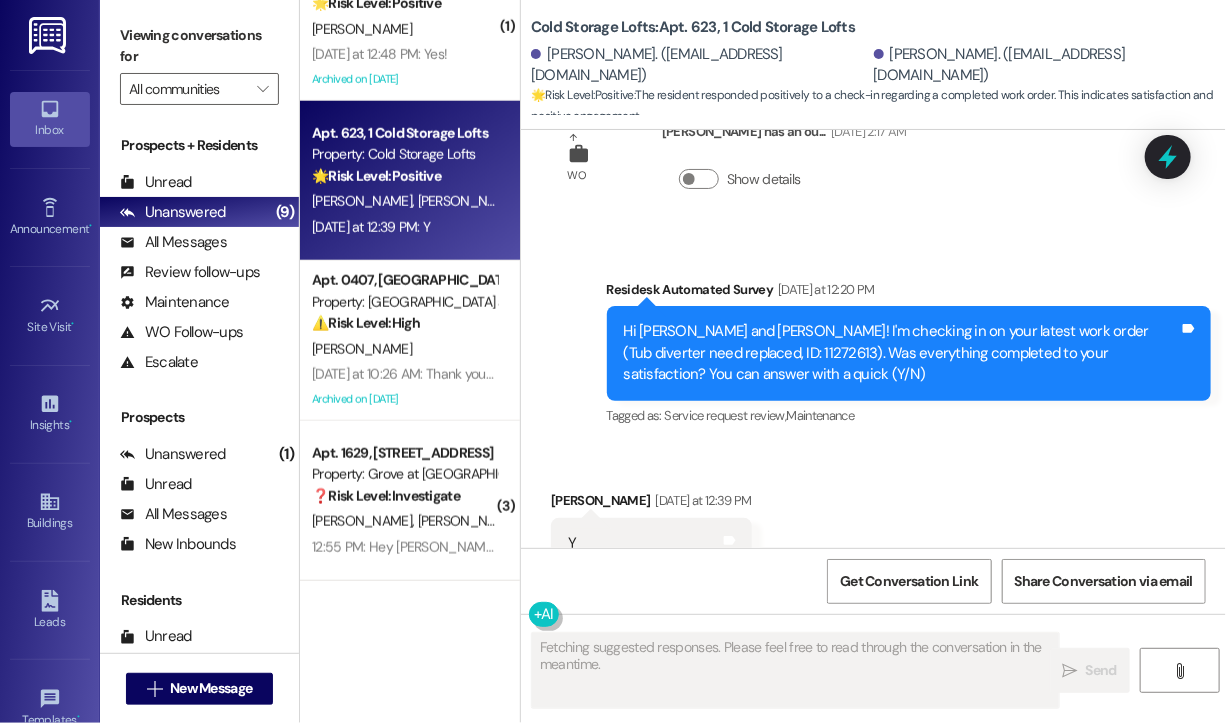 click on "Received via SMS Millard Partridge Yesterday at 12:39 PM Y Tags and notes Tagged as:   Positive response Click to highlight conversations about Positive response" at bounding box center [873, 529] 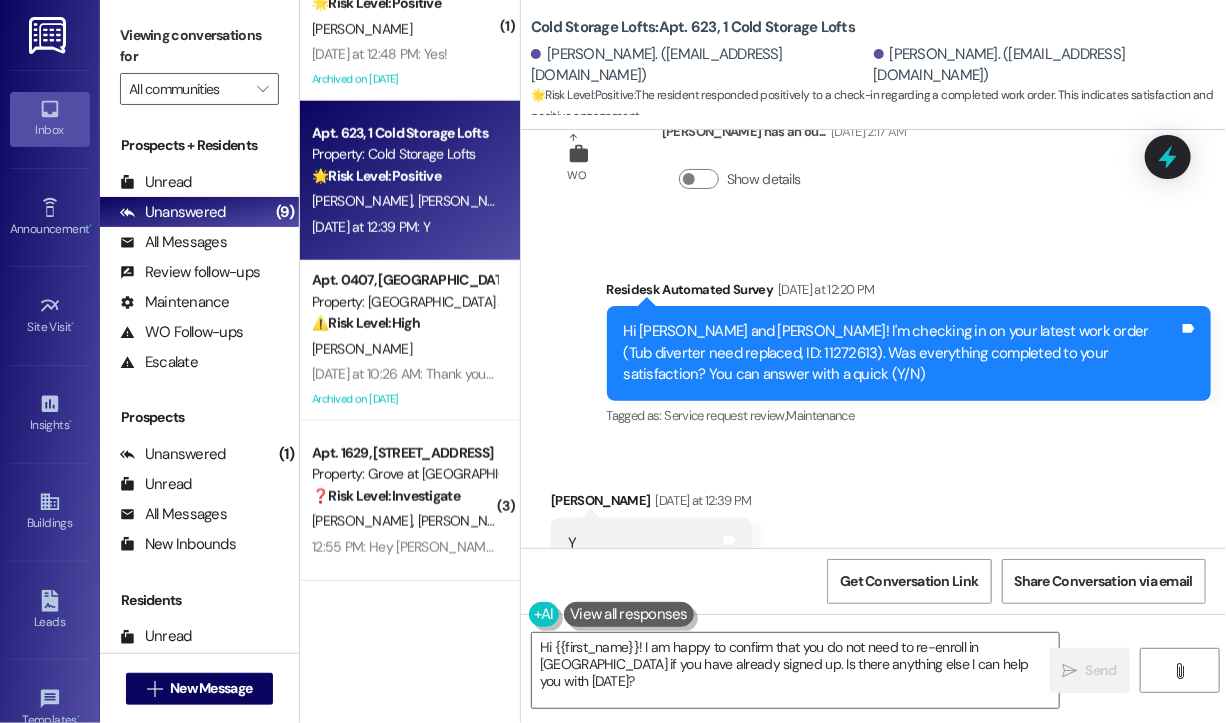 click on "Survey, sent via SMS Residesk Automated Survey Yesterday at 12:20 PM Hi Alexandra and Millard! I'm checking in on your latest work order (Tub diverter need replaced, ID: 11272613). Was everything completed to your satisfaction? You can answer with a quick (Y/N) Tags and notes Tagged as:   Service request review ,  Click to highlight conversations about Service request review Maintenance Click to highlight conversations about Maintenance" at bounding box center (909, 355) 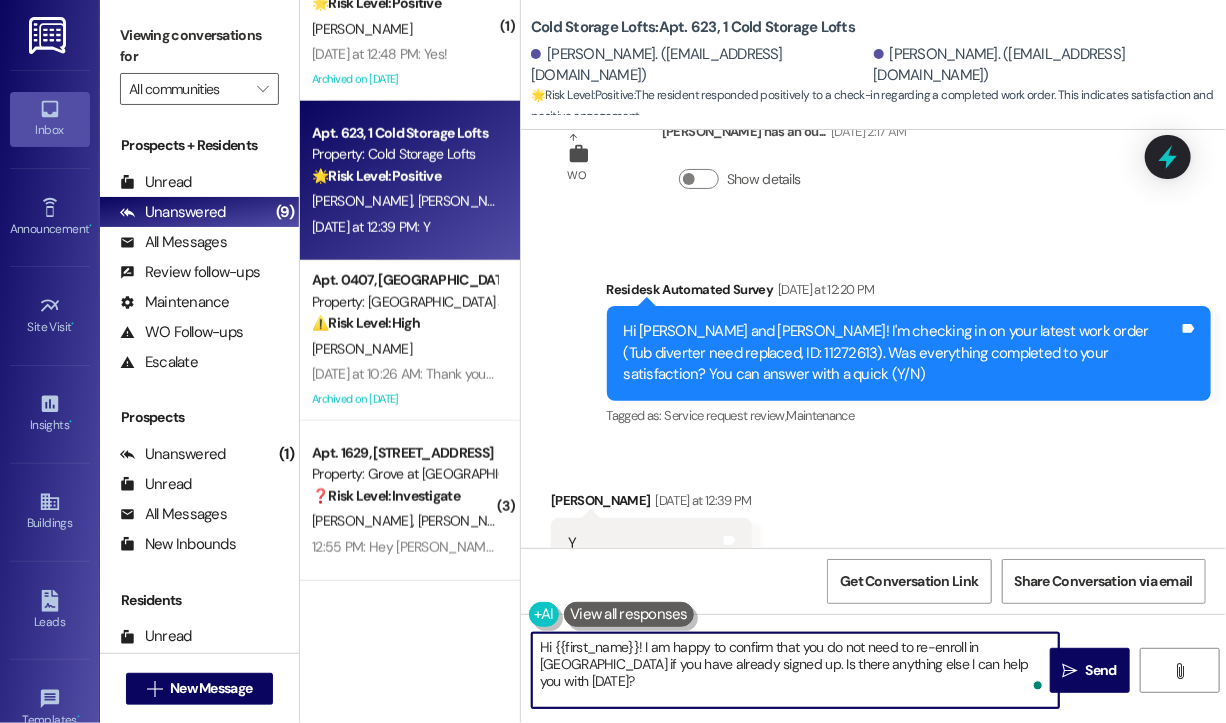 drag, startPoint x: 1038, startPoint y: 664, endPoint x: 650, endPoint y: 642, distance: 388.6232 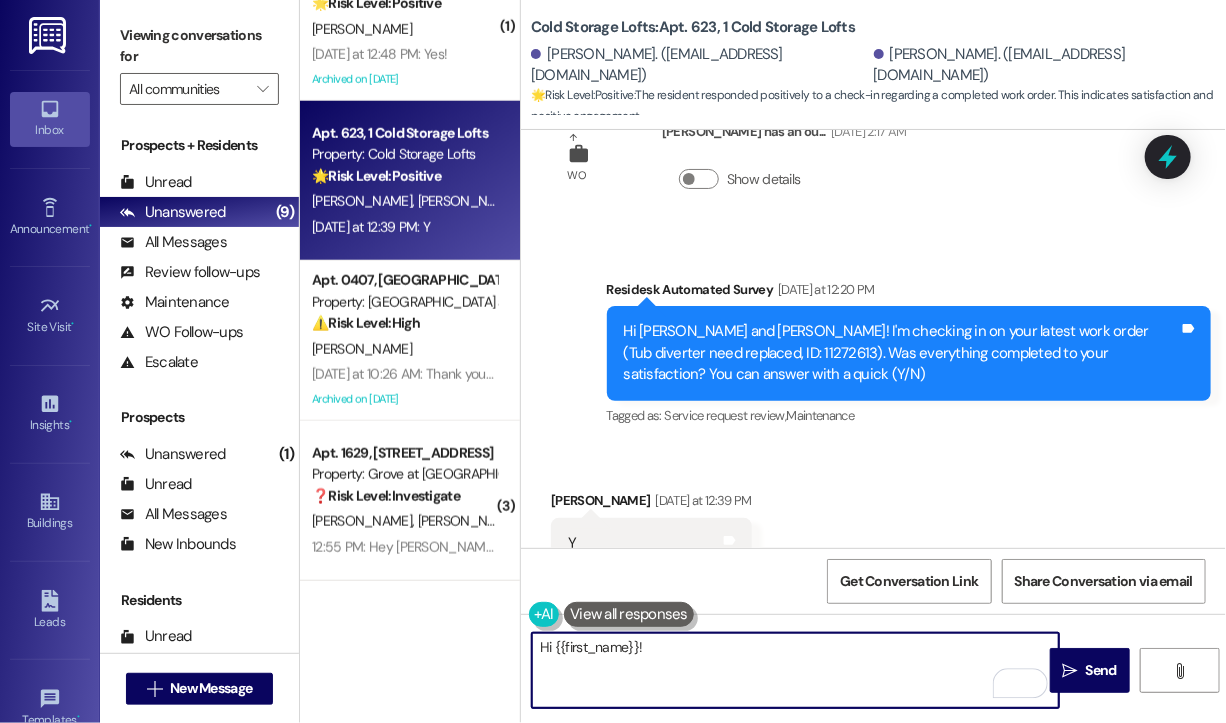 paste on "That’s wonderful to hear! We’re so glad that you’re satisfied with the recent work order completed by our maintenance team. If you ever need anything or have any concerns, please don’t hesitate to reach out." 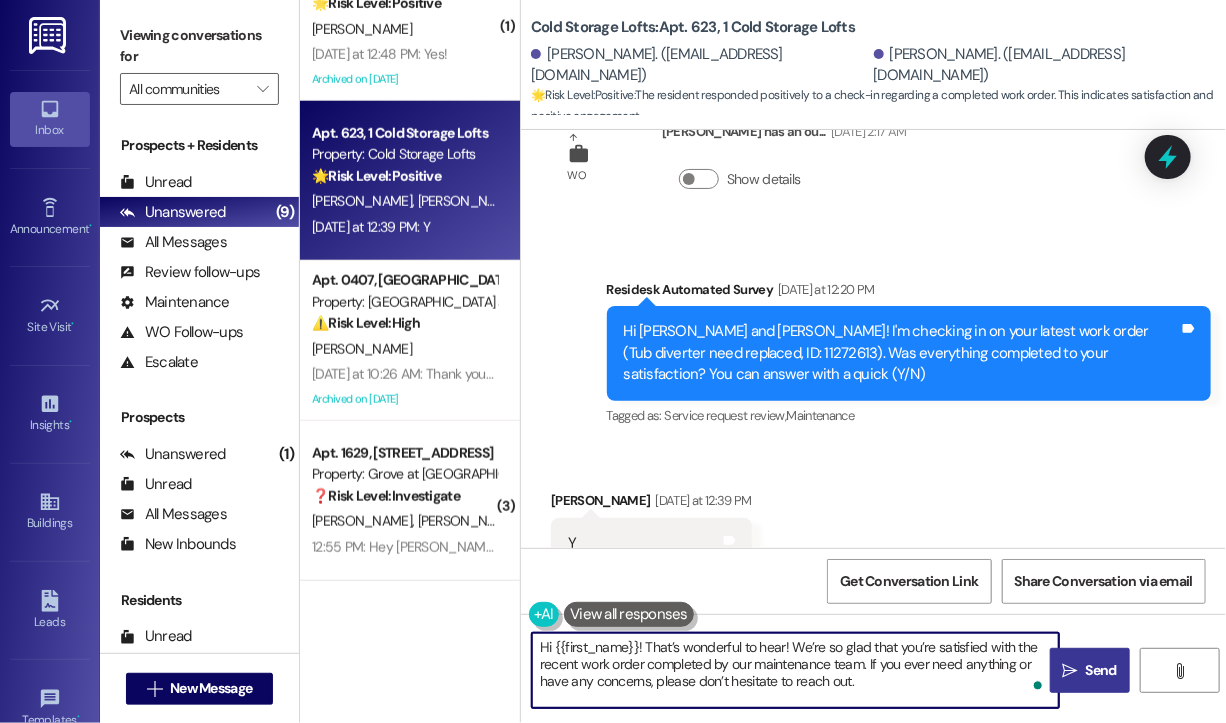 type on "Hi {{first_name}}! That’s wonderful to hear! We’re so glad that you’re satisfied with the recent work order completed by our maintenance team. If you ever need anything or have any concerns, please don’t hesitate to reach out." 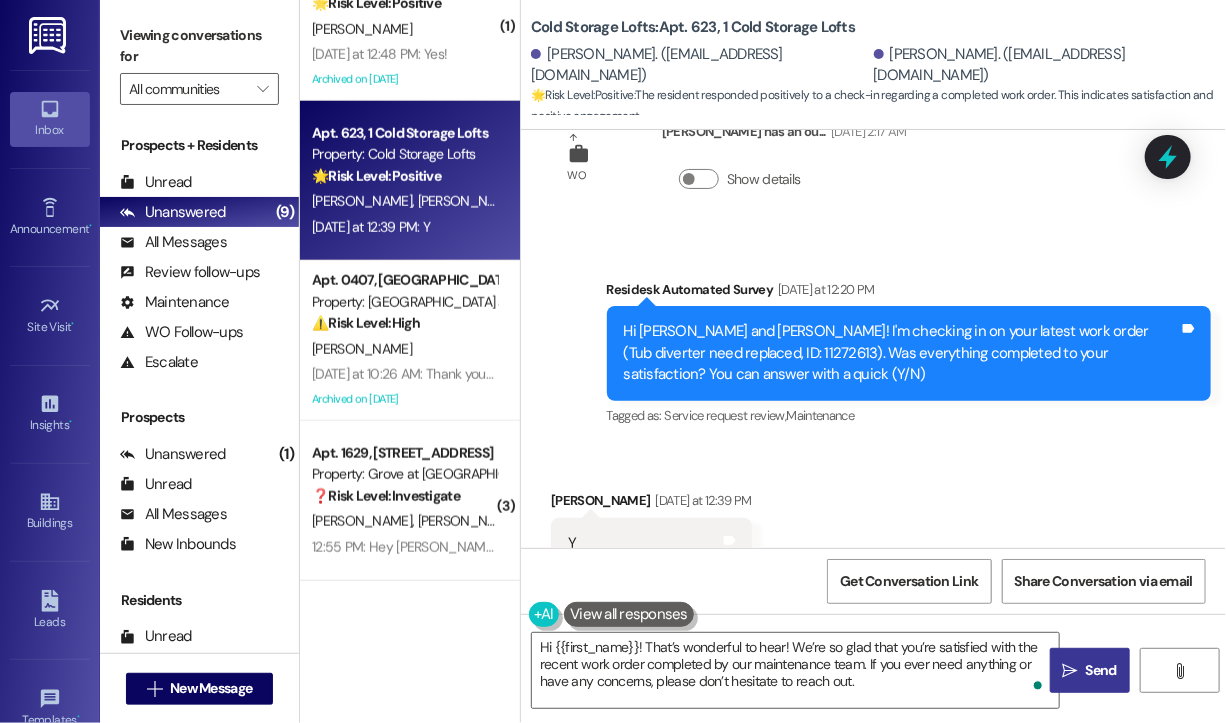 click on "" at bounding box center (1070, 671) 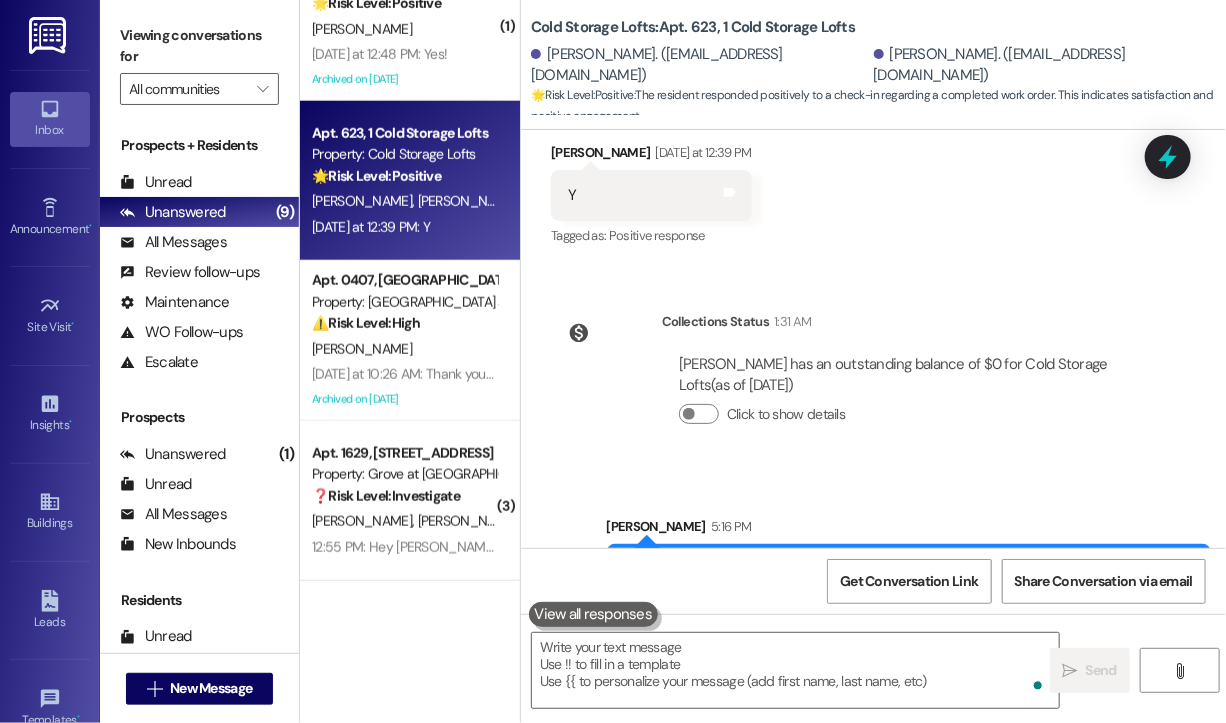scroll, scrollTop: 26560, scrollLeft: 0, axis: vertical 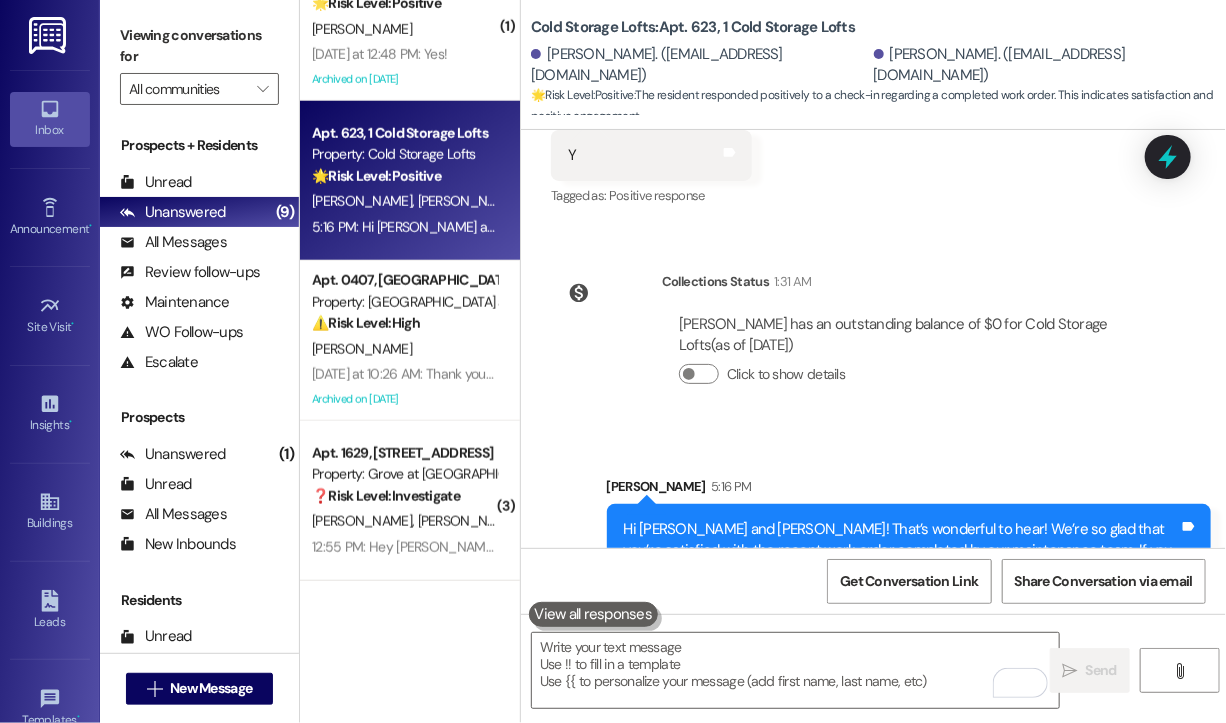 click on "Sent via SMS Sarah 5:16 PM Hi Alexandra and Millard! That’s wonderful to hear! We’re so glad that you’re satisfied with the recent work order completed by our maintenance team. If you ever need anything or have any concerns, please don’t hesitate to reach out. Tags and notes" at bounding box center (873, 522) 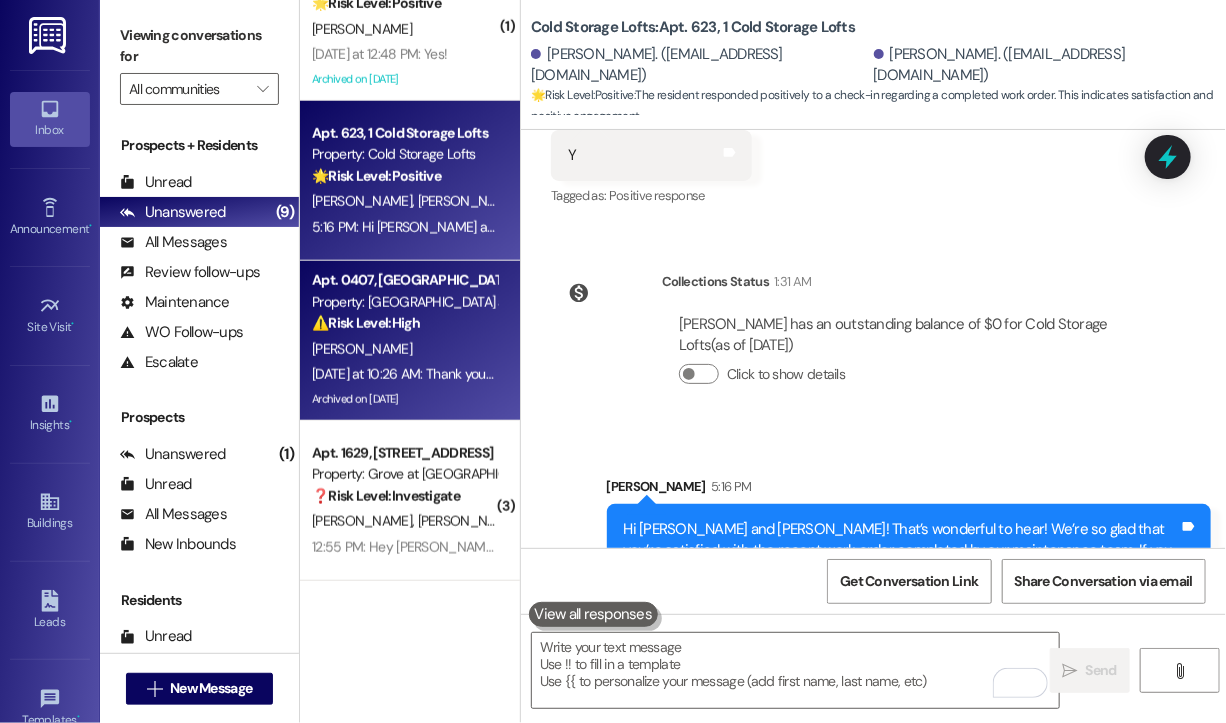 click on "E. Michel" at bounding box center (404, 349) 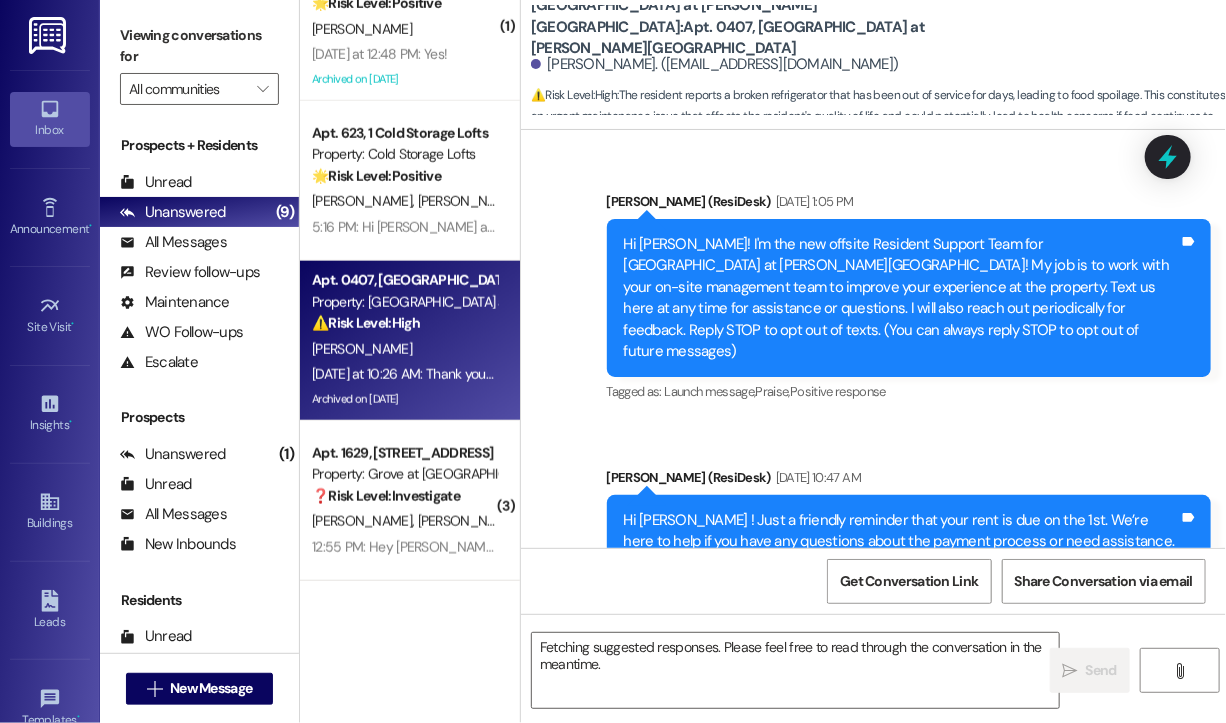 scroll, scrollTop: 32259, scrollLeft: 0, axis: vertical 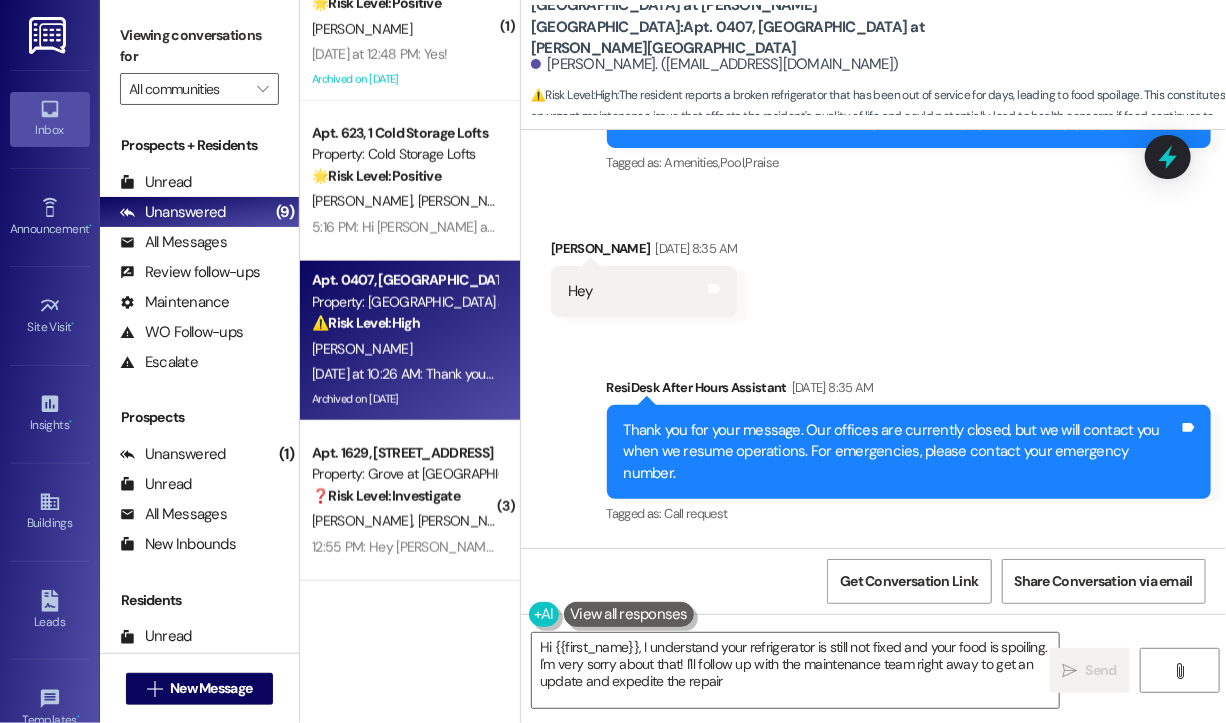 type on "Hi {{first_name}}, I understand your refrigerator is still not fixed and your food is spoiling. I'm very sorry about that! I'll follow up with the maintenance team right away to get an update and expedite the repair." 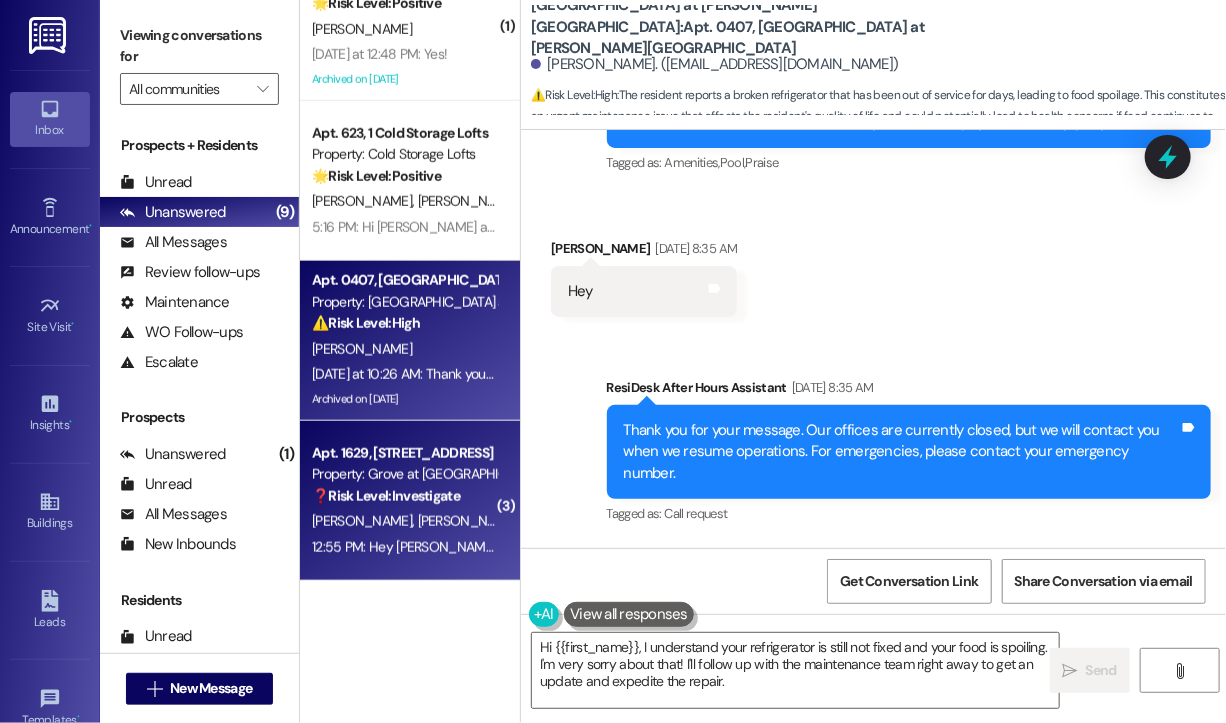 click on "Property: Grove at Sterling Ridge" at bounding box center [404, 474] 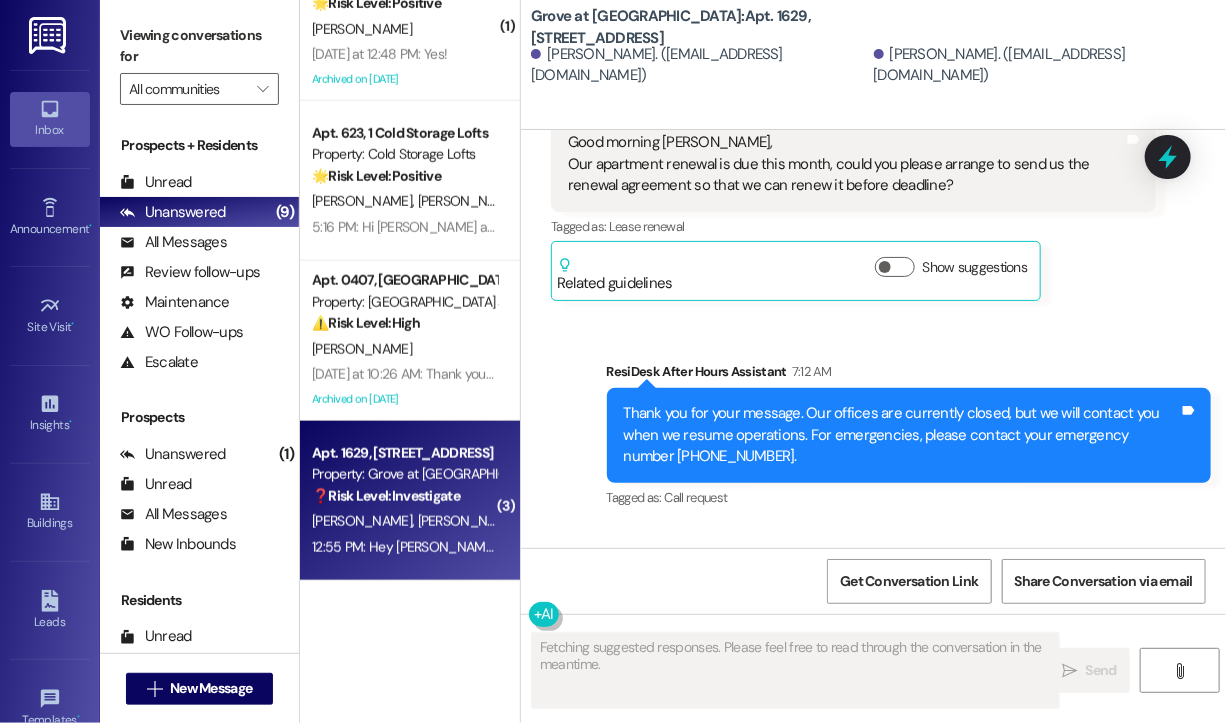 scroll, scrollTop: 7050, scrollLeft: 0, axis: vertical 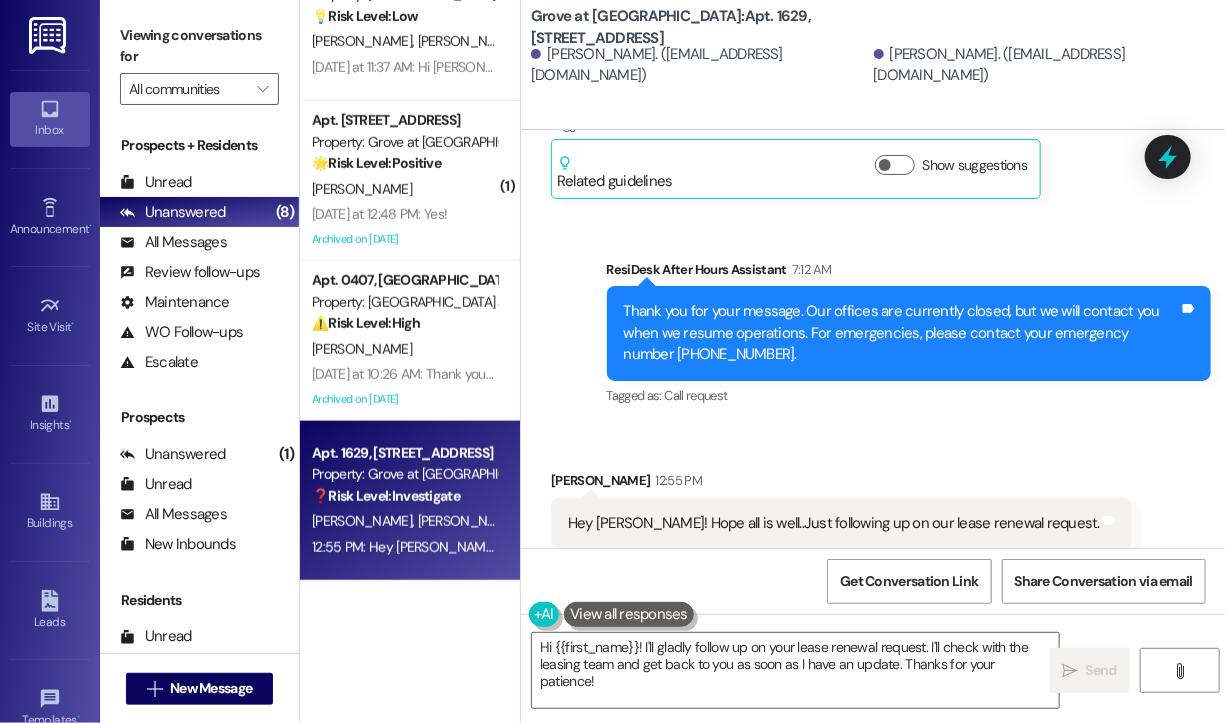 click on "Received via SMS Tanisha Gupta 12:55 PM Hey Sarah! Hope all is well..Just following up on our lease renewal request. Tags and notes Tagged as:   Lease renewal Click to highlight conversations about Lease renewal" at bounding box center (841, 524) 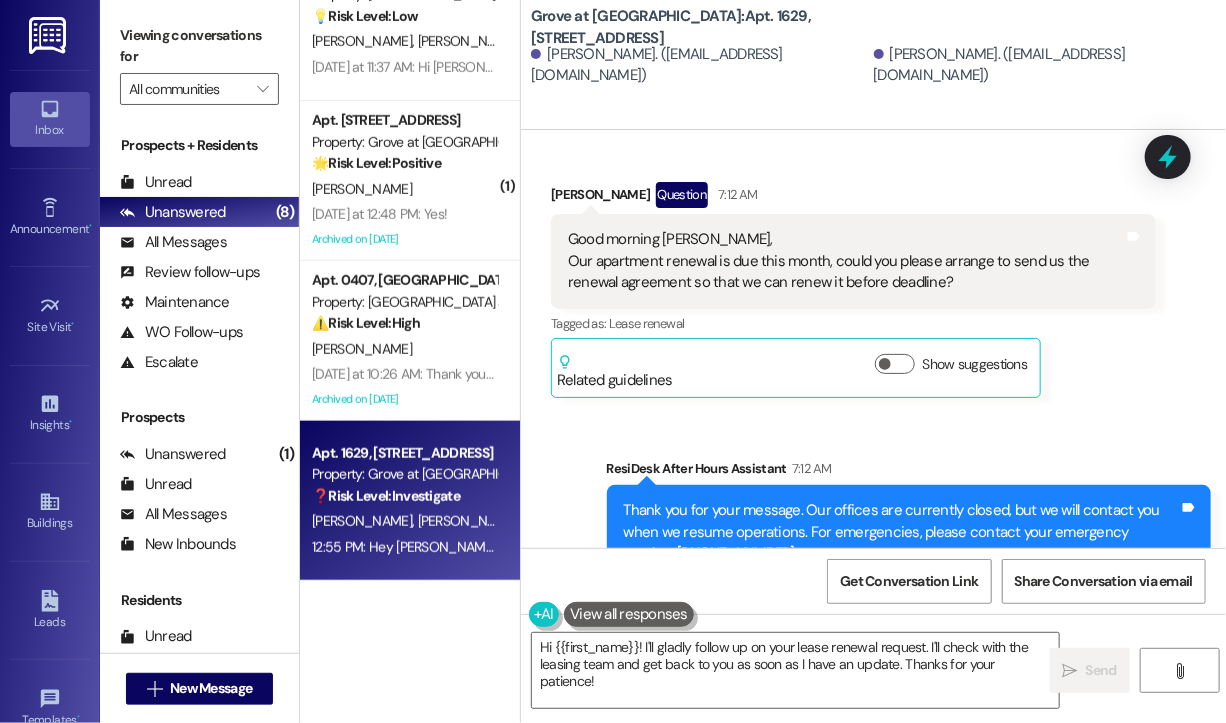 scroll, scrollTop: 7050, scrollLeft: 0, axis: vertical 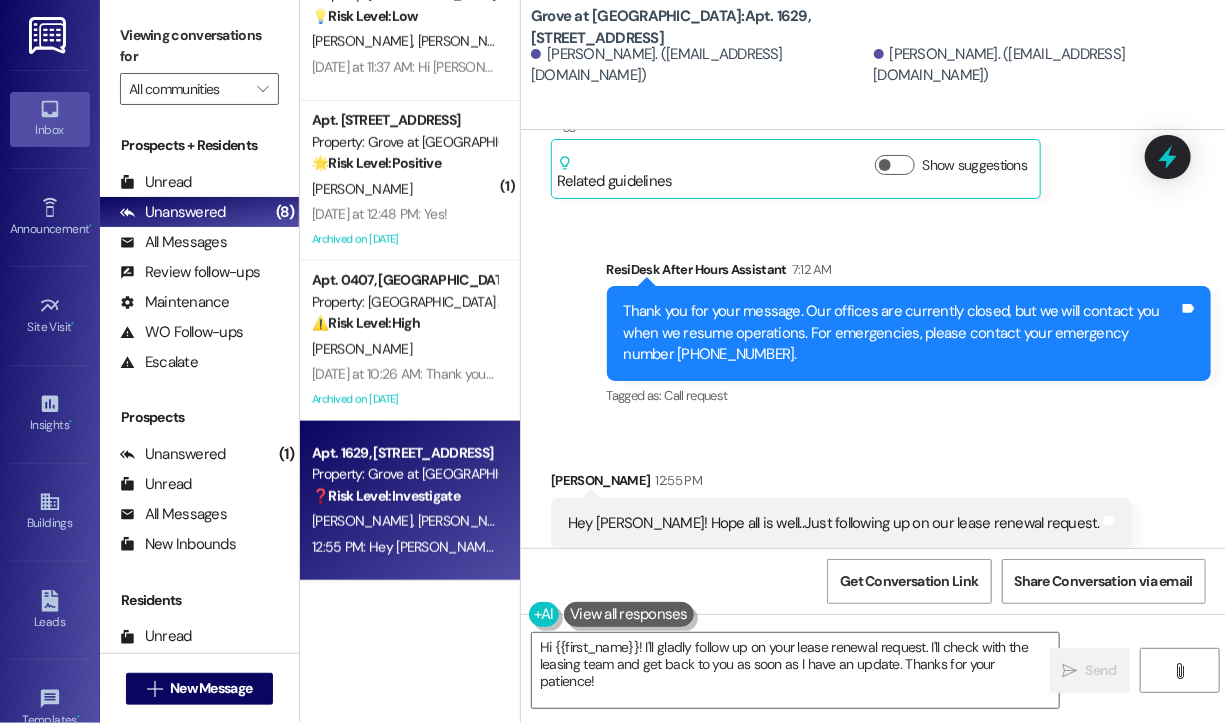 click on "Tanisha Gupta 12:55 PM" at bounding box center (841, 484) 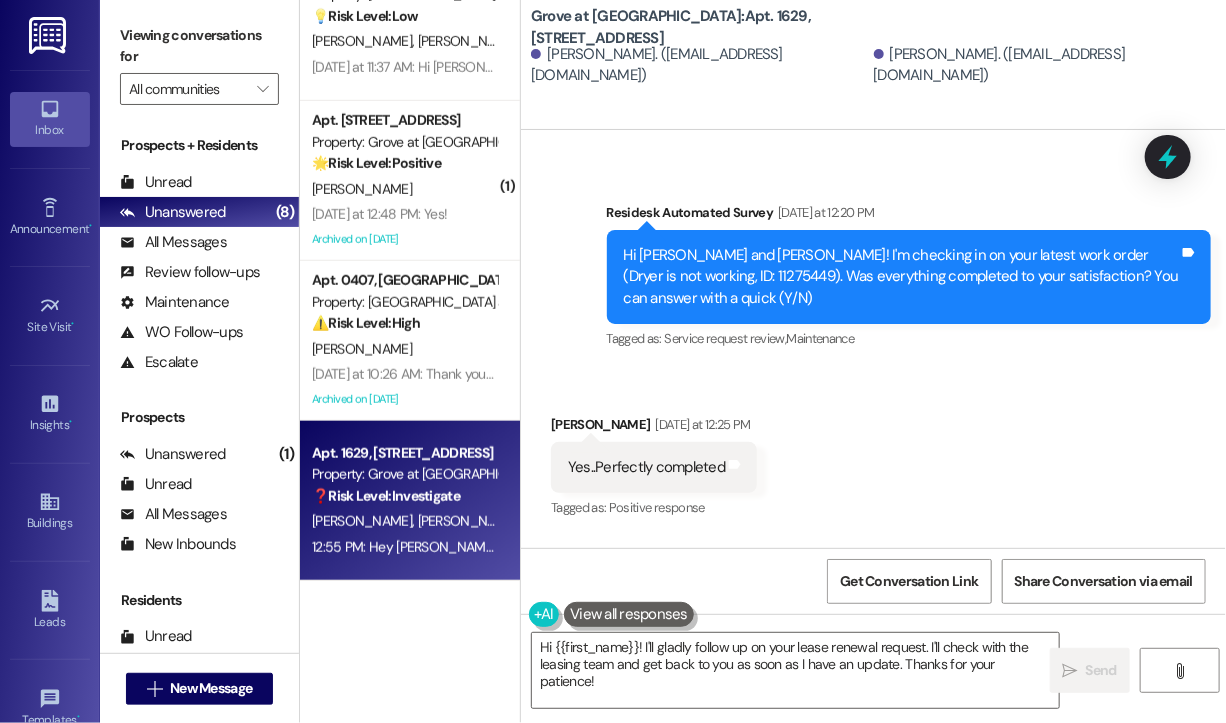 scroll, scrollTop: 6751, scrollLeft: 0, axis: vertical 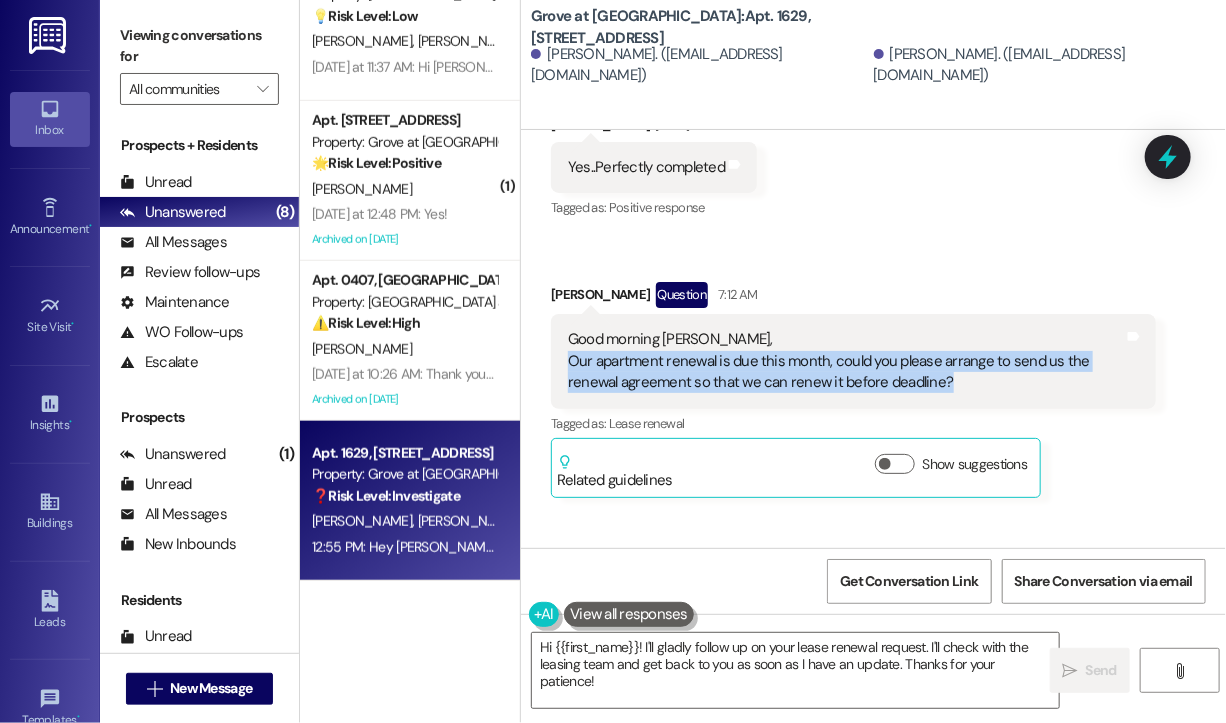 drag, startPoint x: 976, startPoint y: 339, endPoint x: 563, endPoint y: 318, distance: 413.53354 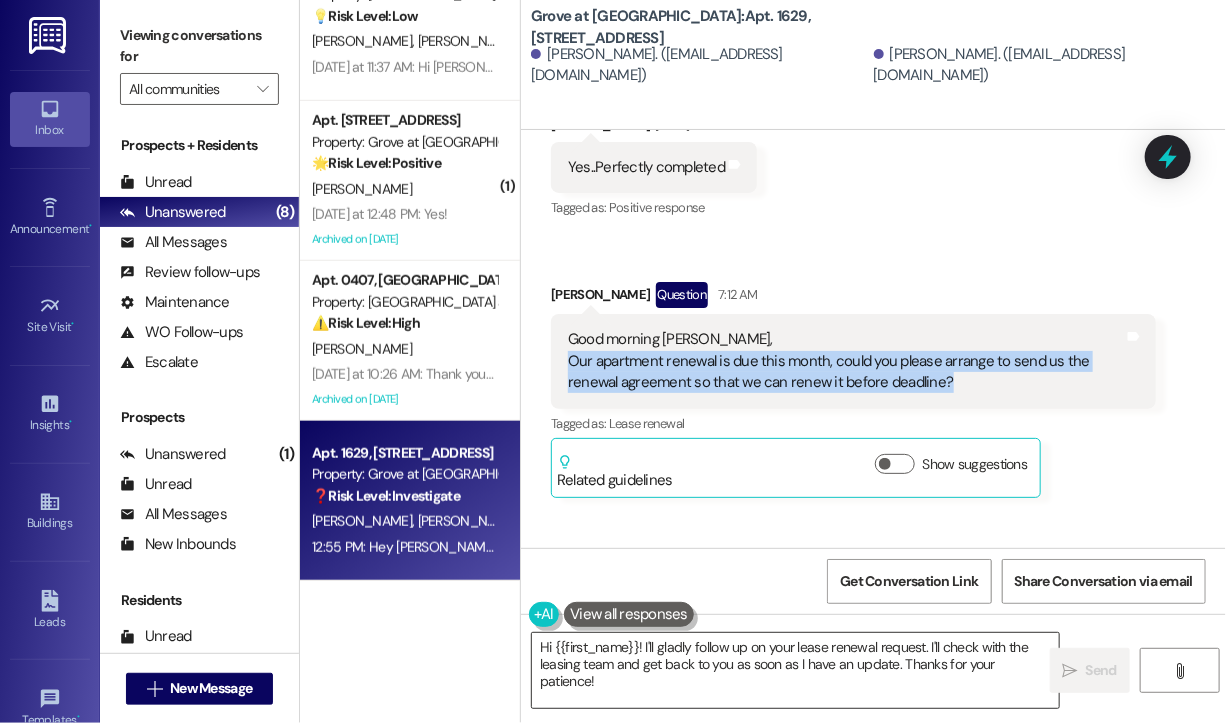 click on "Hi {{first_name}}! I'll gladly follow up on your lease renewal request. I'll check with the leasing team and get back to you as soon as I have an update. Thanks for your patience!" at bounding box center (795, 670) 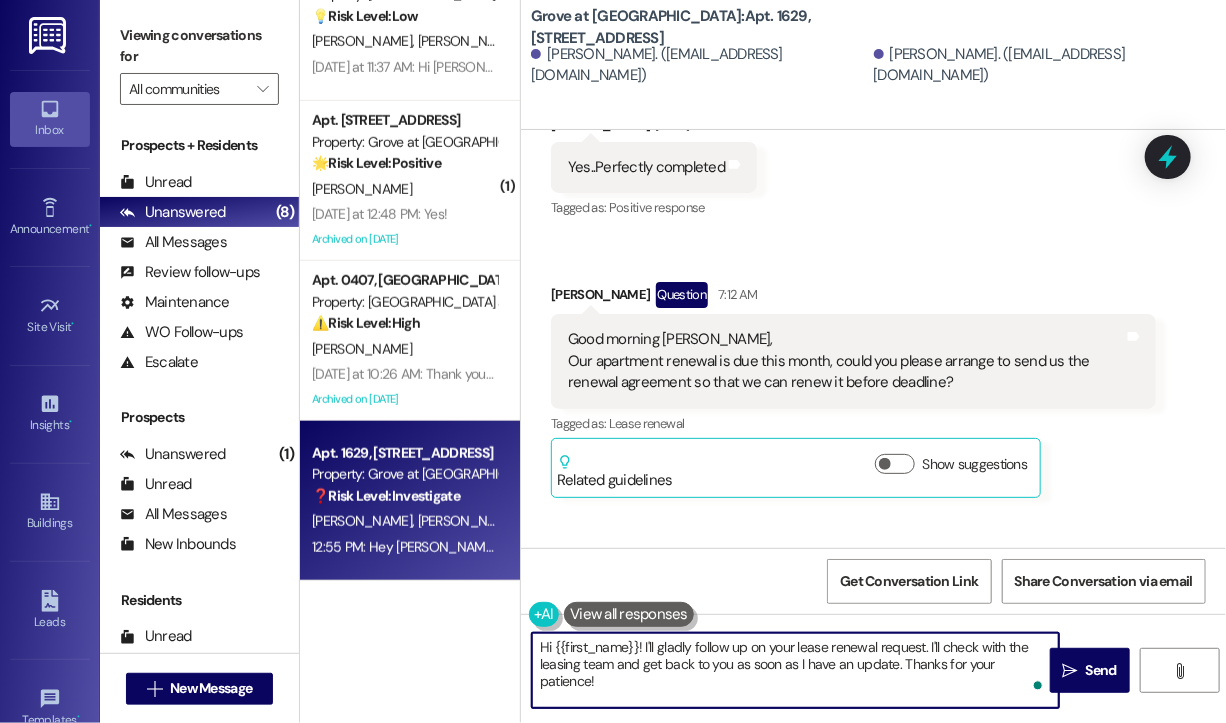 click on "Hi {{first_name}}! I'll gladly follow up on your lease renewal request. I'll check with the leasing team and get back to you as soon as I have an update. Thanks for your patience!" at bounding box center [795, 670] 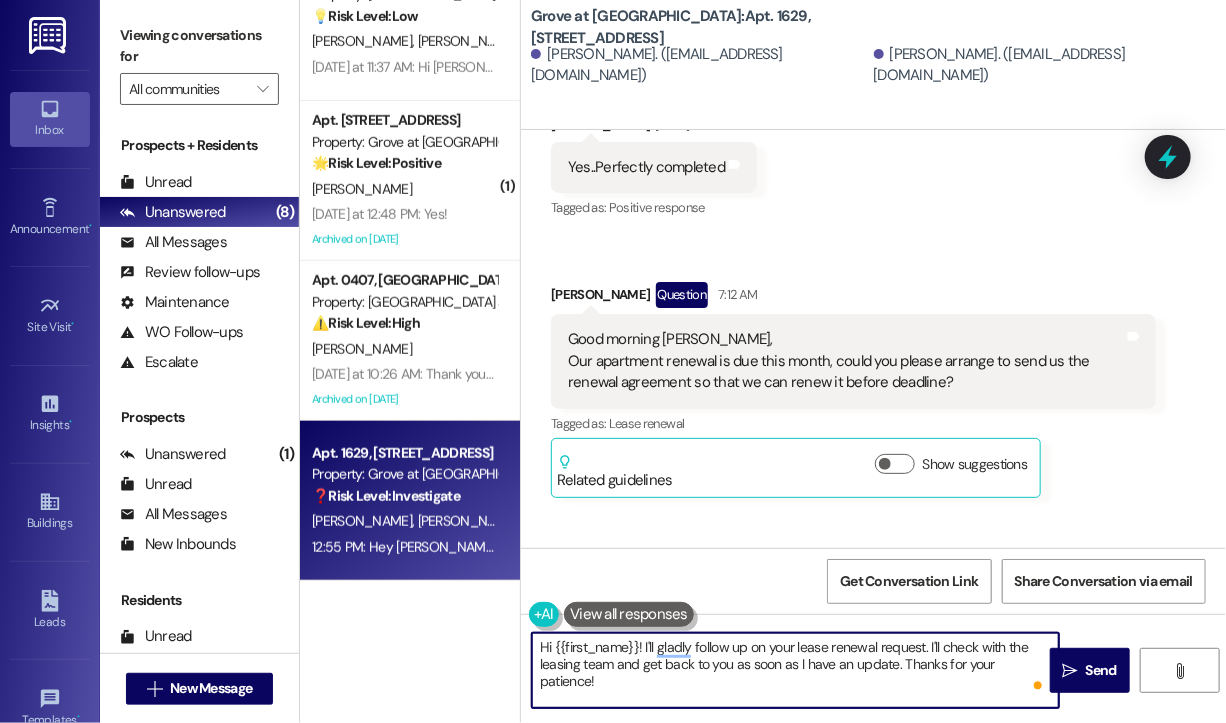click on "Hi {{first_name}}! I'll gladly follow up on your lease renewal request. I'll check with the leasing team and get back to you as soon as I have an update. Thanks for your patience!" at bounding box center (795, 670) 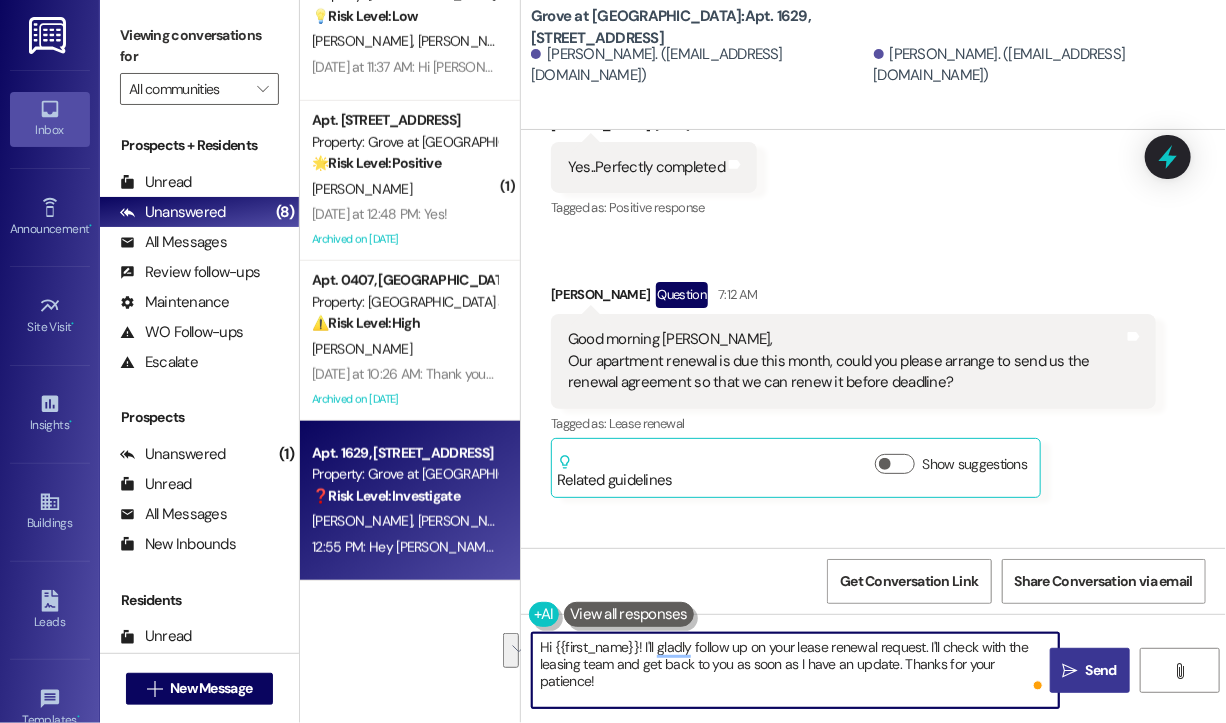 drag, startPoint x: 643, startPoint y: 648, endPoint x: 1051, endPoint y: 677, distance: 409.02933 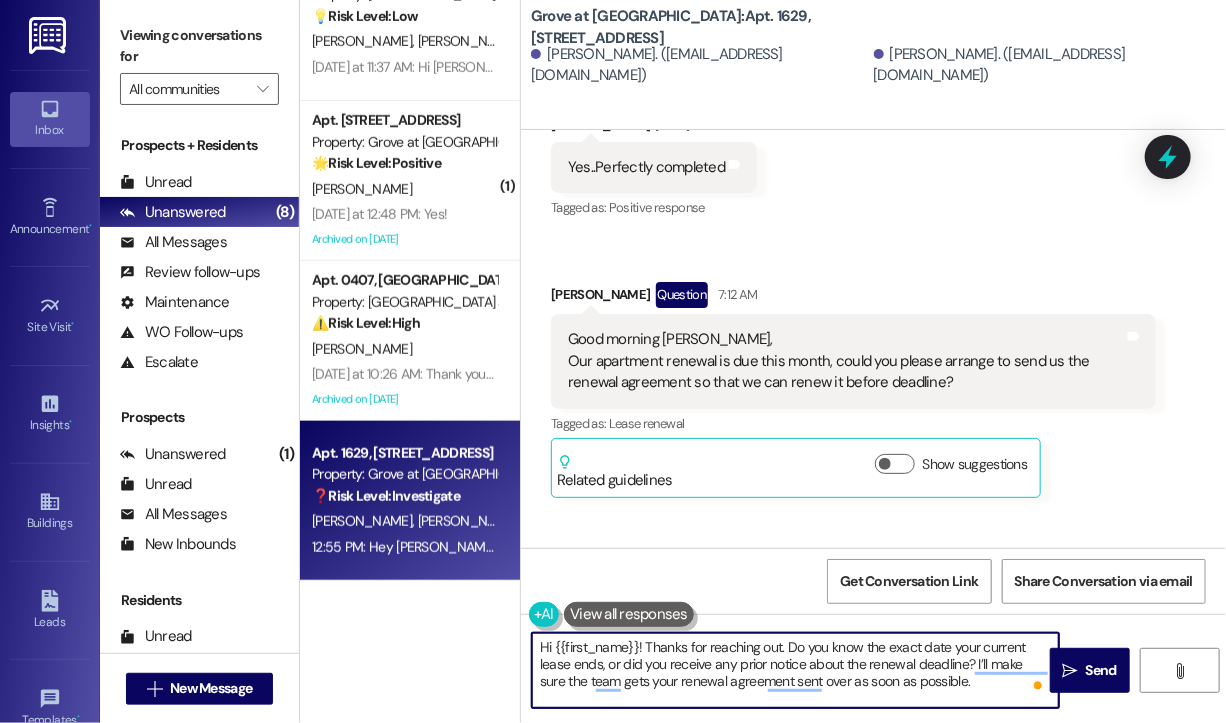click on "Hi {{first_name}}! Thanks for reaching out. Do you know the exact date your current lease ends, or did you receive any prior notice about the renewal deadline? I’ll make sure the team gets your renewal agreement sent over as soon as possible." at bounding box center (795, 670) 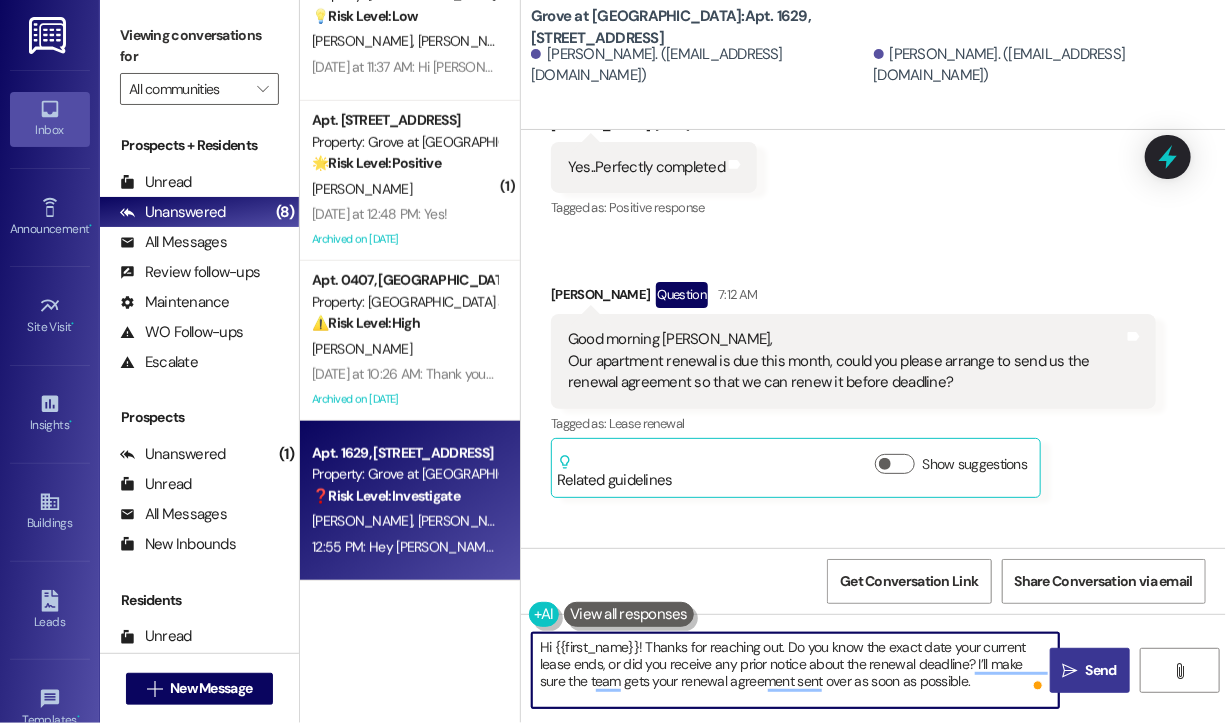 type on "Hi {{first_name}}! Thanks for reaching out. Do you know the exact date your current lease ends, or did you receive any prior notice about the renewal deadline? I’ll make sure the team gets your renewal agreement sent over as soon as possible." 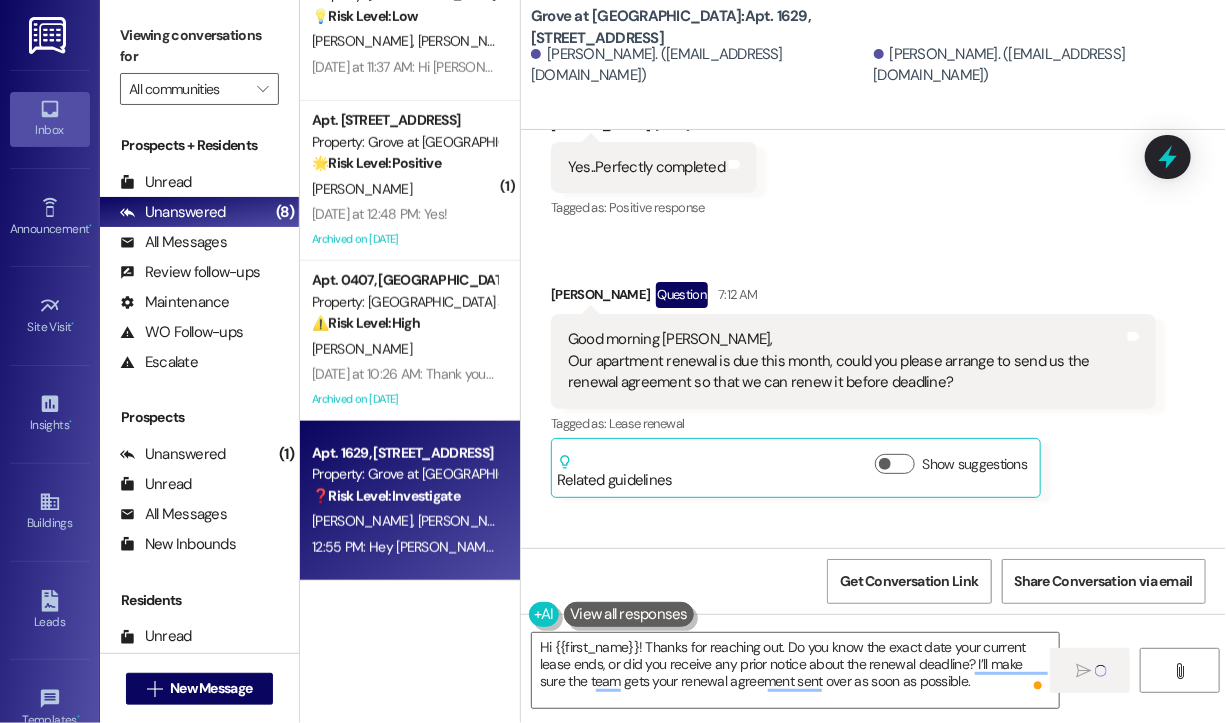 type 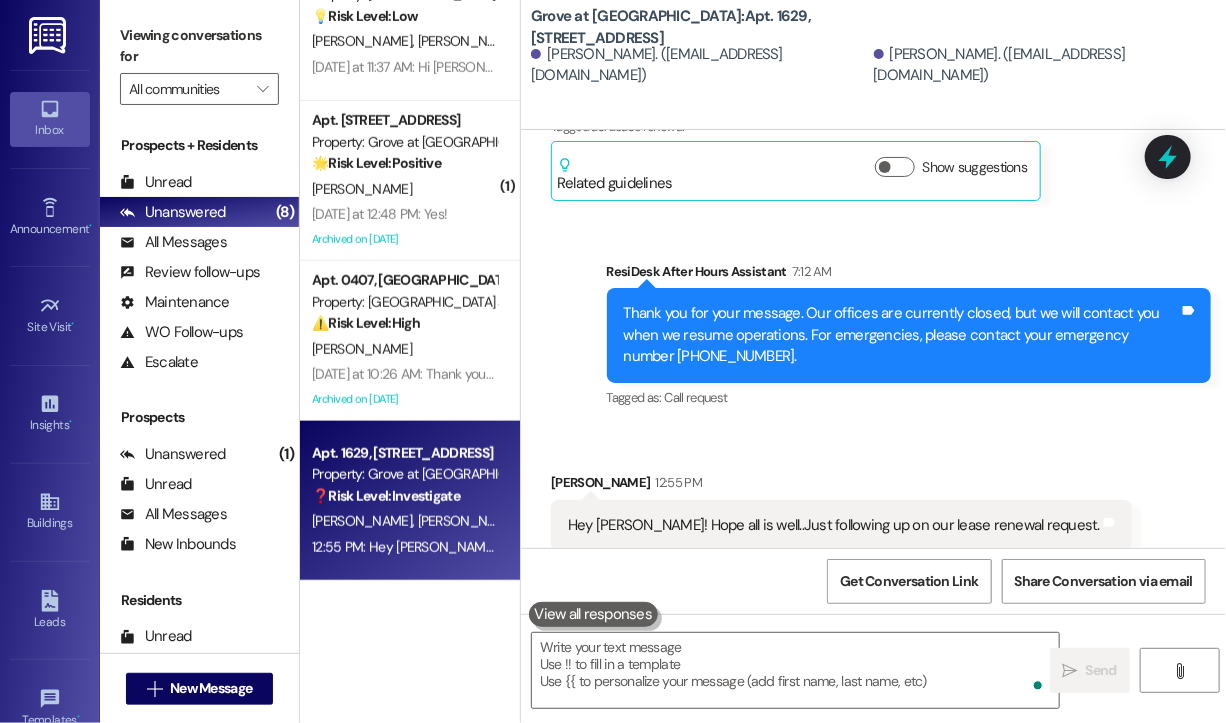 scroll, scrollTop: 7049, scrollLeft: 0, axis: vertical 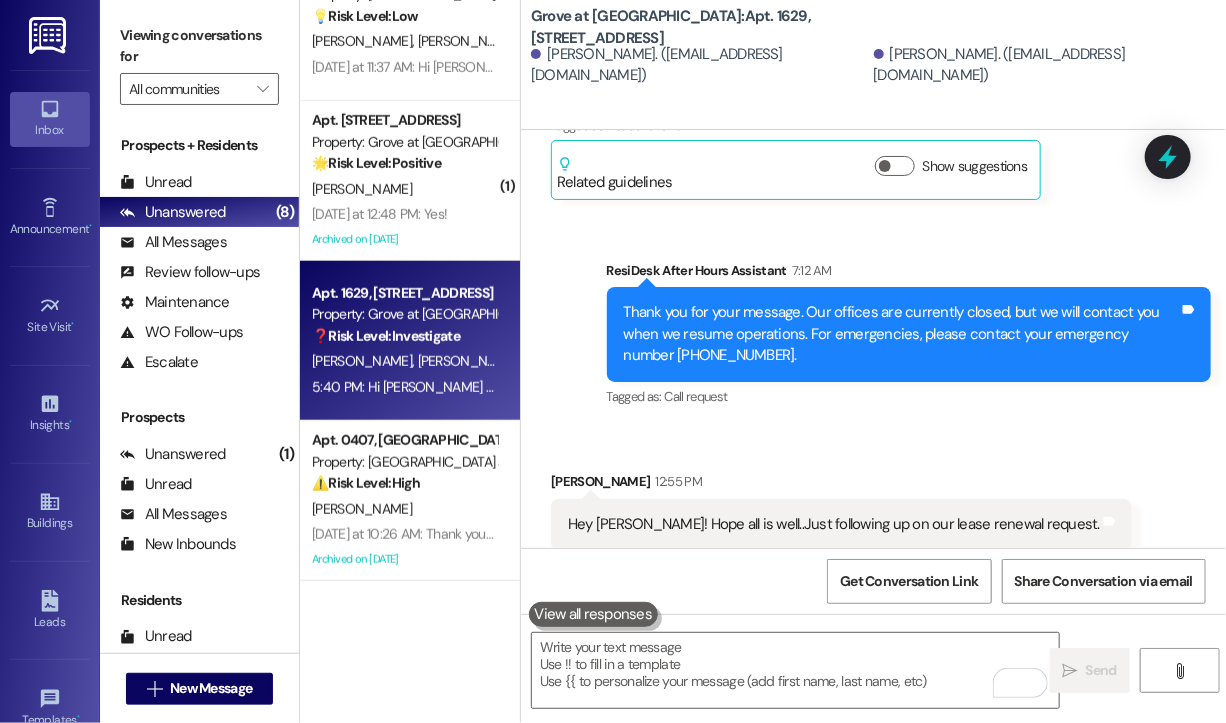 click on "Raj Trivedi. (rajkumartrivedi@gmail.com)     Tanisha Gupta. (tanishagupta05@gmail.com)" at bounding box center (878, 65) 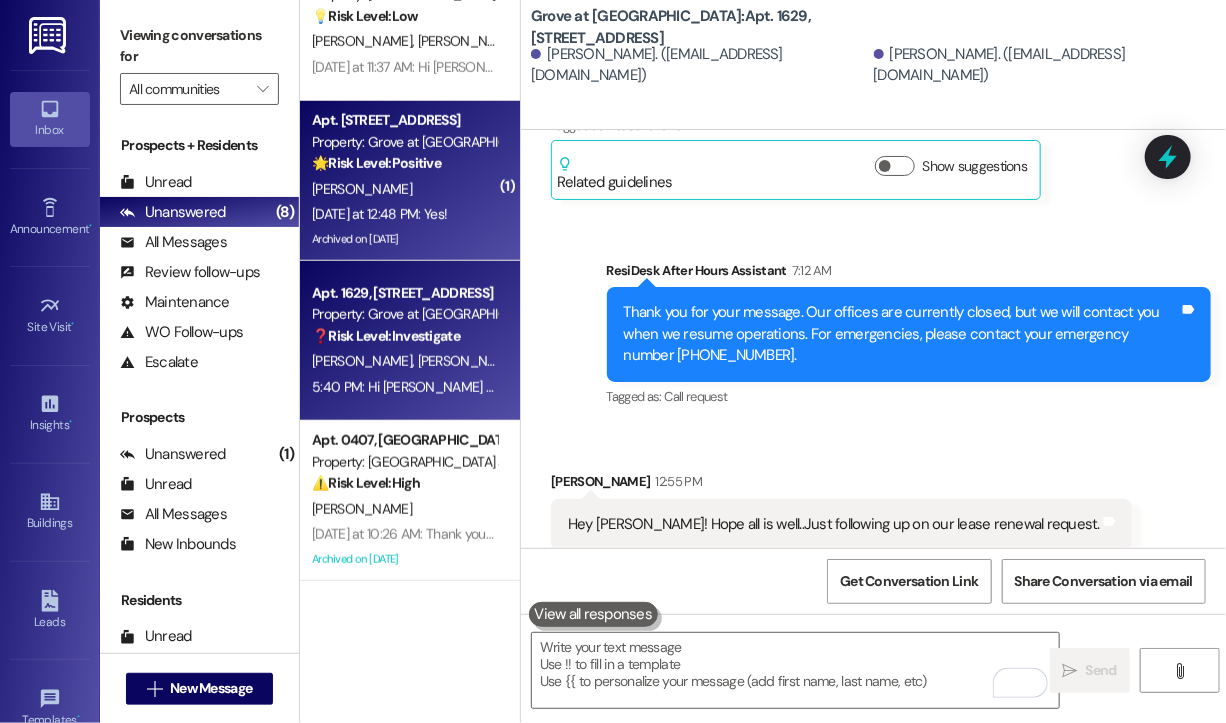 click on "A. Davis" at bounding box center (404, 189) 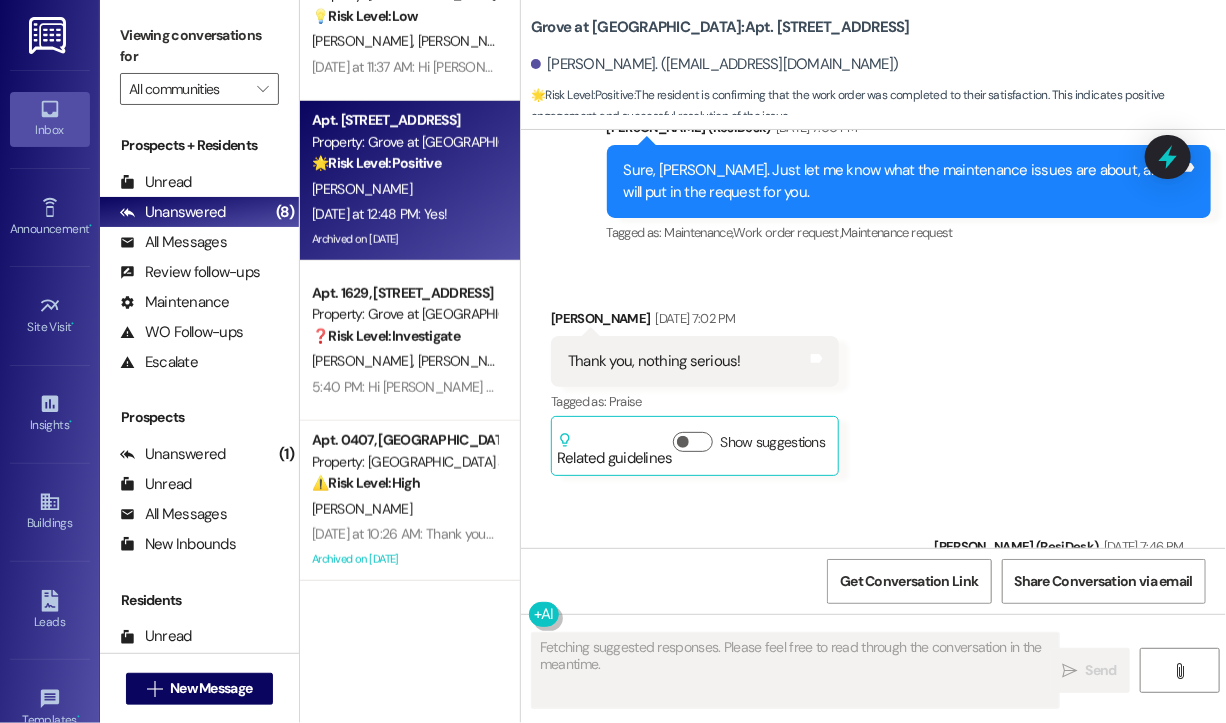 scroll, scrollTop: 14036, scrollLeft: 0, axis: vertical 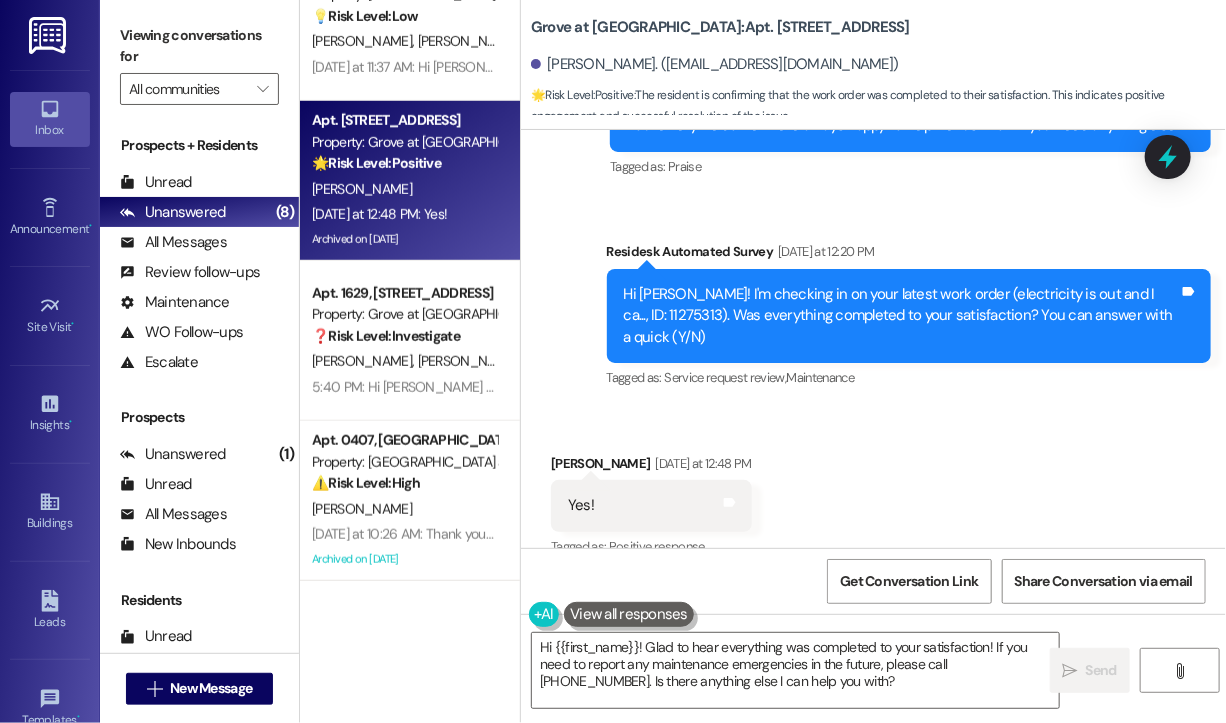 drag, startPoint x: 925, startPoint y: 286, endPoint x: 1040, endPoint y: 427, distance: 181.95055 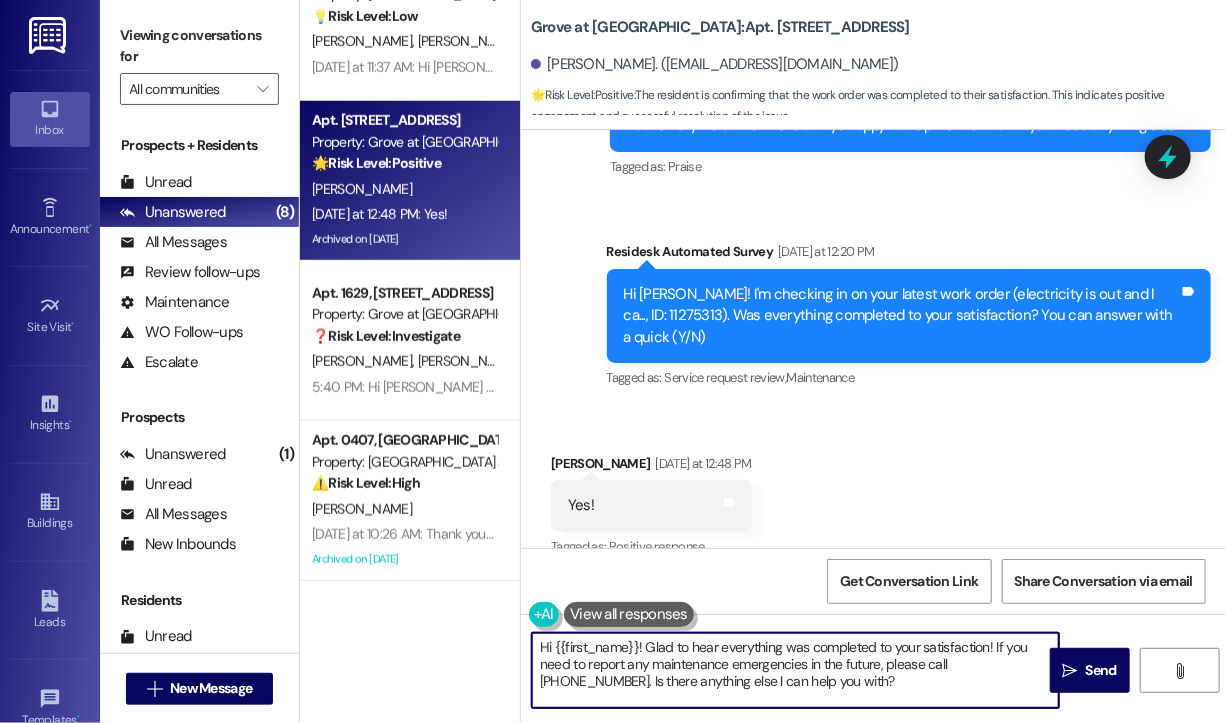 click on "Hi {{first_name}}! Glad to hear everything was completed to your satisfaction! If you need to report any maintenance emergencies in the future, please call 281-401-9550. Is there anything else I can help you with?" at bounding box center [795, 670] 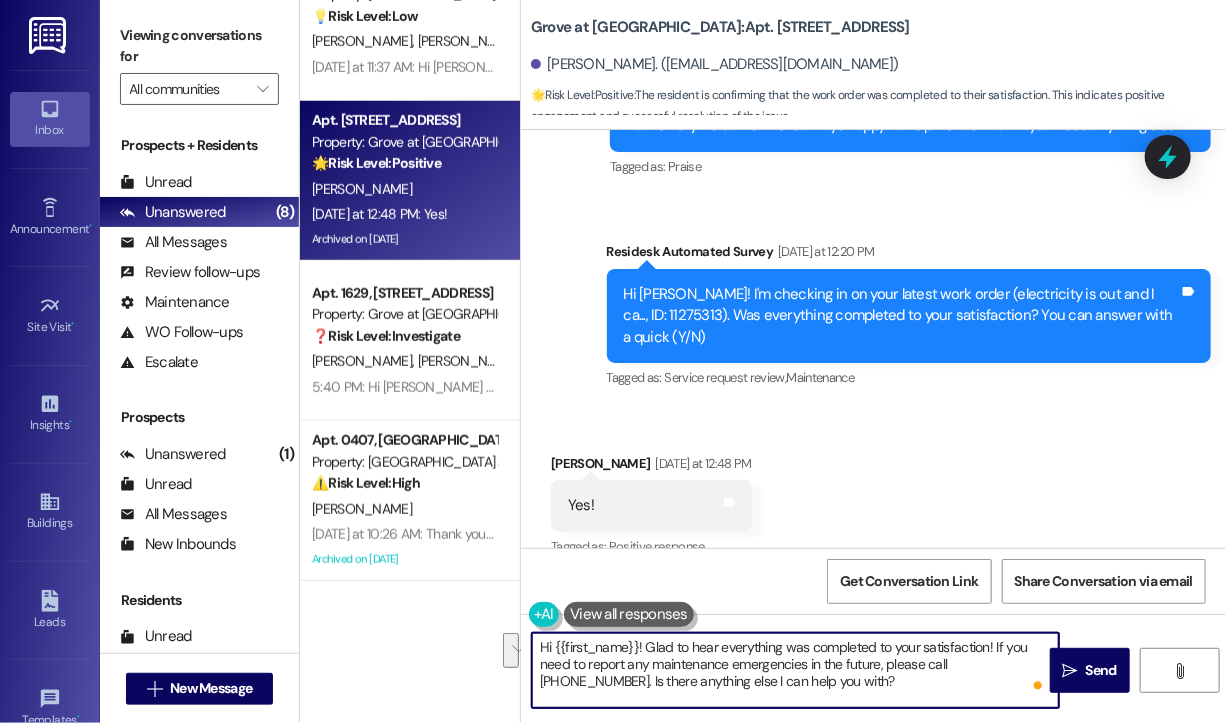 drag, startPoint x: 1033, startPoint y: 660, endPoint x: 992, endPoint y: 648, distance: 42.72002 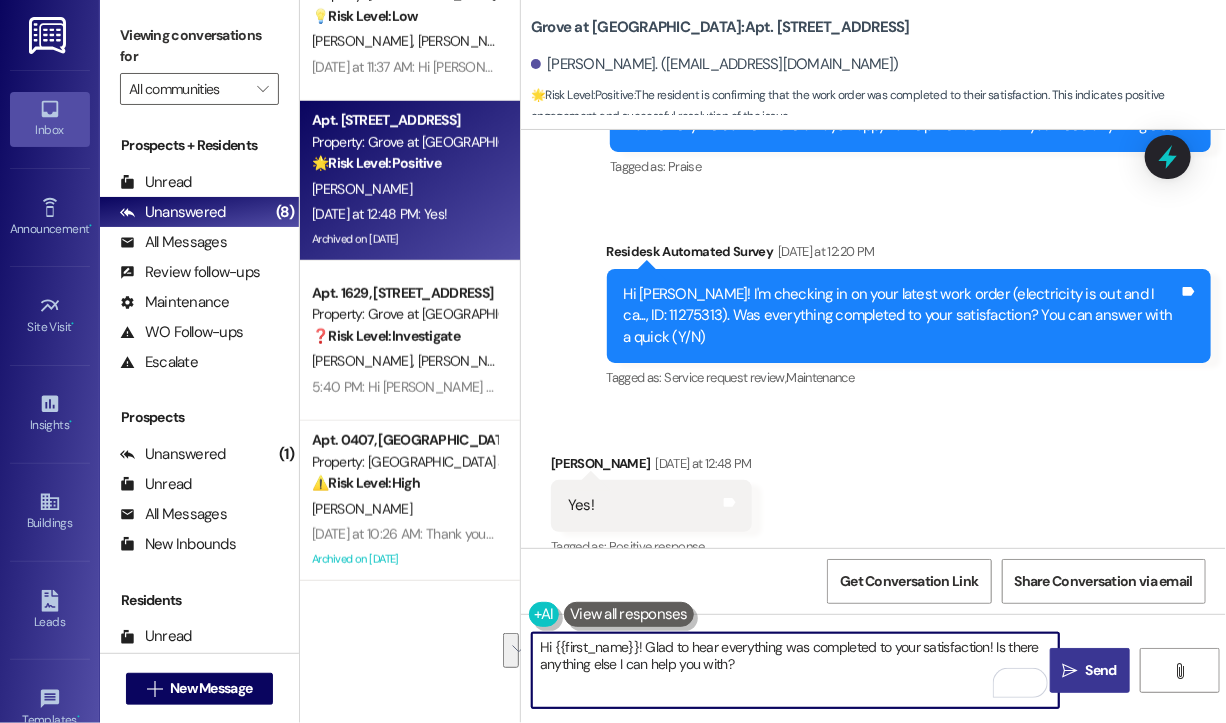 type on "Hi {{first_name}}! Glad to hear everything was completed to your satisfaction! Is there anything else I can help you with?" 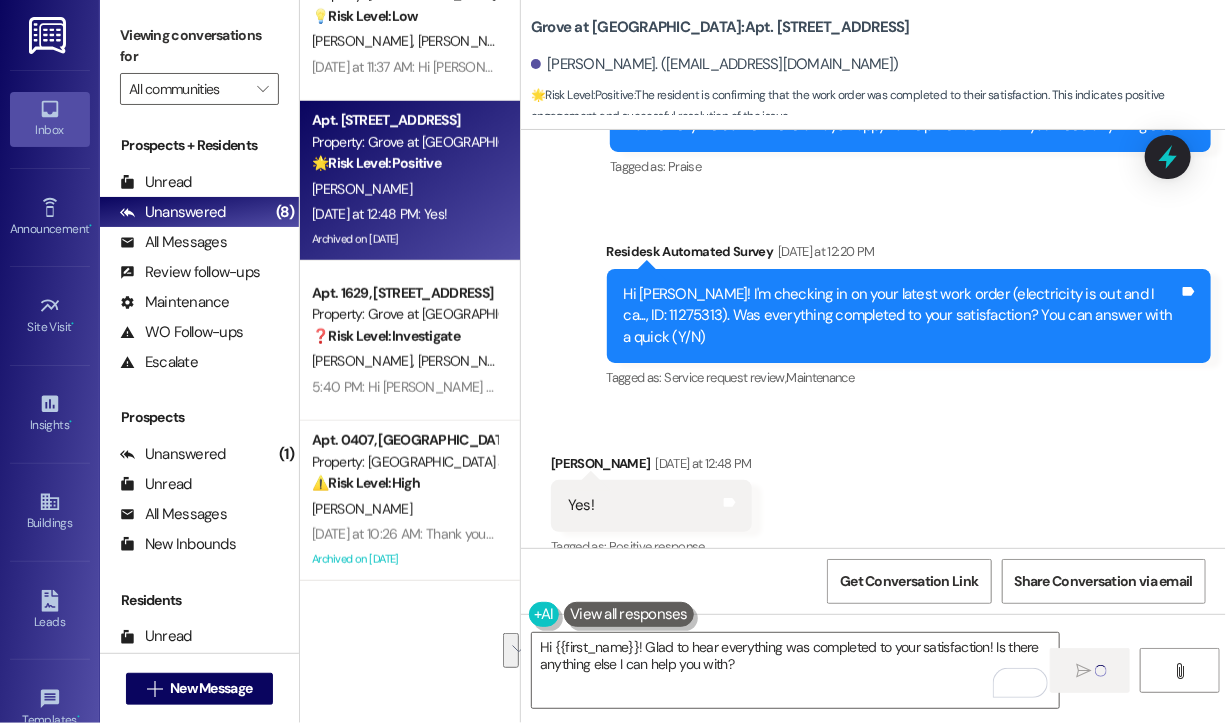 type 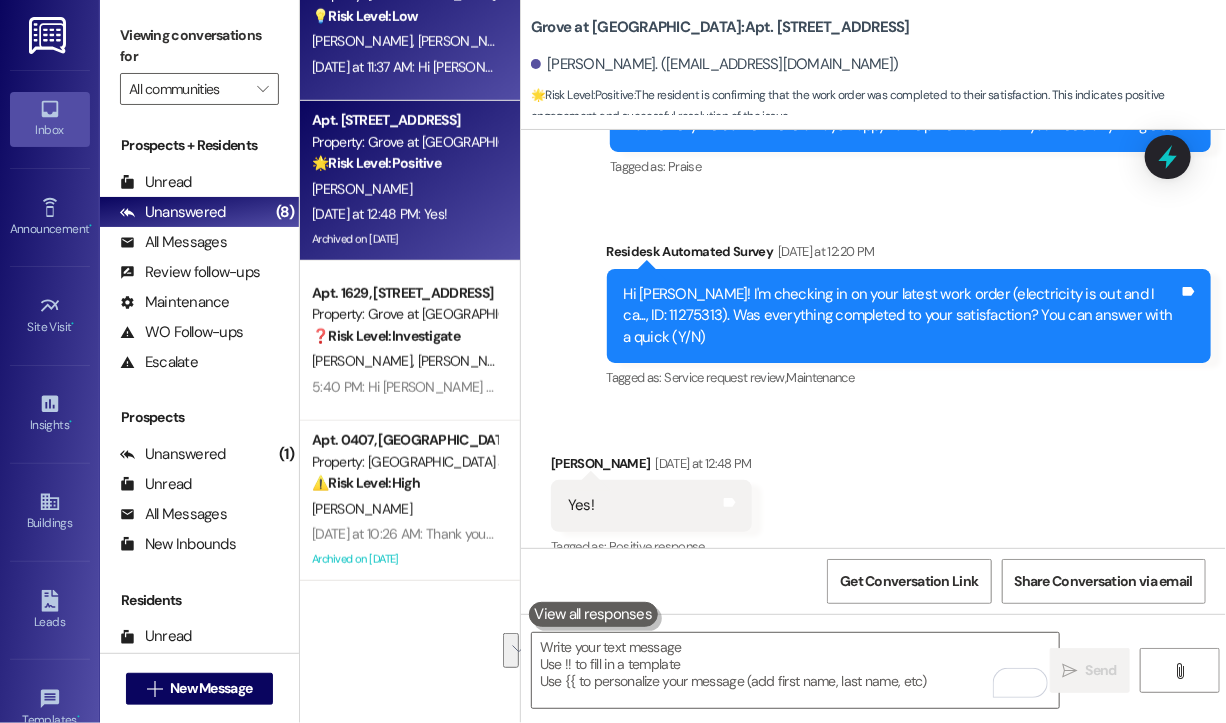 scroll, scrollTop: 14036, scrollLeft: 0, axis: vertical 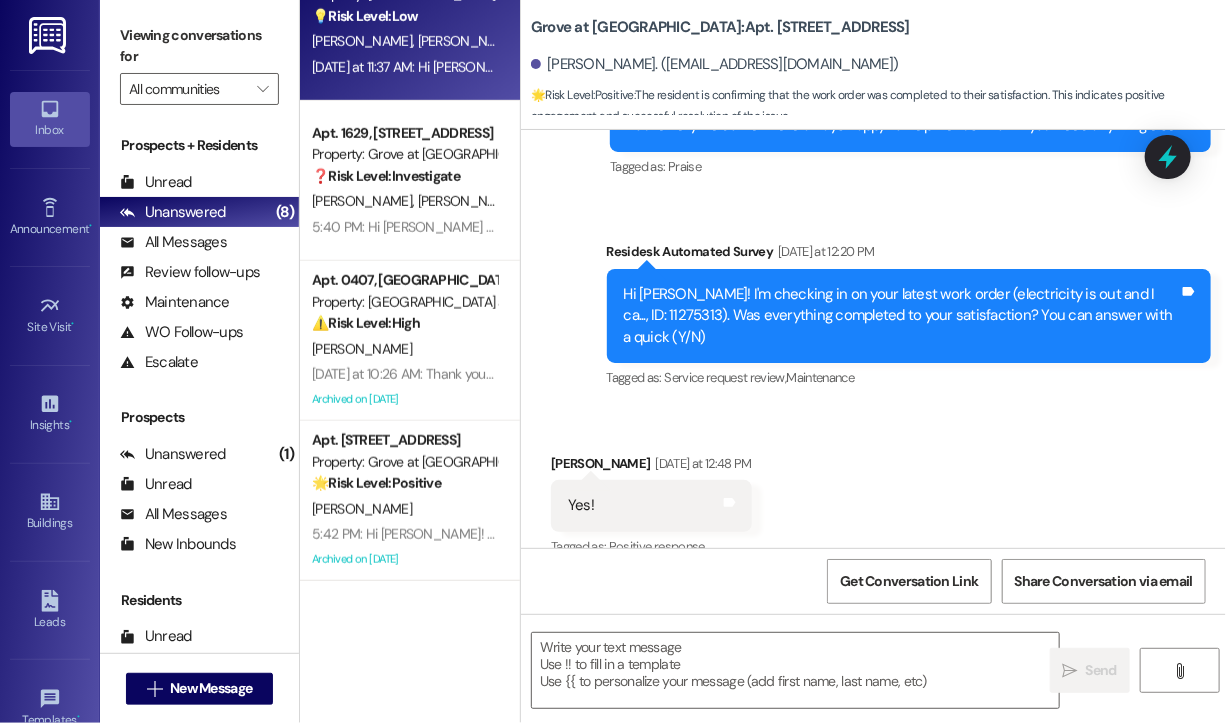 type on "Fetching suggested responses. Please feel free to read through the conversation in the meantime." 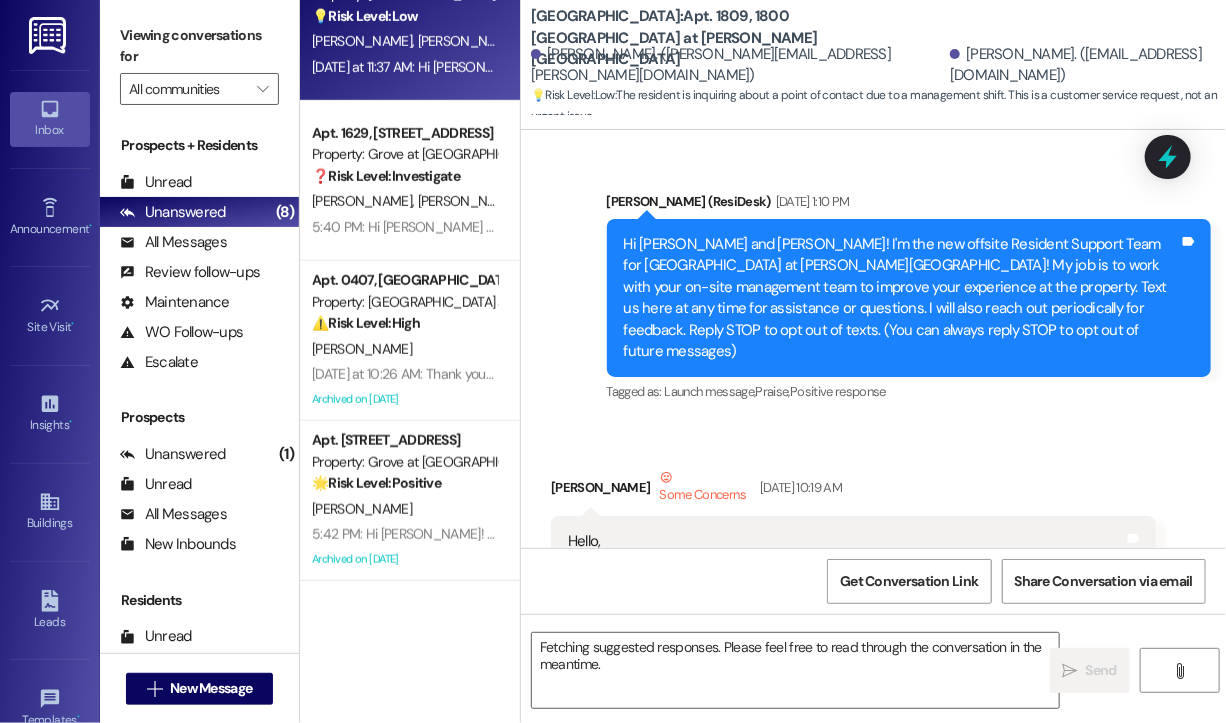 scroll, scrollTop: 21923, scrollLeft: 0, axis: vertical 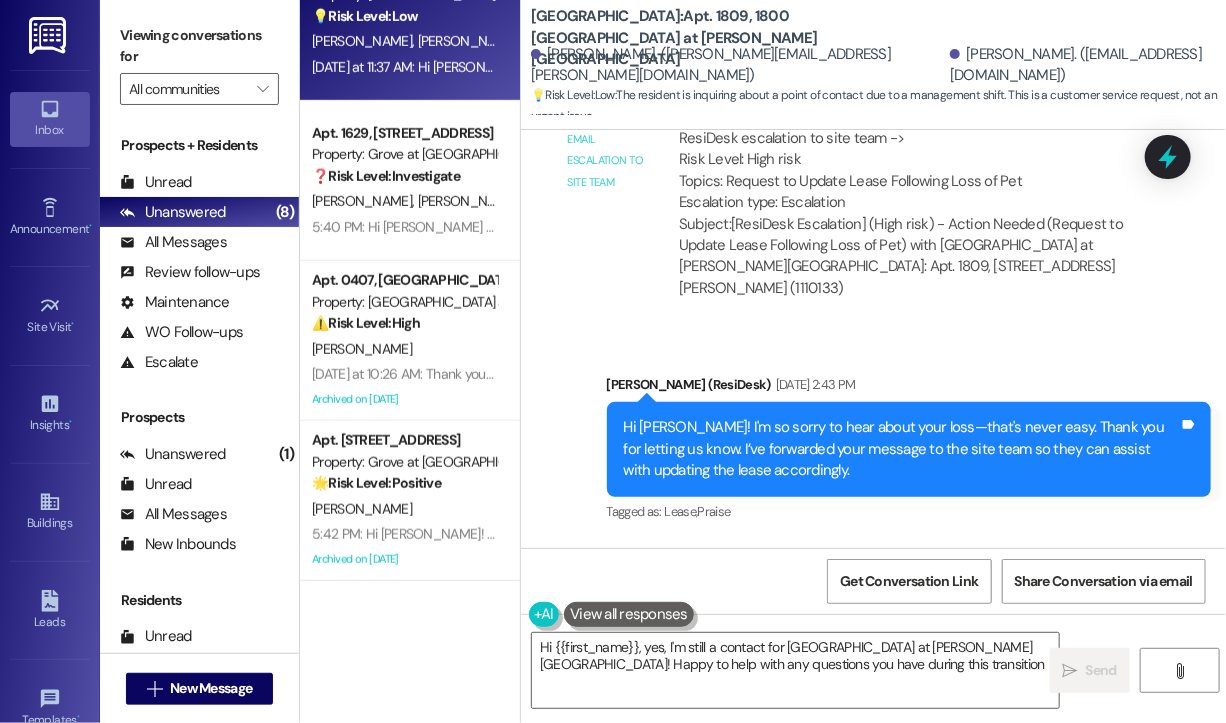 type on "Hi {{first_name}}, yes, I'm still a contact for Lake House at Martin's Landing! Happy to help with any questions you have during this transition." 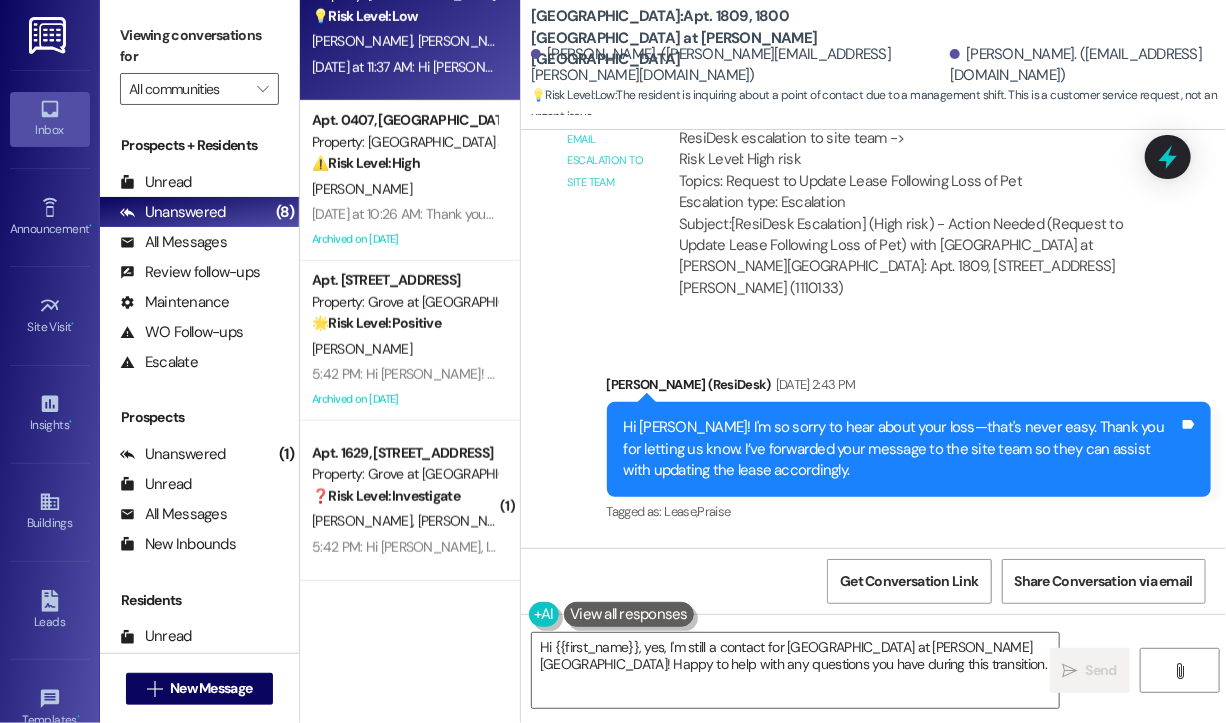 click on "Sent via SMS Sarah   (ResiDesk) Jun 25, 2025 at 5:08 PM You're welcome, Nina! :) Tags and notes Tagged as:   Praise Click to highlight conversations about Praise" at bounding box center [873, 794] 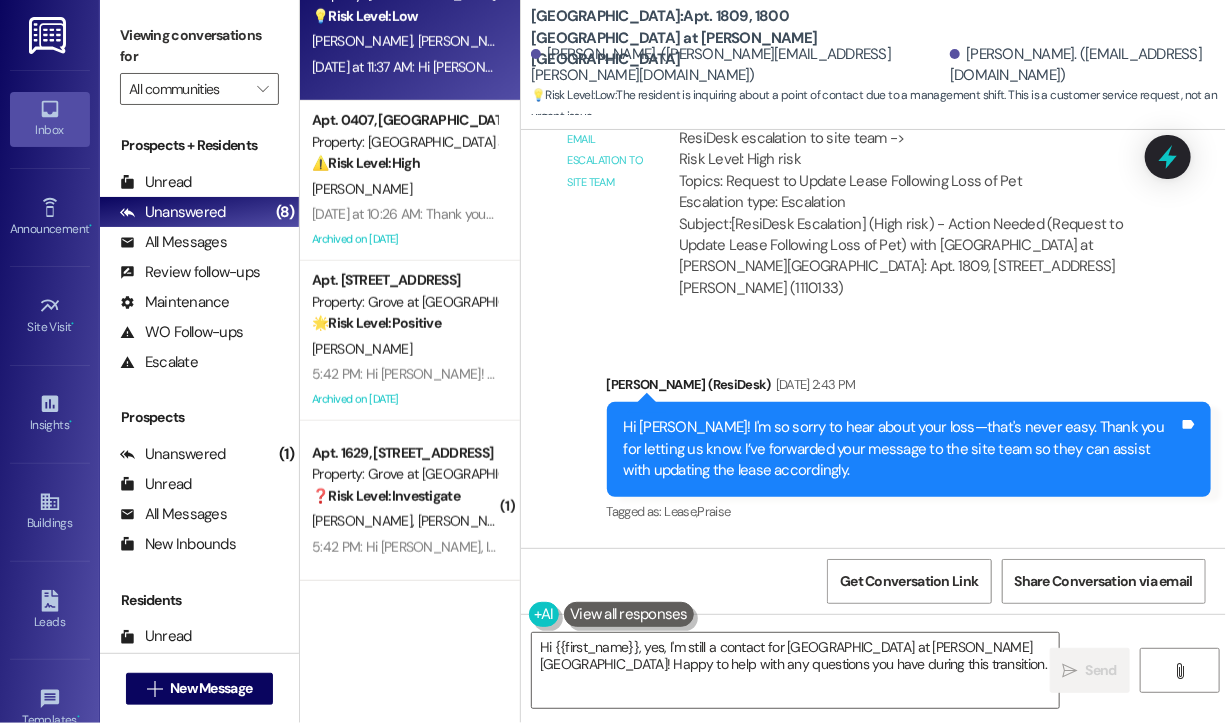 click on "Sent via SMS Sarah   (ResiDesk) Jun 25, 2025 at 5:08 PM You're welcome, Nina! :) Tags and notes Tagged as:   Praise Click to highlight conversations about Praise" at bounding box center [873, 794] 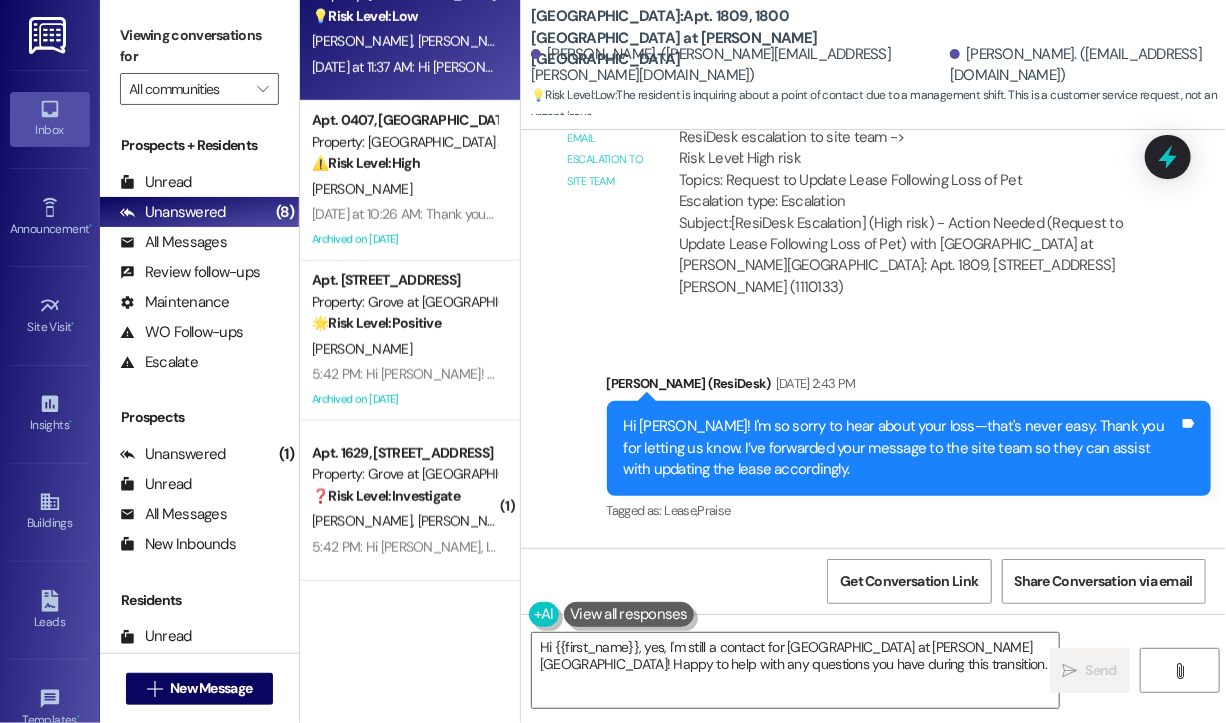 click on "Hi Sarah,
With the management shift again, are you still a contact for this complex?" at bounding box center (800, 1001) 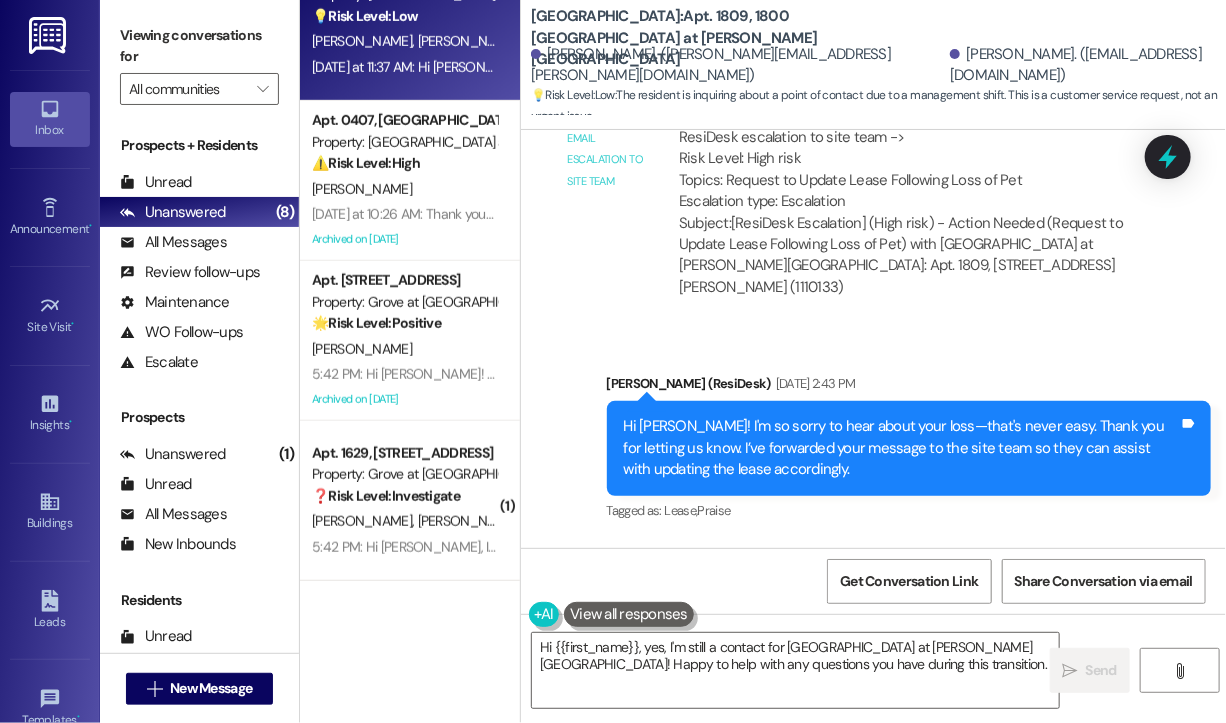 drag, startPoint x: 801, startPoint y: 481, endPoint x: 888, endPoint y: 339, distance: 166.53227 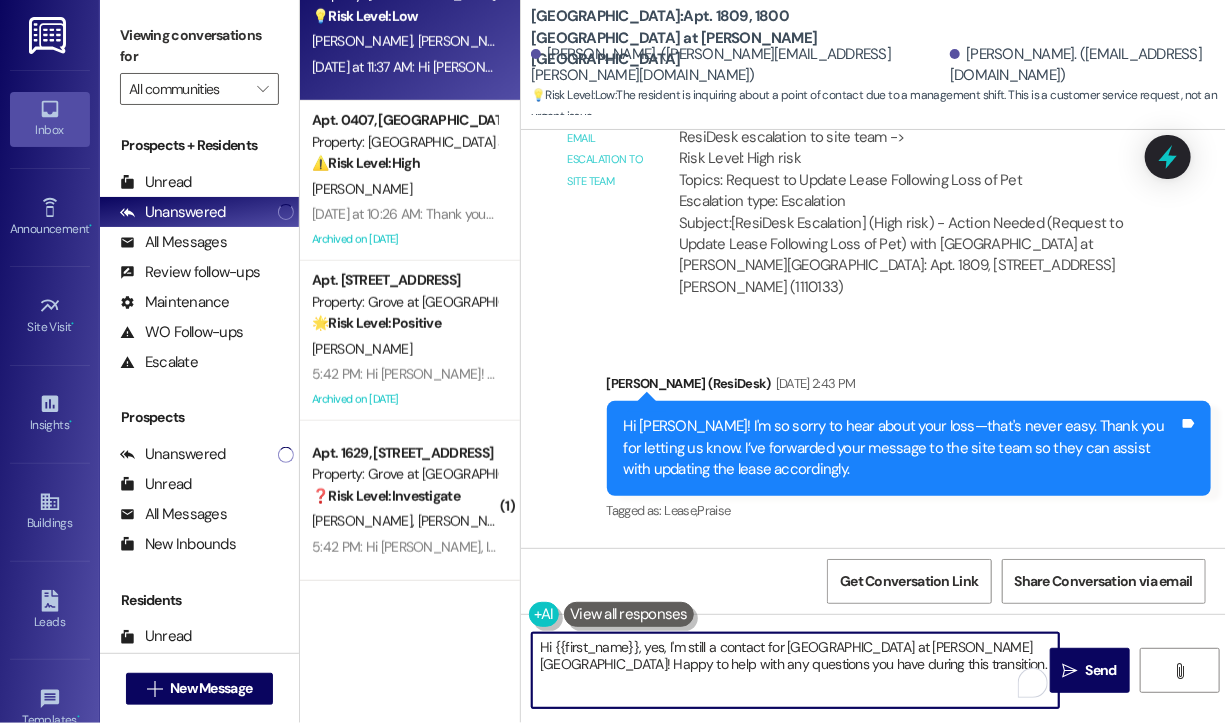 click on "Hi {{first_name}}, yes, I'm still a contact for Lake House at Martin's Landing! Happy to help with any questions you have during this transition." at bounding box center [795, 670] 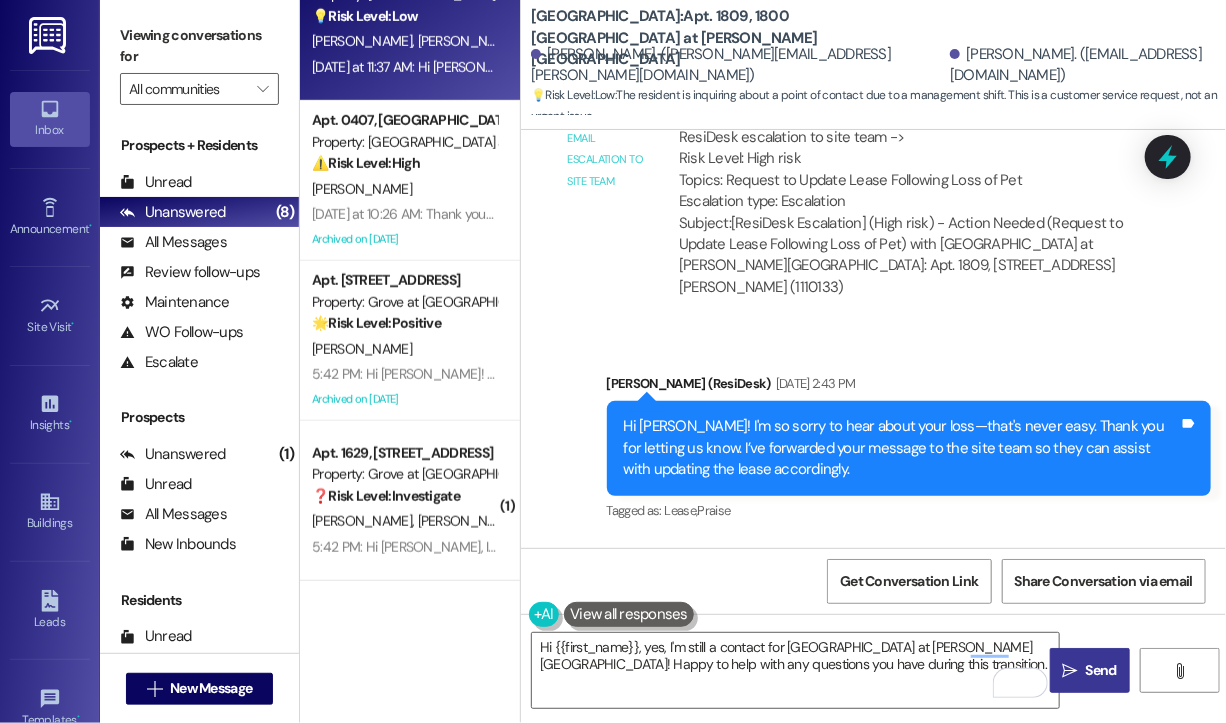 click on "Send" at bounding box center (1101, 670) 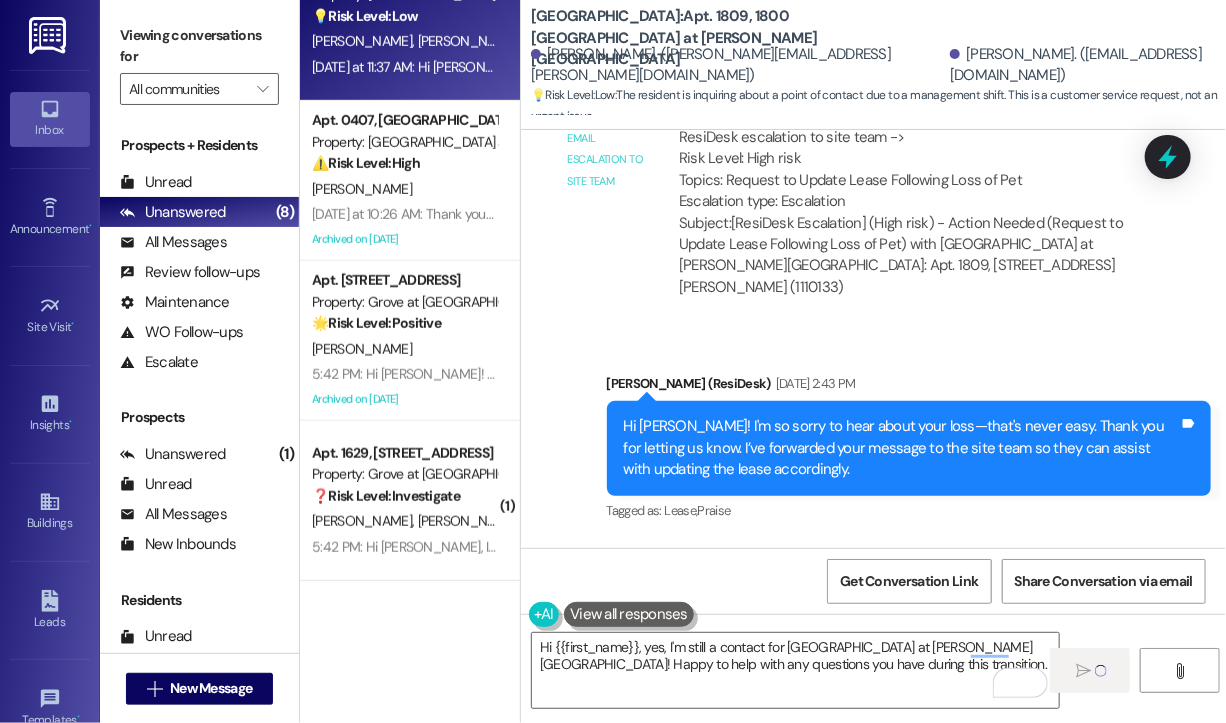 type 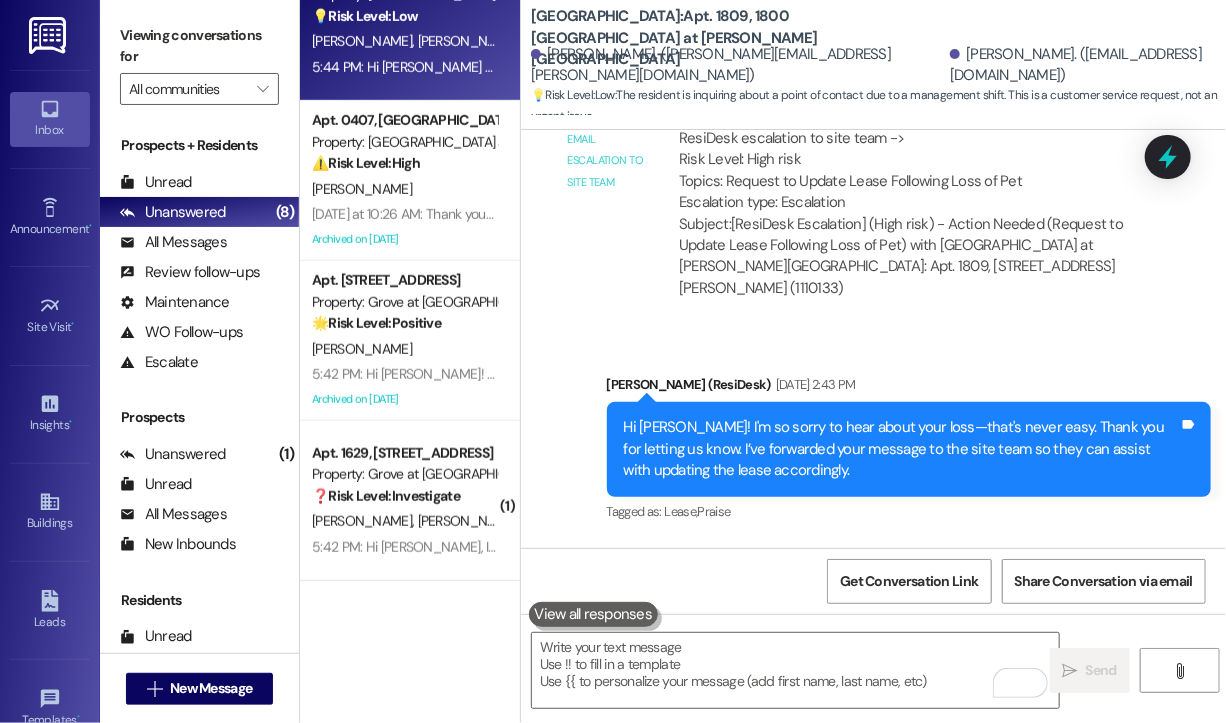 scroll, scrollTop: 22084, scrollLeft: 0, axis: vertical 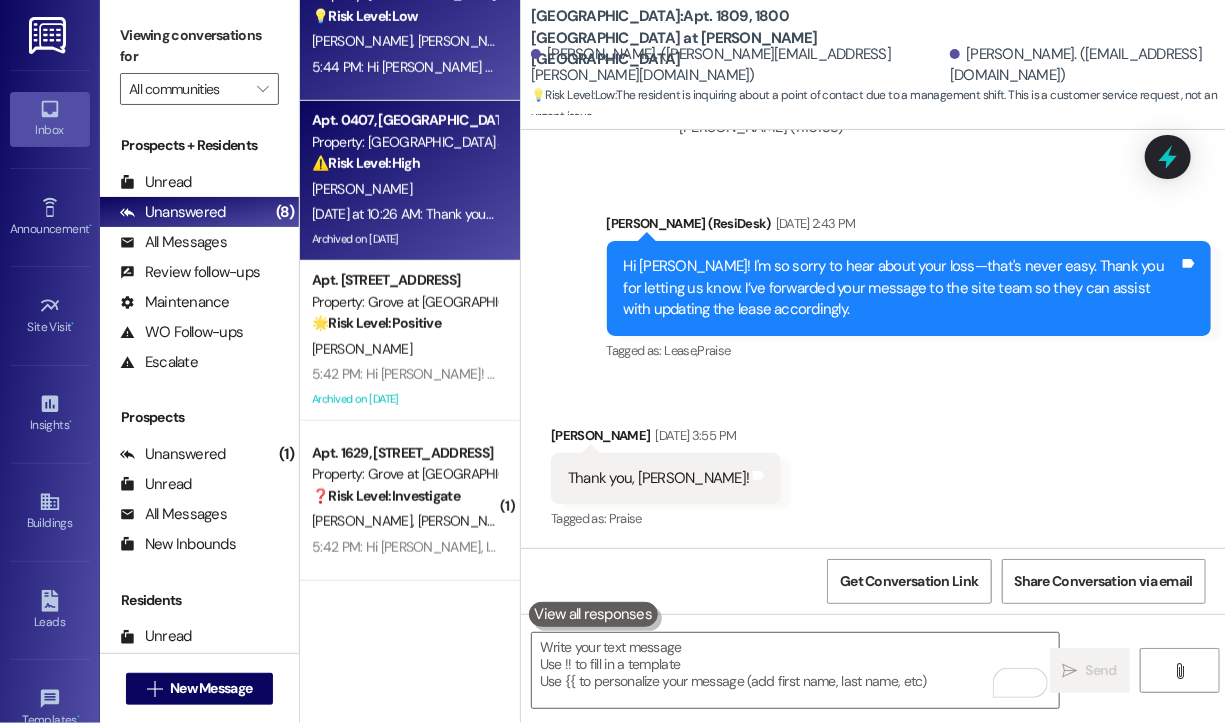 click on "E. Michel" at bounding box center (404, 189) 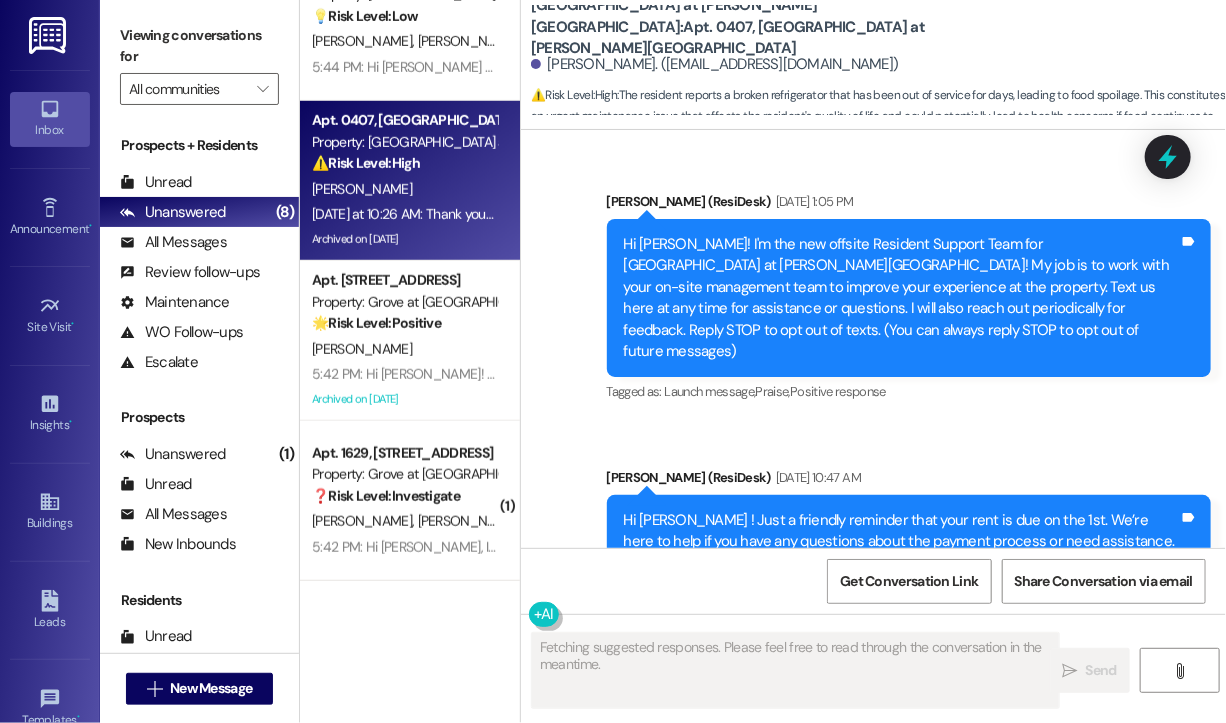 scroll, scrollTop: 32259, scrollLeft: 0, axis: vertical 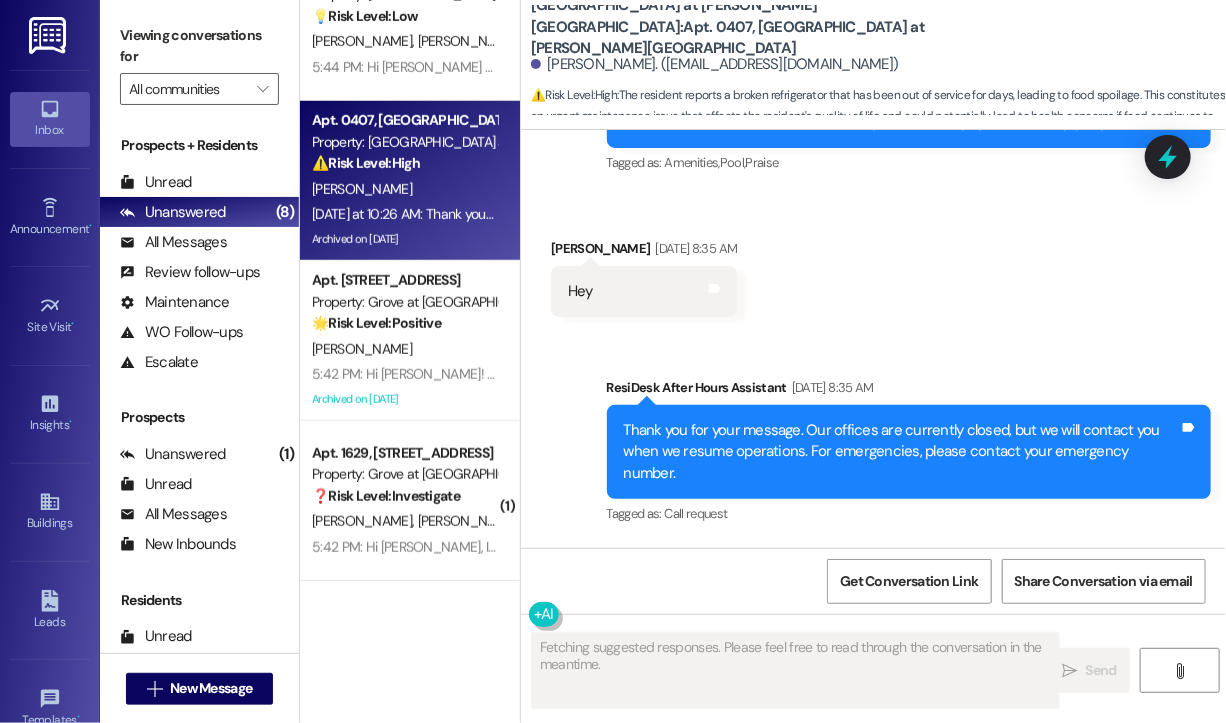 click on "Received via SMS Emika Michel   Neutral Jul 18, 2025 at 12:09 PM My refrigerator is broken. The repairman came to fix it, but he said he had to order the gasket because it was damaged. The problem is, it's been like this for days, and it's spoiling my food. Tags and notes Tagged as:   Maintenance request ,  Click to highlight conversations about Maintenance request Complaint Click to highlight conversations about Complaint  Related guidelines Show suggestions Received via SMS Emika Michel Yesterday at 10:25 AM ,, Tags and notes" at bounding box center [873, 927] 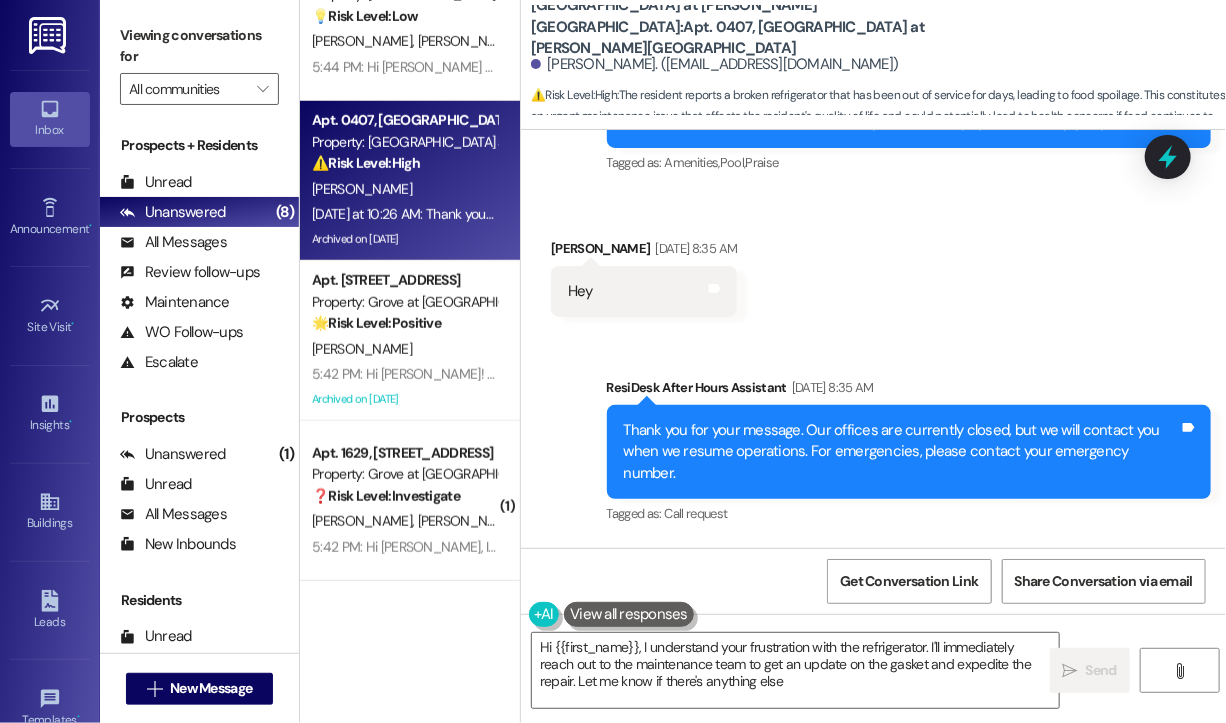 type on "Hi {{first_name}}, I understand your frustration with the refrigerator. I'll immediately reach out to the maintenance team to get an update on the gasket and expedite the repair. Let me know if there's anything else!" 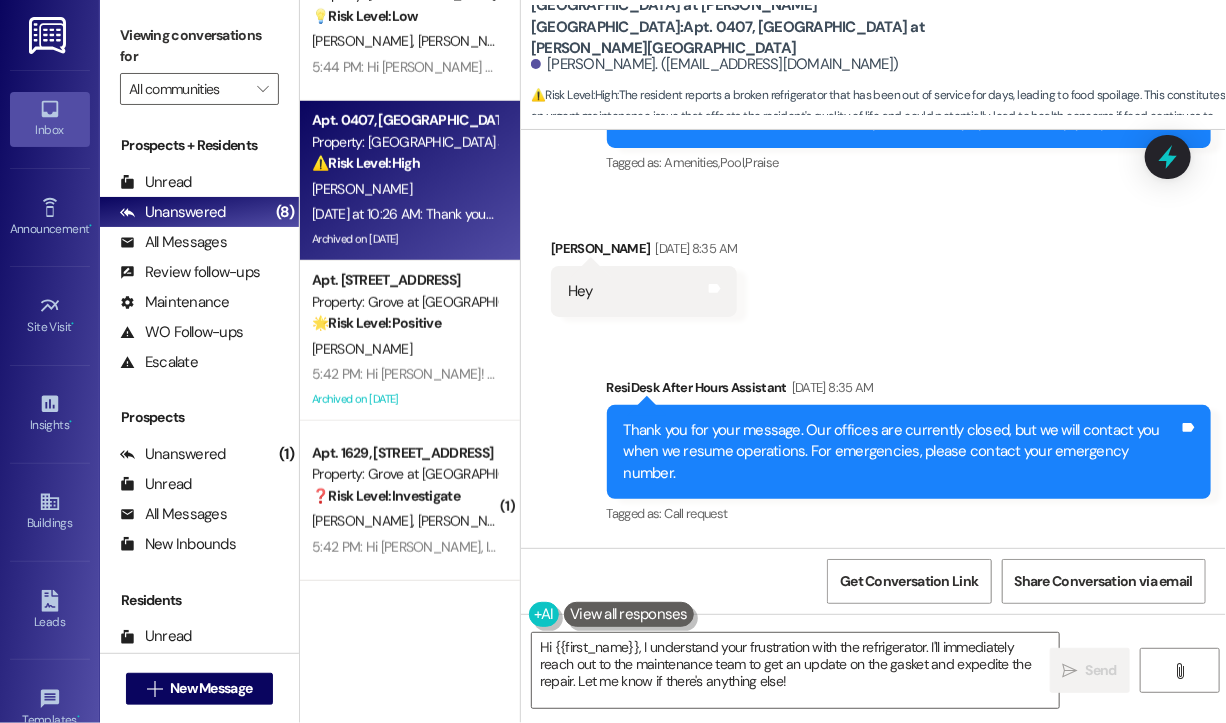 click on "Received via SMS Emika Michel   Neutral Jul 18, 2025 at 12:09 PM My refrigerator is broken. The repairman came to fix it, but he said he had to order the gasket because it was damaged. The problem is, it's been like this for days, and it's spoiling my food. Tags and notes Tagged as:   Maintenance request ,  Click to highlight conversations about Maintenance request Complaint Click to highlight conversations about Complaint  Related guidelines Show suggestions Received via SMS Emika Michel Yesterday at 10:25 AM ,, Tags and notes" at bounding box center (873, 927) 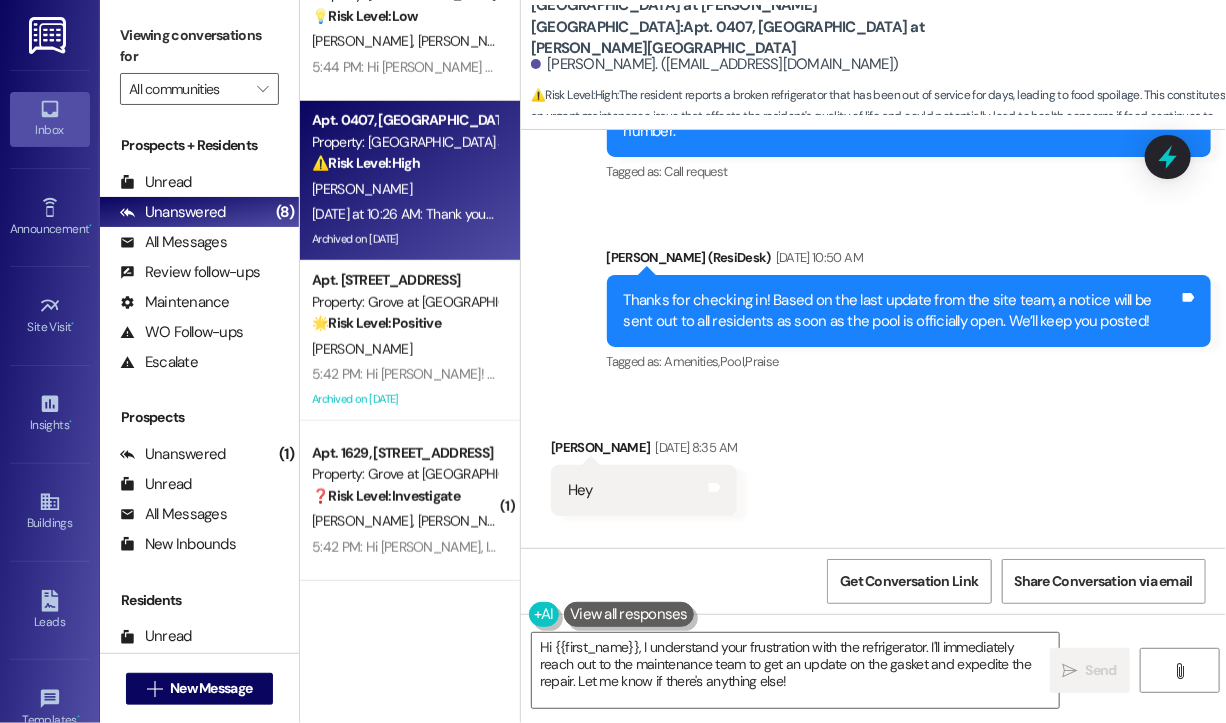 scroll, scrollTop: 32059, scrollLeft: 0, axis: vertical 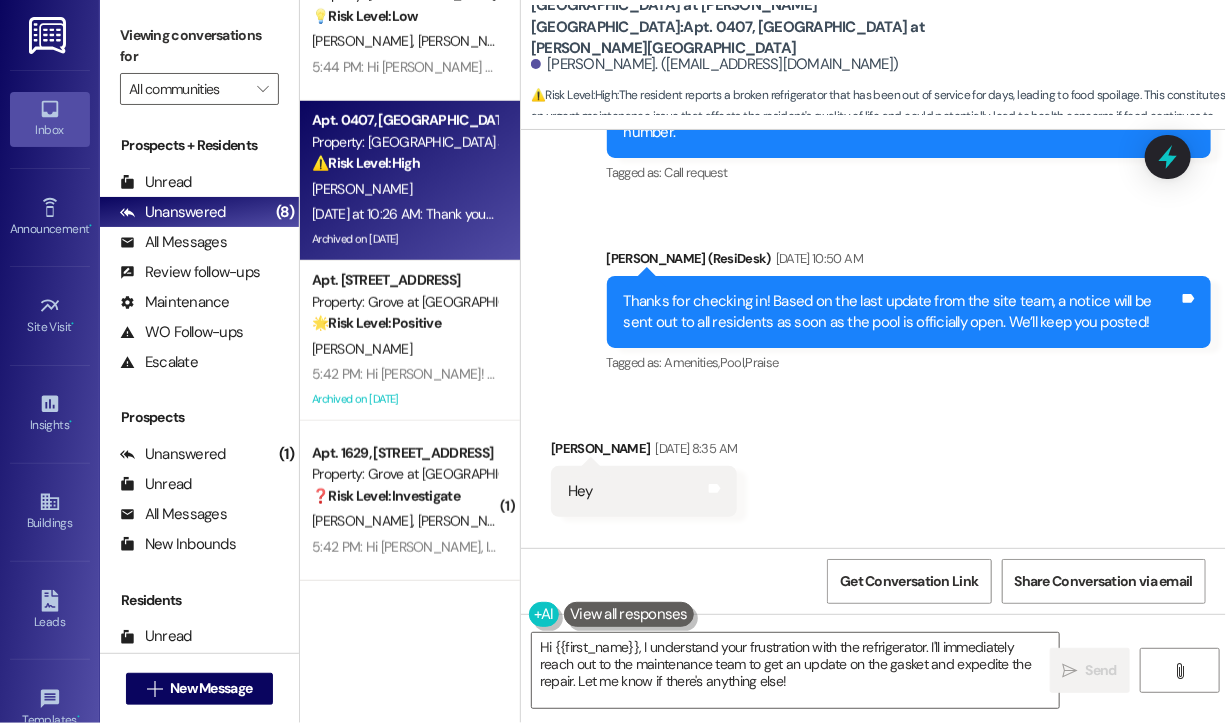 drag, startPoint x: 837, startPoint y: 483, endPoint x: 782, endPoint y: 458, distance: 60.41523 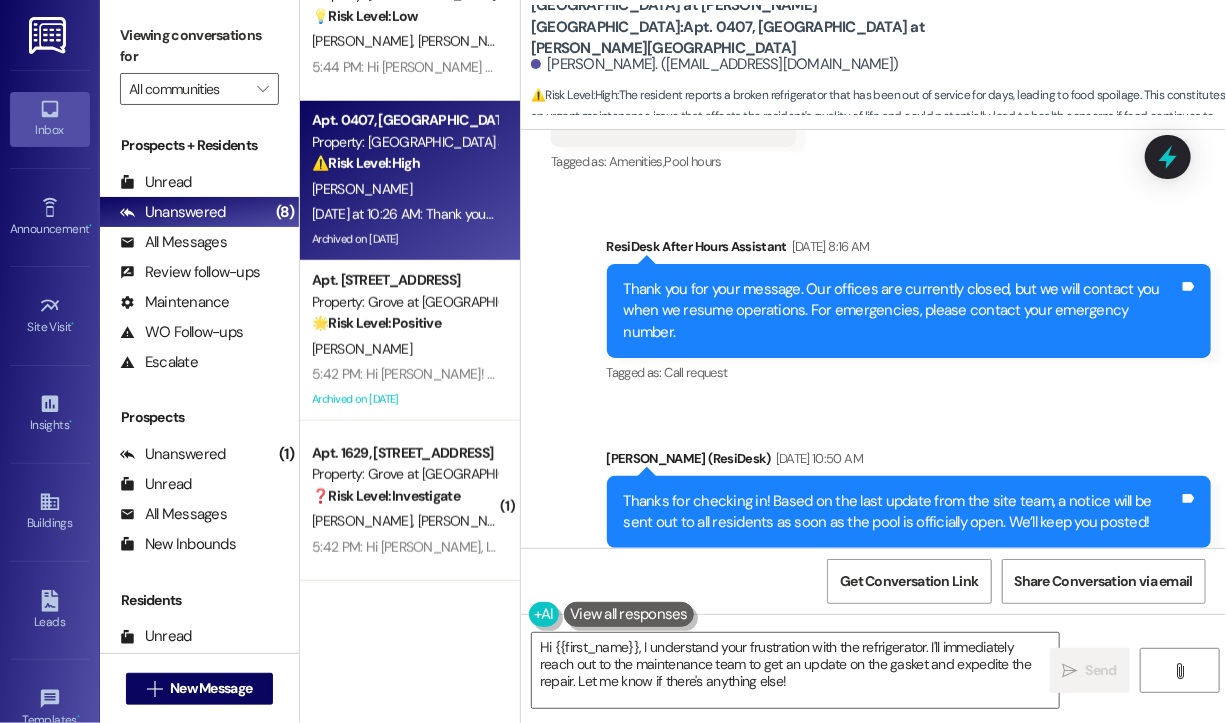 scroll, scrollTop: 32059, scrollLeft: 0, axis: vertical 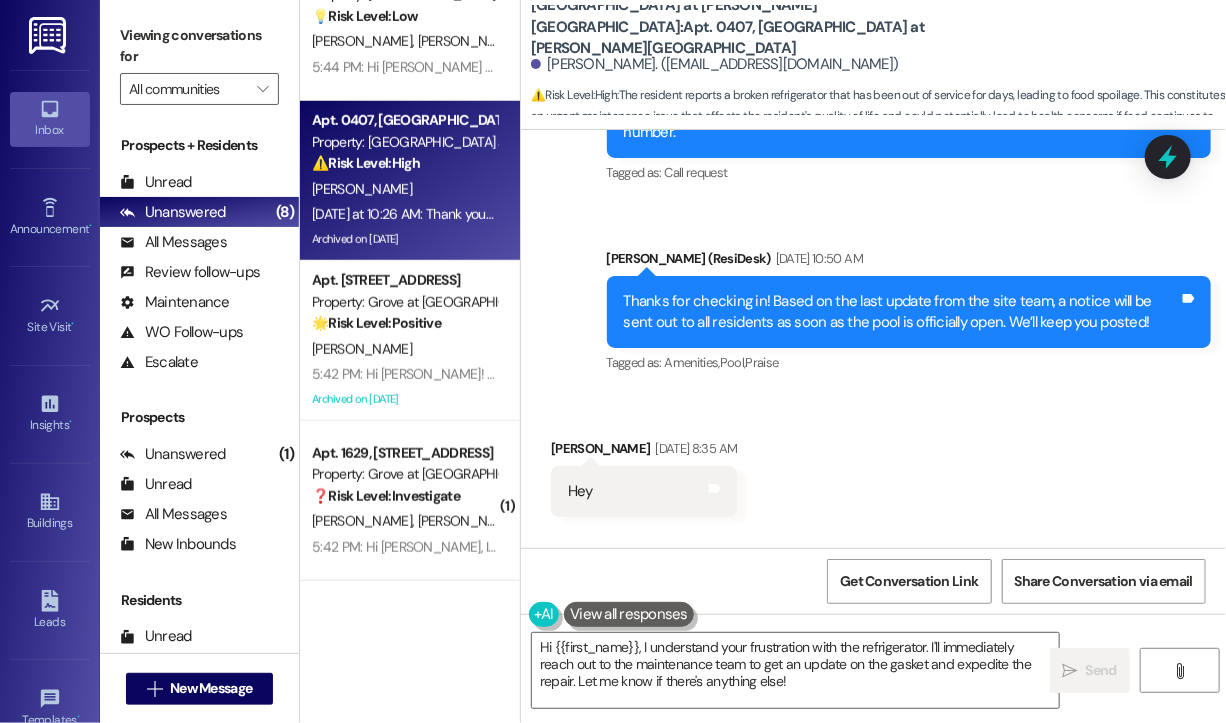 click 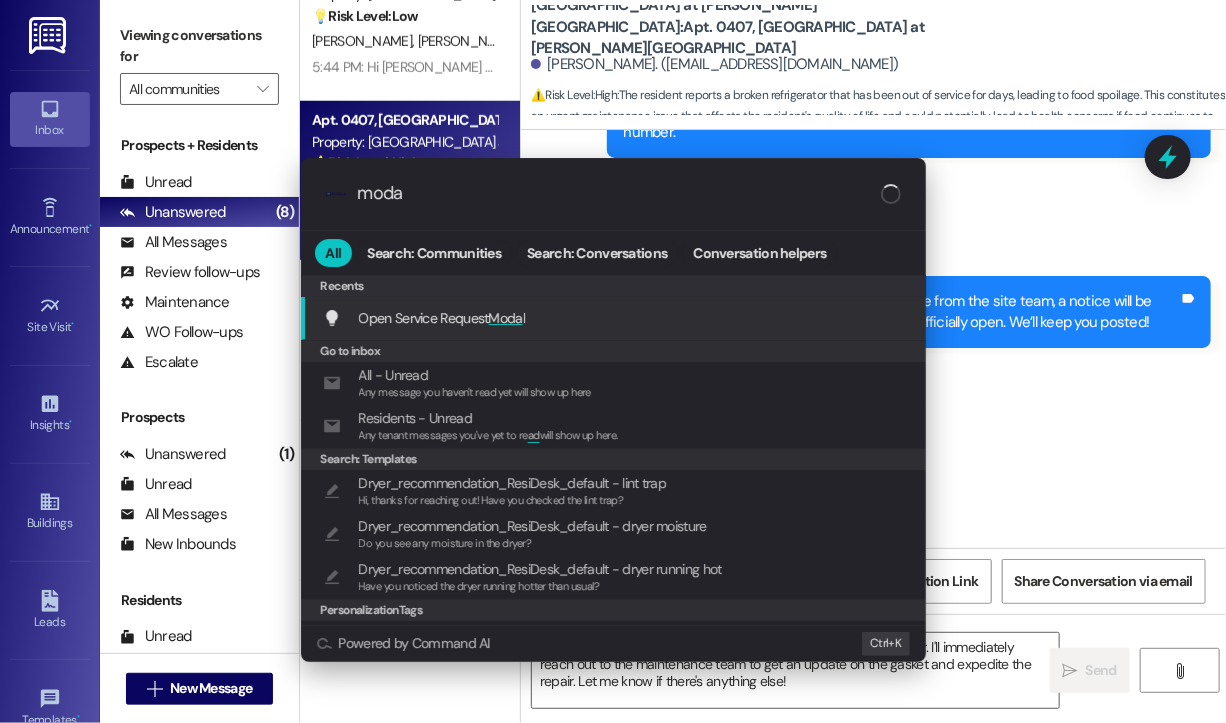 type on "modal" 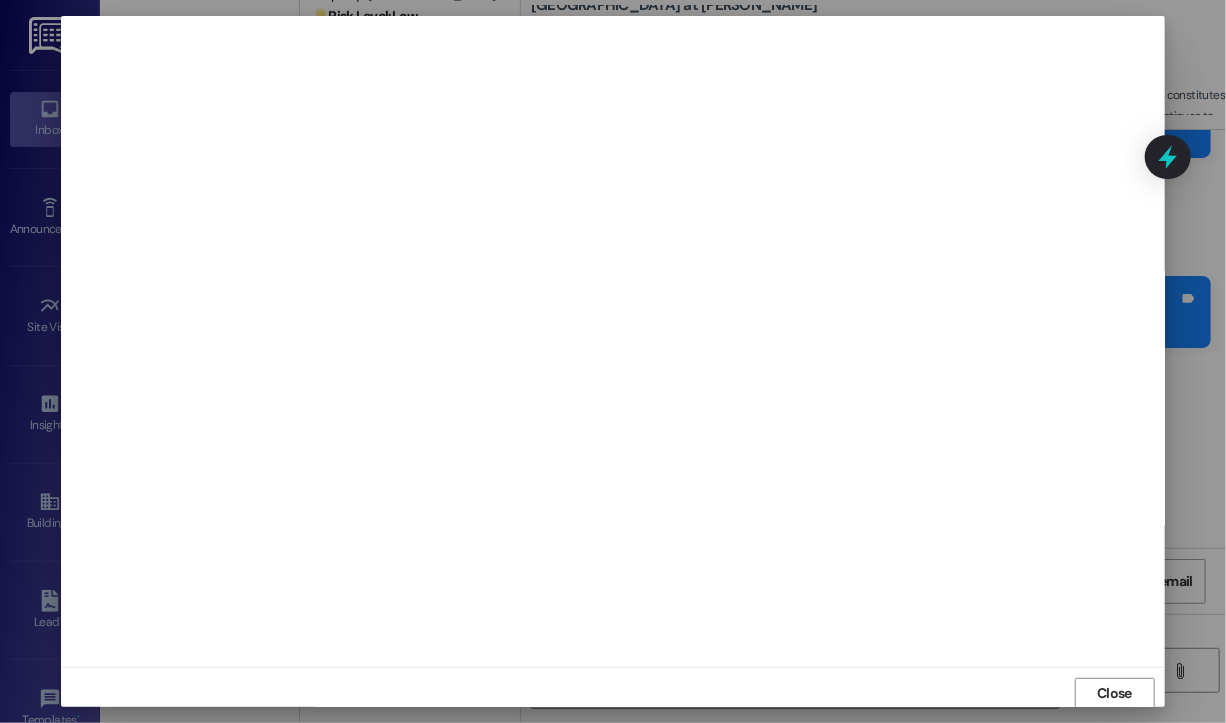 scroll, scrollTop: 2, scrollLeft: 0, axis: vertical 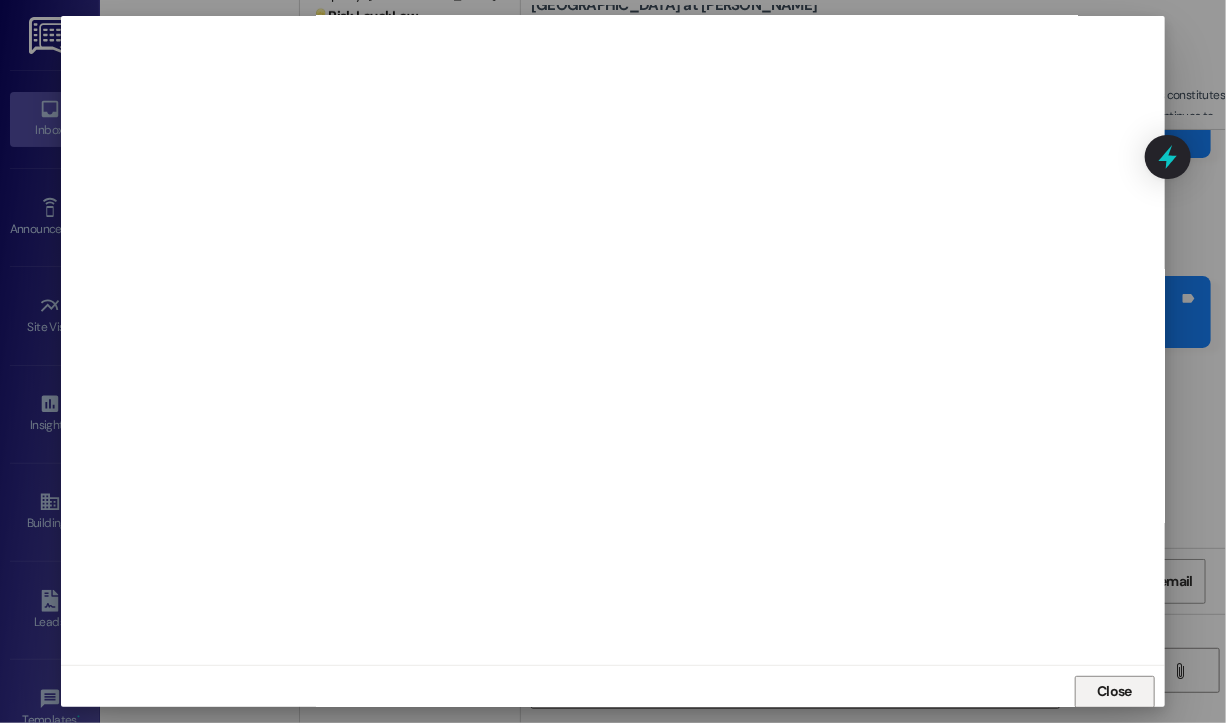 click on "Close" at bounding box center (1114, 691) 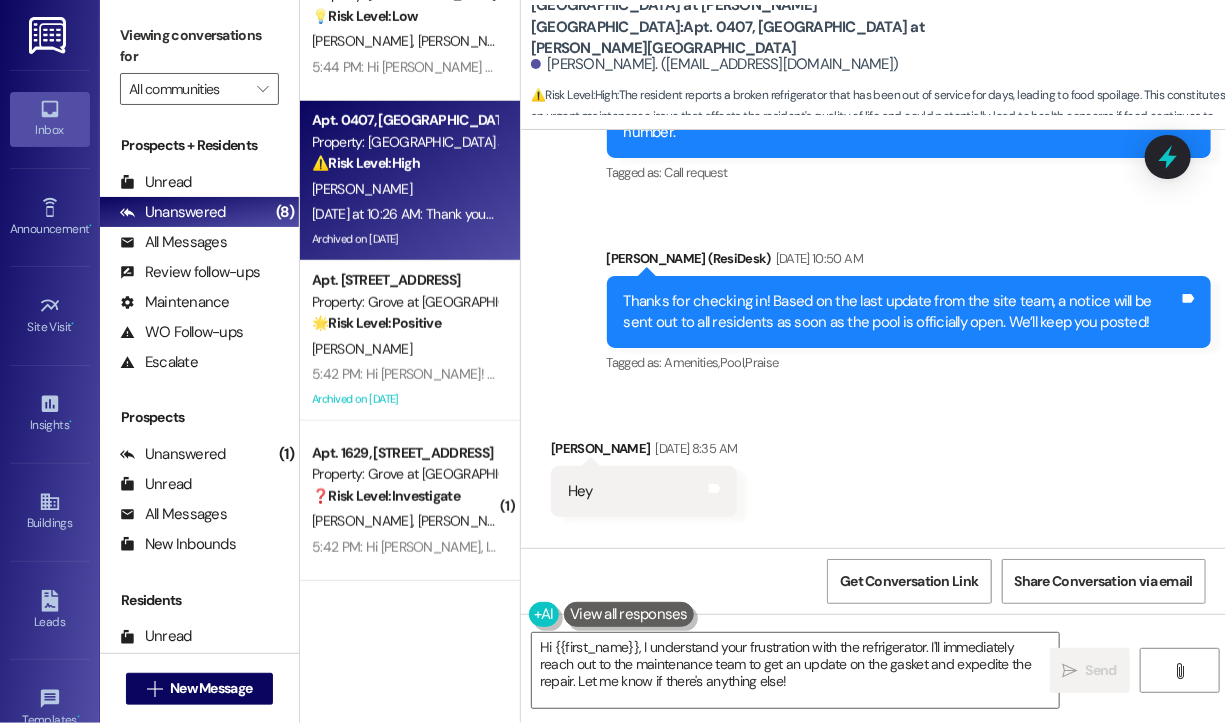 drag, startPoint x: 758, startPoint y: 480, endPoint x: 570, endPoint y: 436, distance: 193.08029 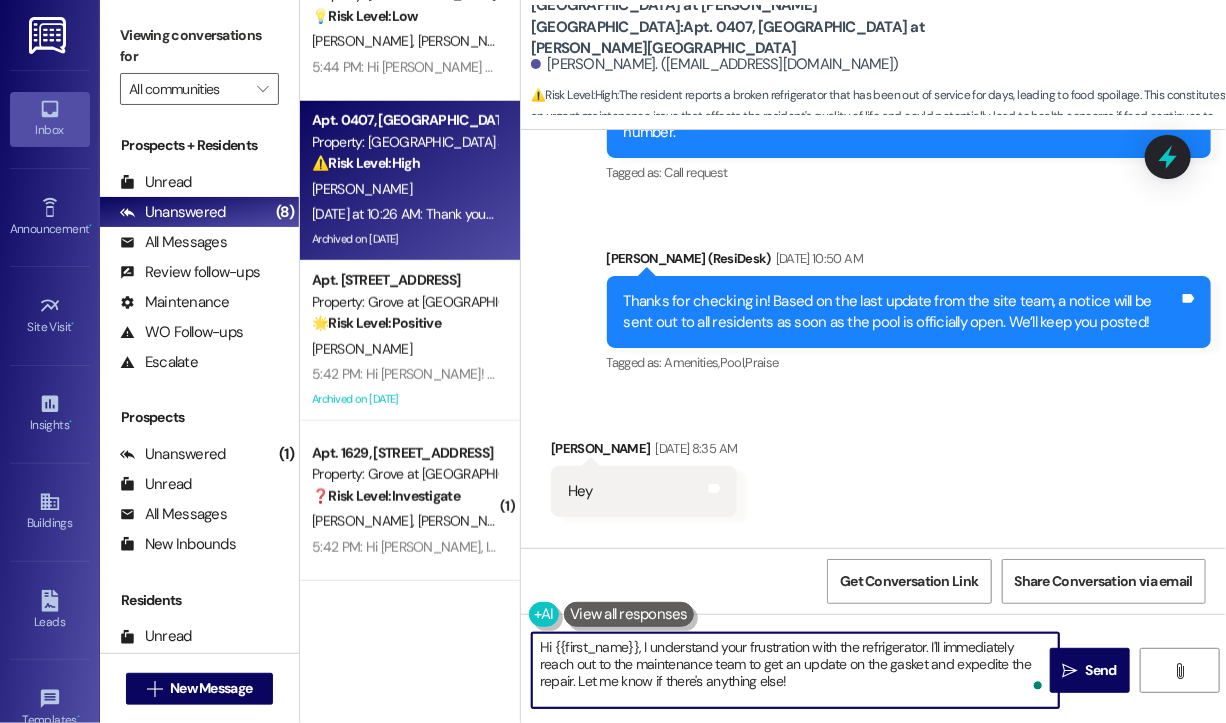 drag, startPoint x: 836, startPoint y: 684, endPoint x: 636, endPoint y: 649, distance: 203.0394 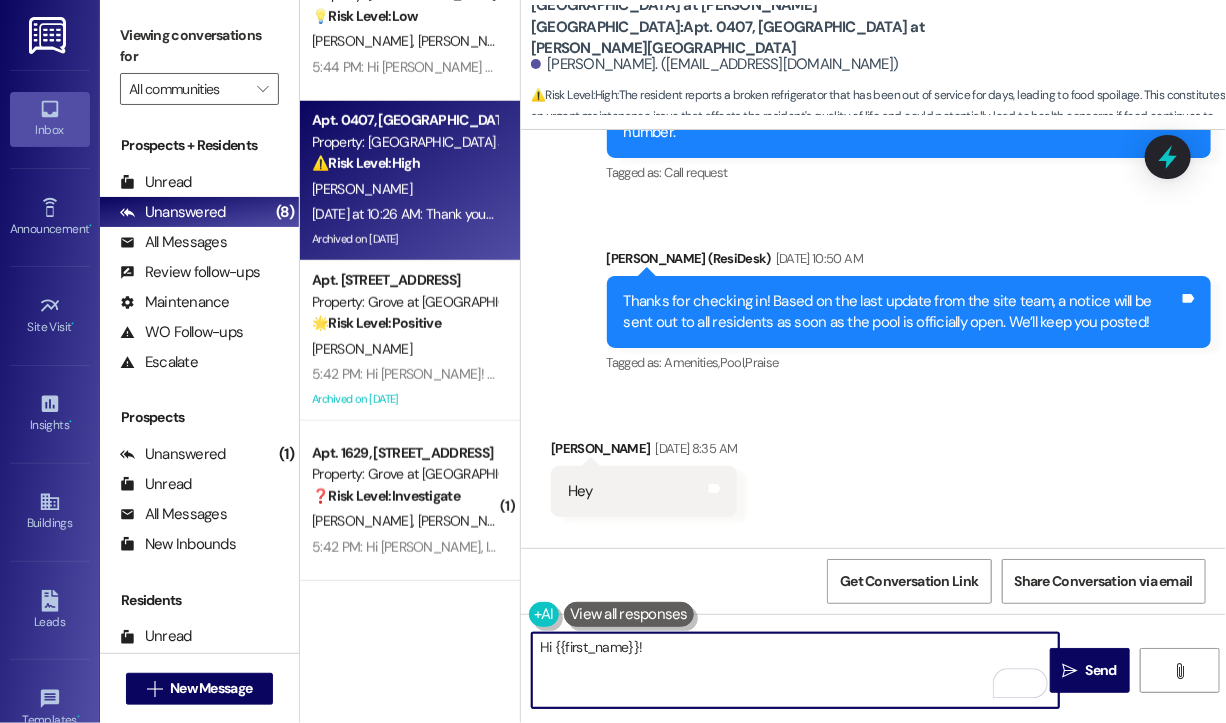 paste on "Thanks for reaching out. Do you happen to have the work order number so I can follow up with the maintenance team about the status of the gasket and repair? I want to help get this resolved for you as soon as possible." 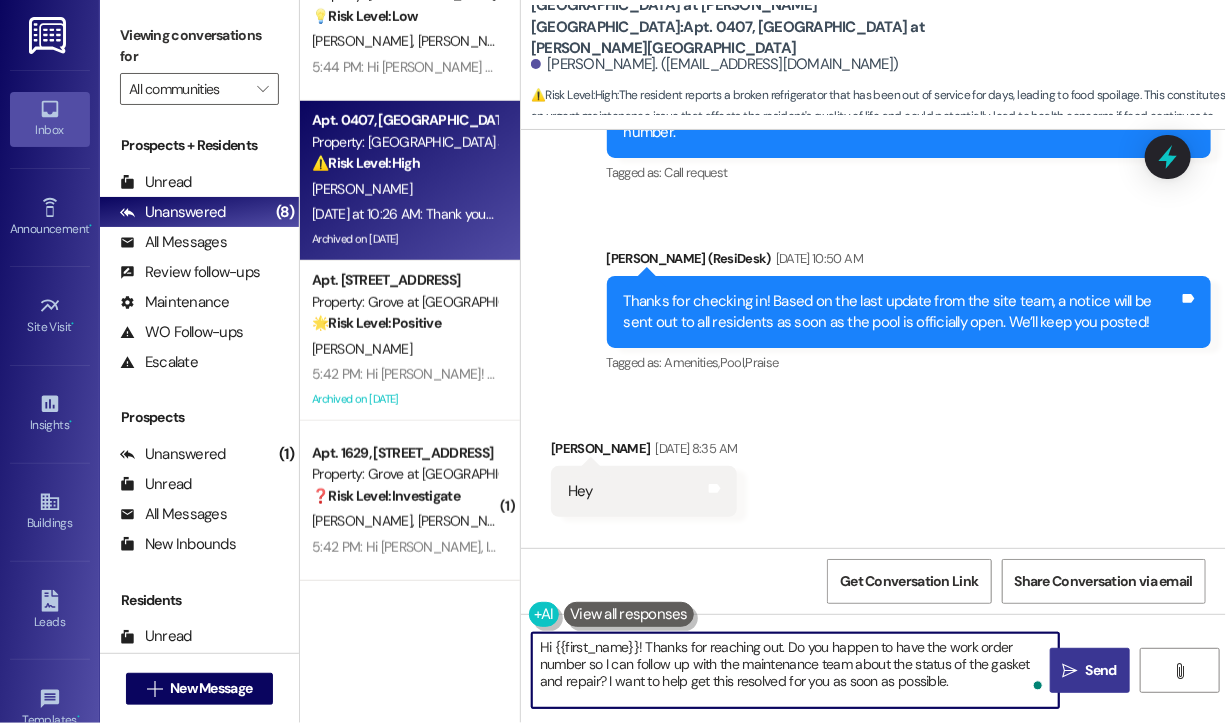 type on "Hi {{first_name}}! Thanks for reaching out. Do you happen to have the work order number so I can follow up with the maintenance team about the status of the gasket and repair? I want to help get this resolved for you as soon as possible." 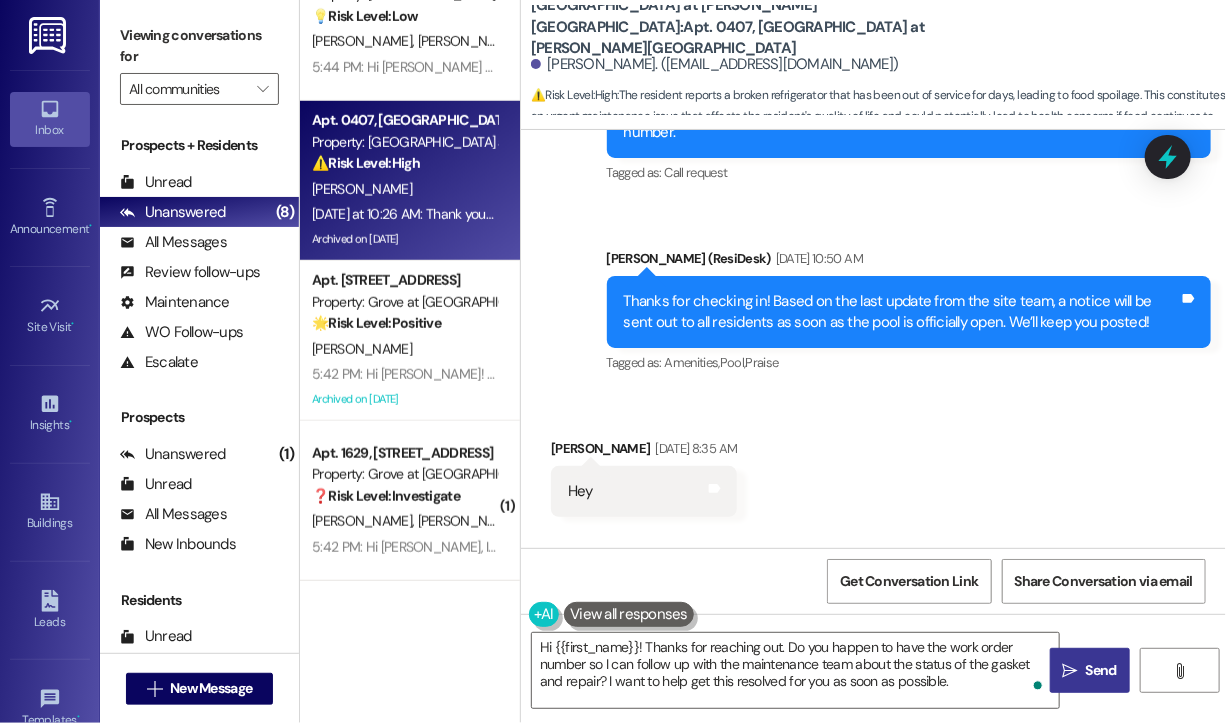 click on "" at bounding box center [1070, 671] 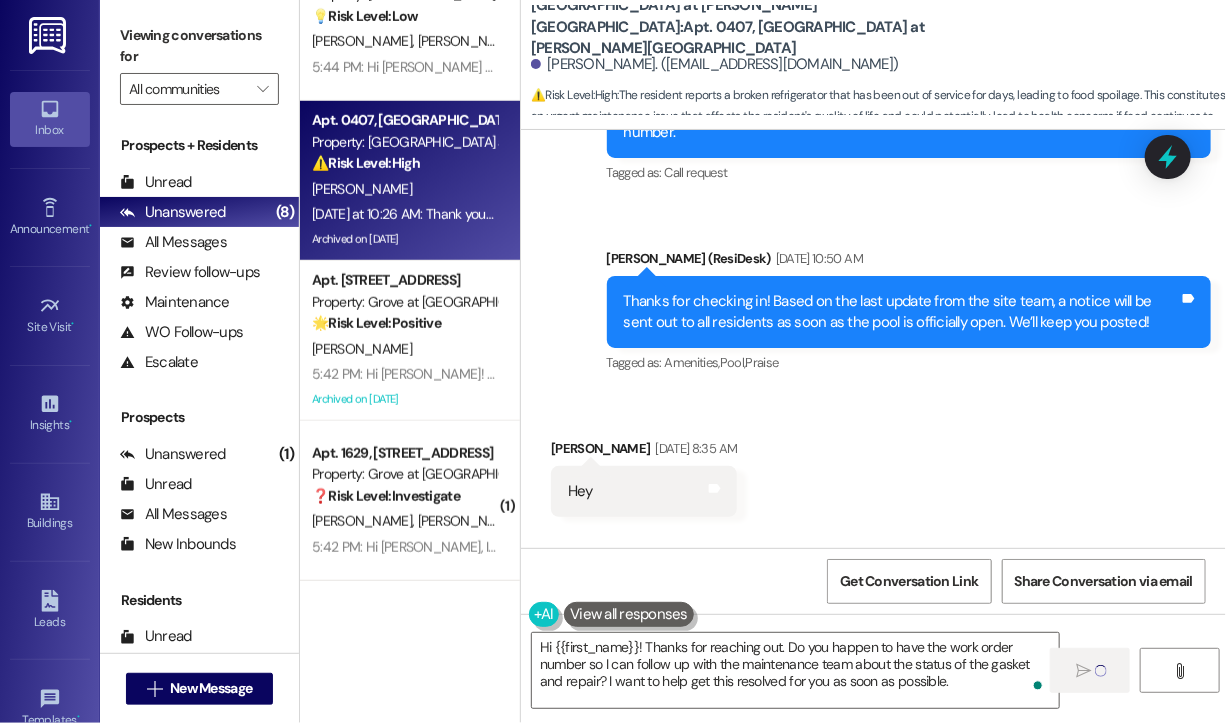 type 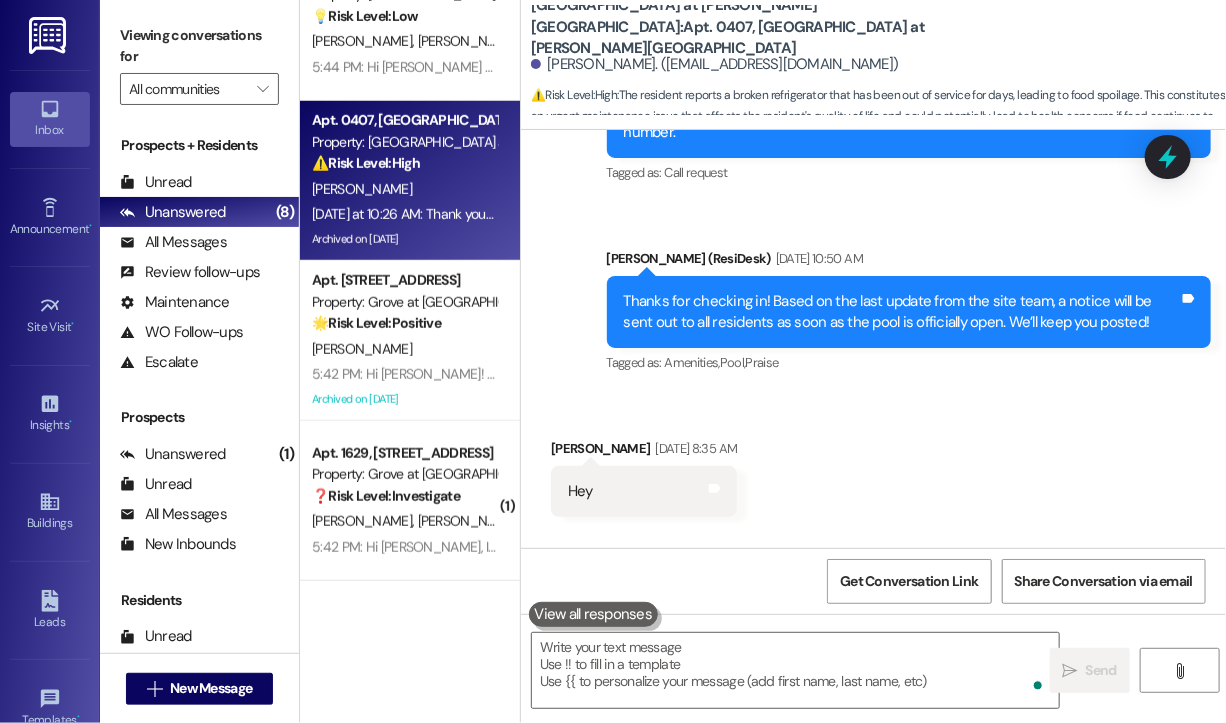 scroll, scrollTop: 32259, scrollLeft: 0, axis: vertical 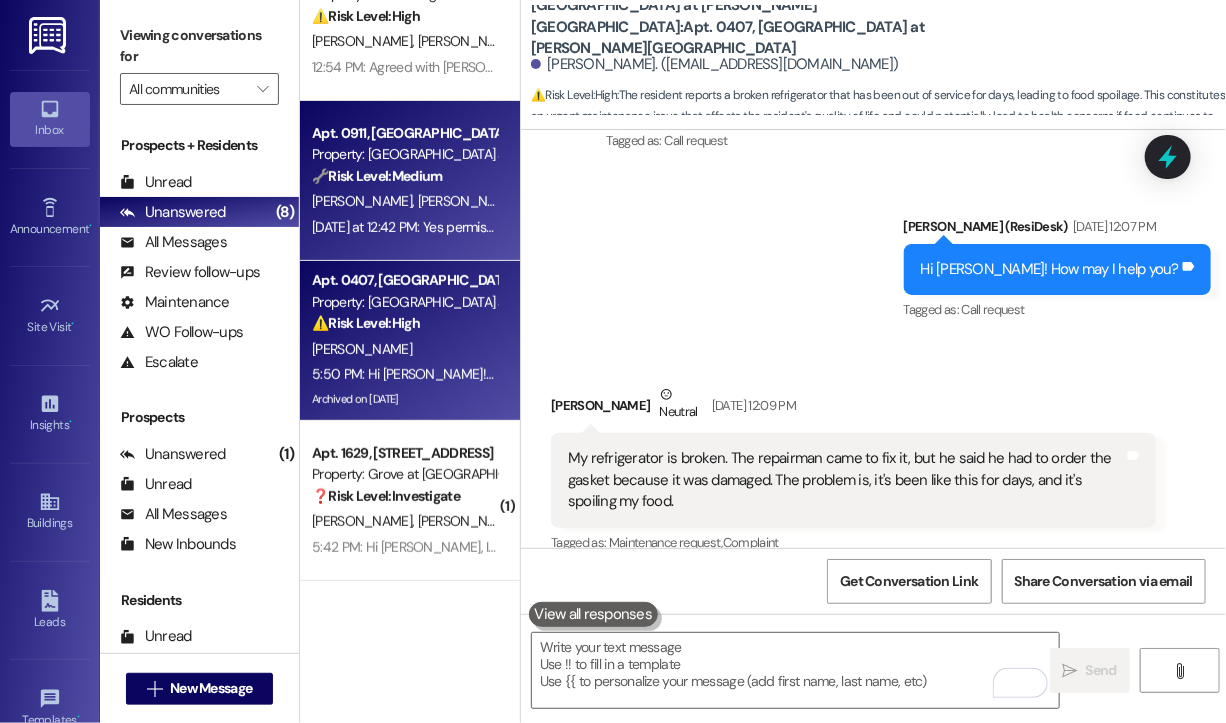 click on "Yesterday at 12:42 PM: Yes permission to enter to fix...no pet  Yesterday at 12:42 PM: Yes permission to enter to fix...no pet" at bounding box center (473, 227) 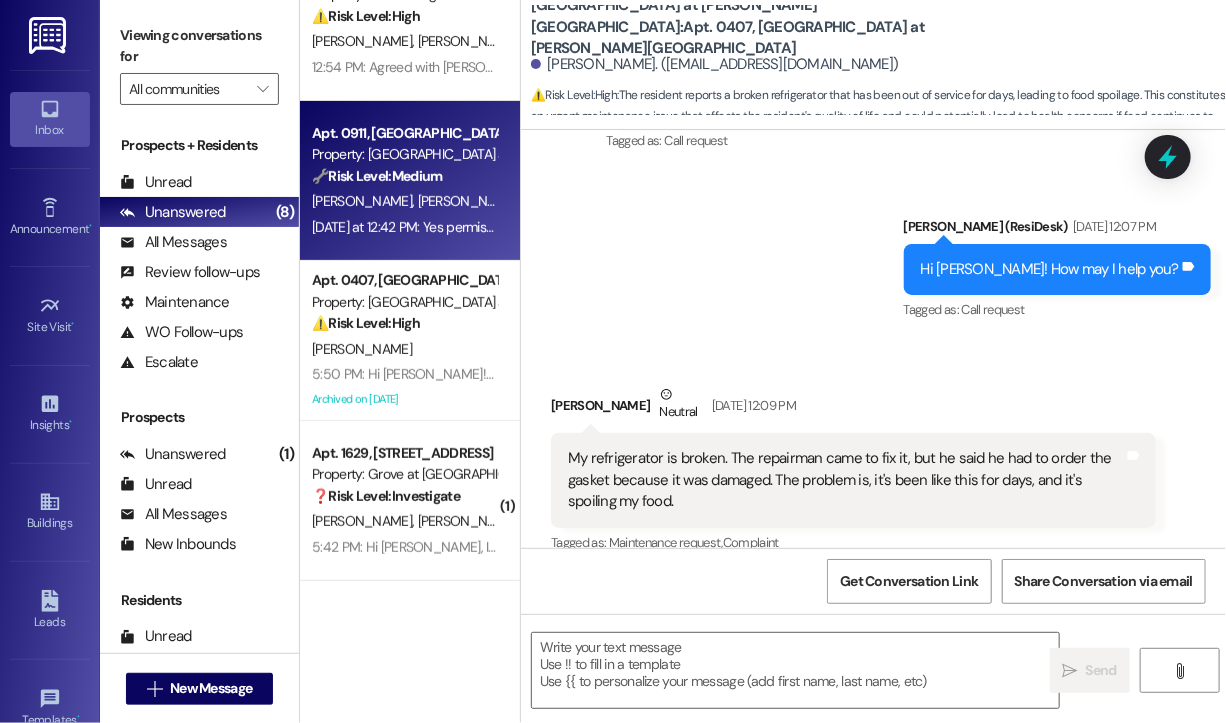 type on "Fetching suggested responses. Please feel free to read through the conversation in the meantime." 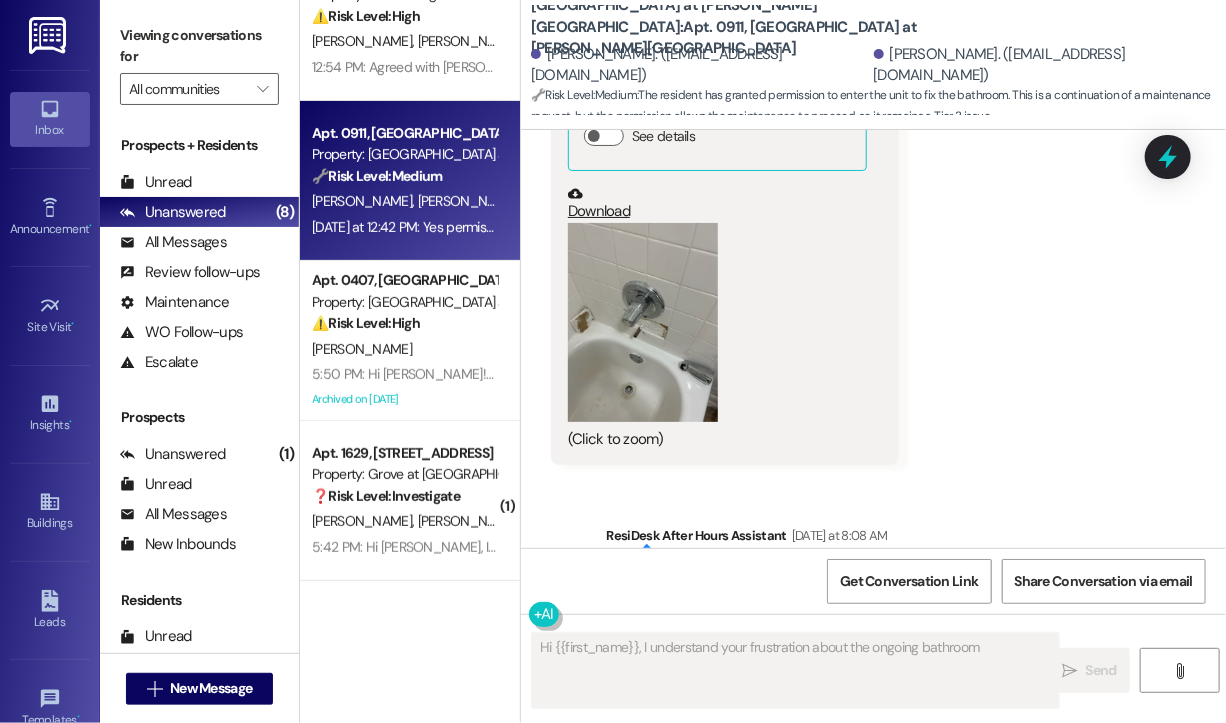 scroll, scrollTop: 21572, scrollLeft: 0, axis: vertical 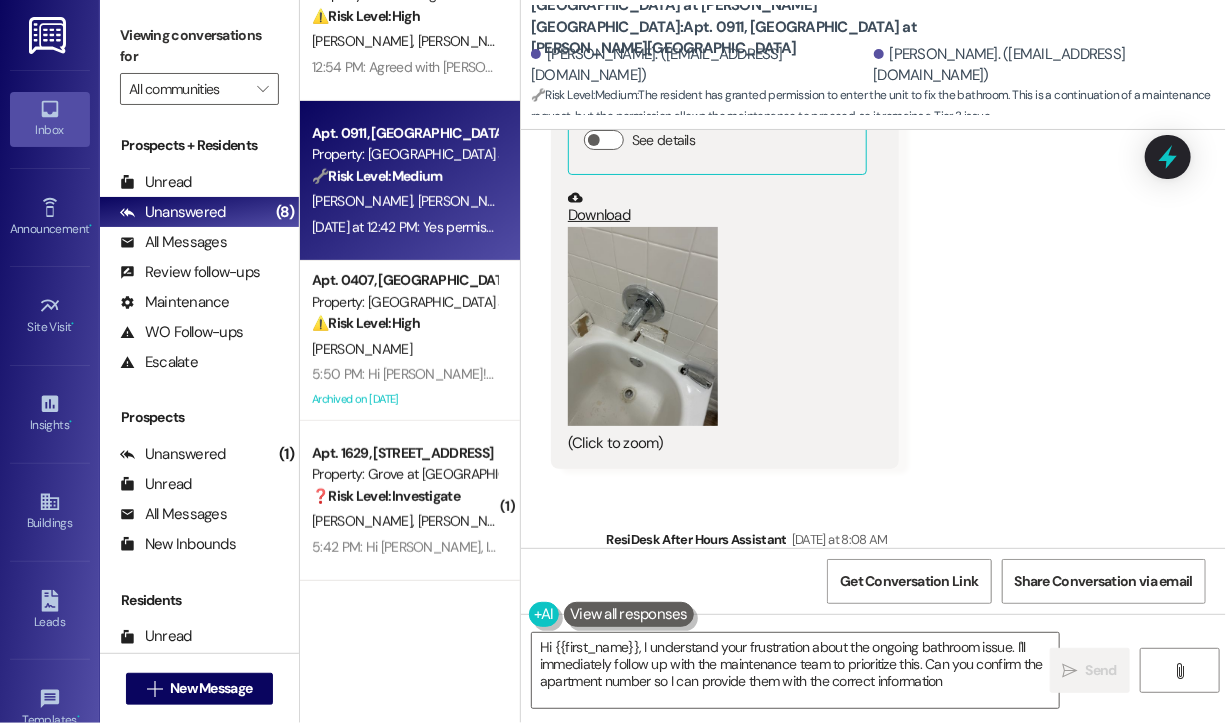 type on "Hi {{first_name}}, I understand your frustration about the ongoing bathroom issue. I'll immediately follow up with the maintenance team to prioritize this. Can you confirm the apartment number so I can provide them with the correct information?" 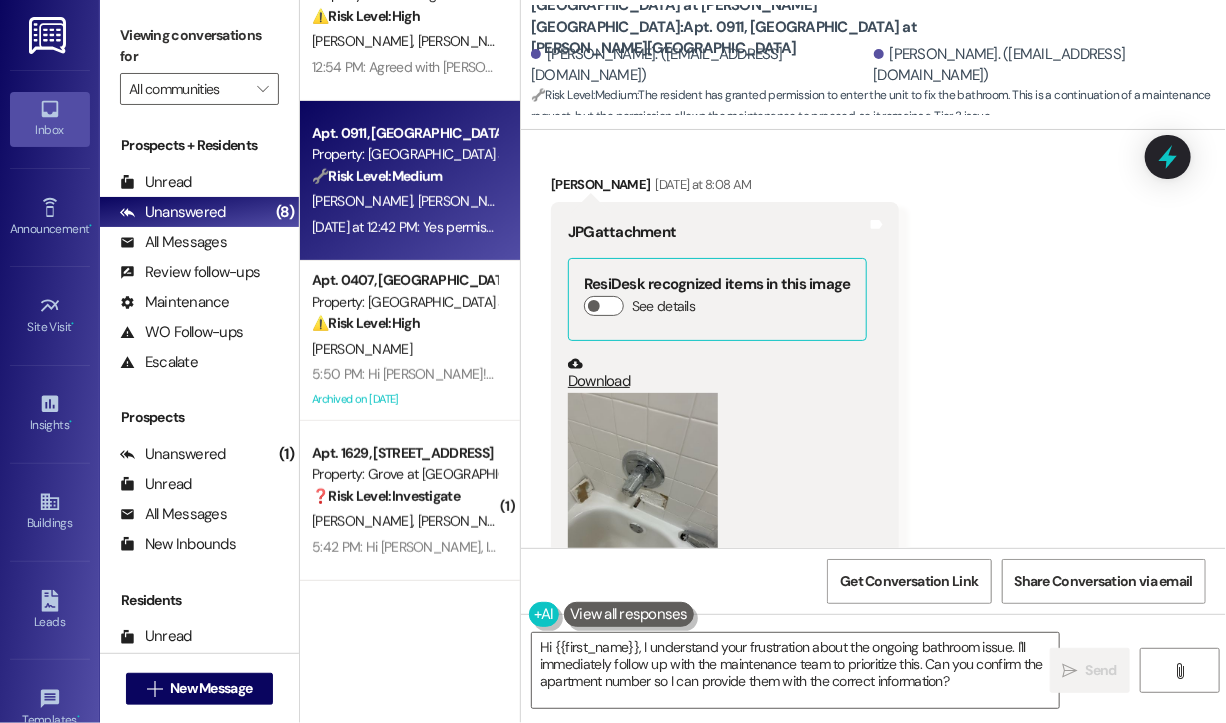 scroll, scrollTop: 21372, scrollLeft: 0, axis: vertical 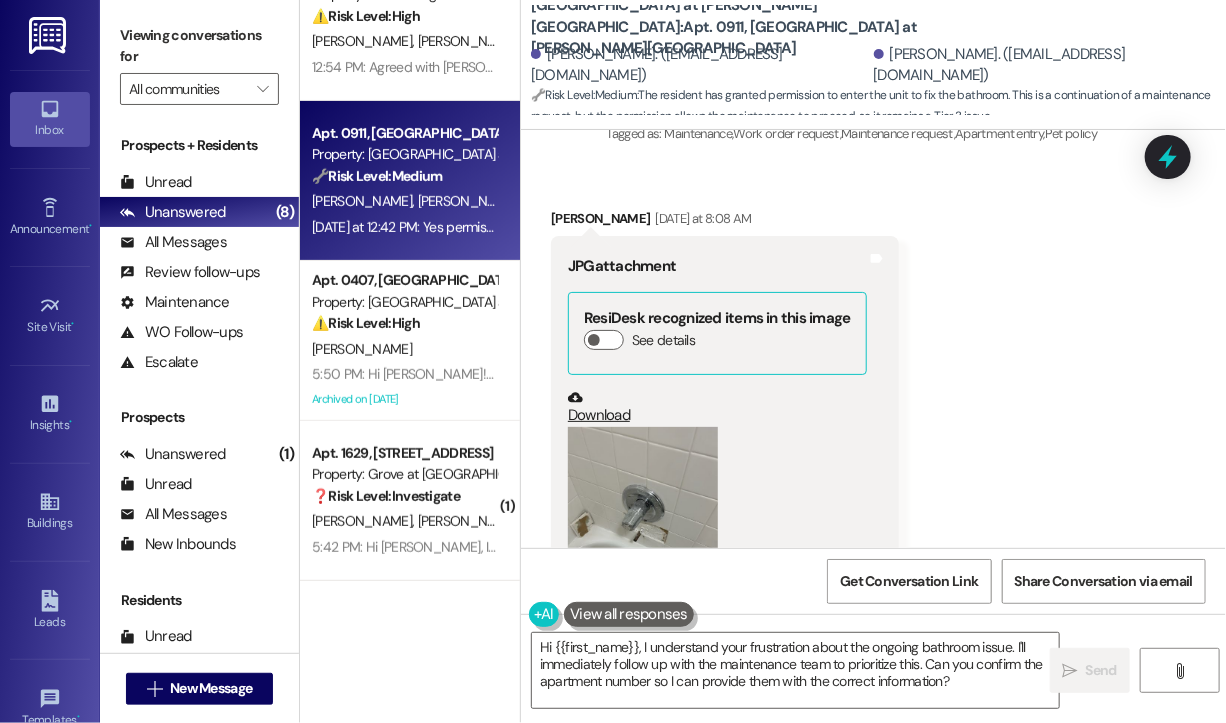 click on "Received via SMS Avinash Dhole Question Yesterday at 8:08 AM Can someone fix this ???how many time we should ask? Tags and notes Tagged as:   Bad experience ,  Click to highlight conversations about Bad experience Maintenance request Click to highlight conversations about Maintenance request" at bounding box center (873, 982) 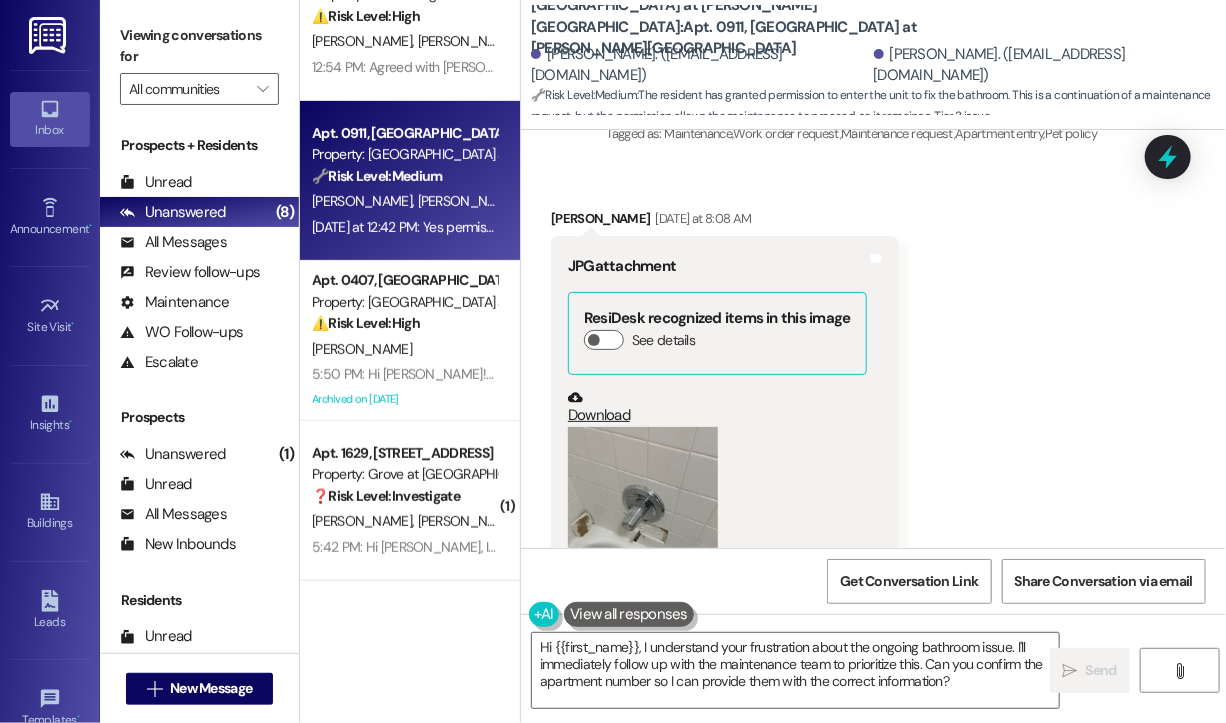 click on "Received via SMS Avinash Dhole Question Yesterday at 8:08 AM Can someone fix this ???how many time we should ask? Tags and notes Tagged as:   Bad experience ,  Click to highlight conversations about Bad experience Maintenance request Click to highlight conversations about Maintenance request" at bounding box center (873, 982) 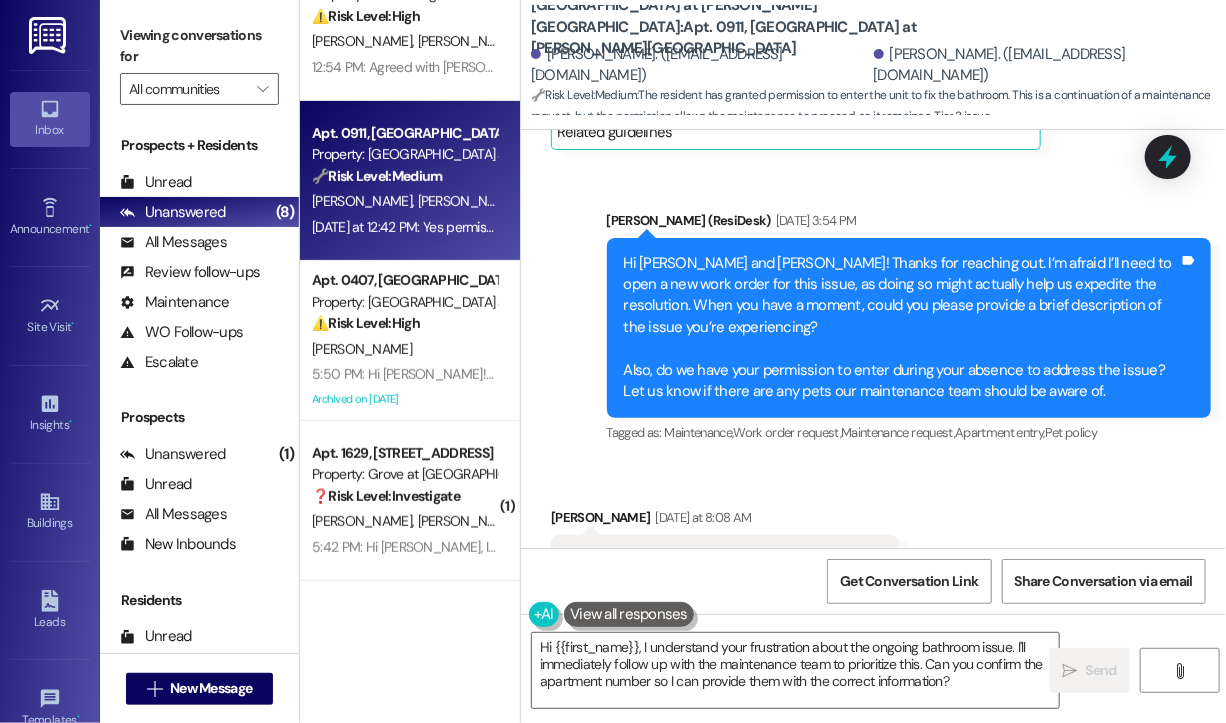 scroll, scrollTop: 21072, scrollLeft: 0, axis: vertical 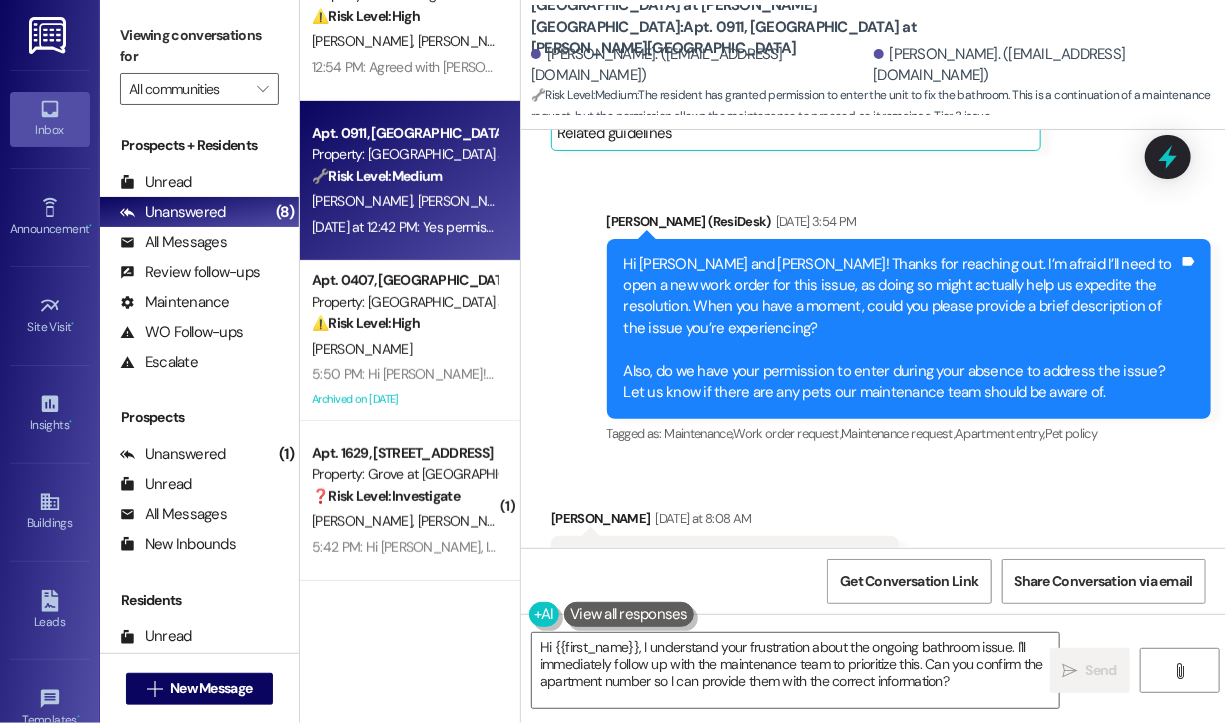 click at bounding box center (643, 827) 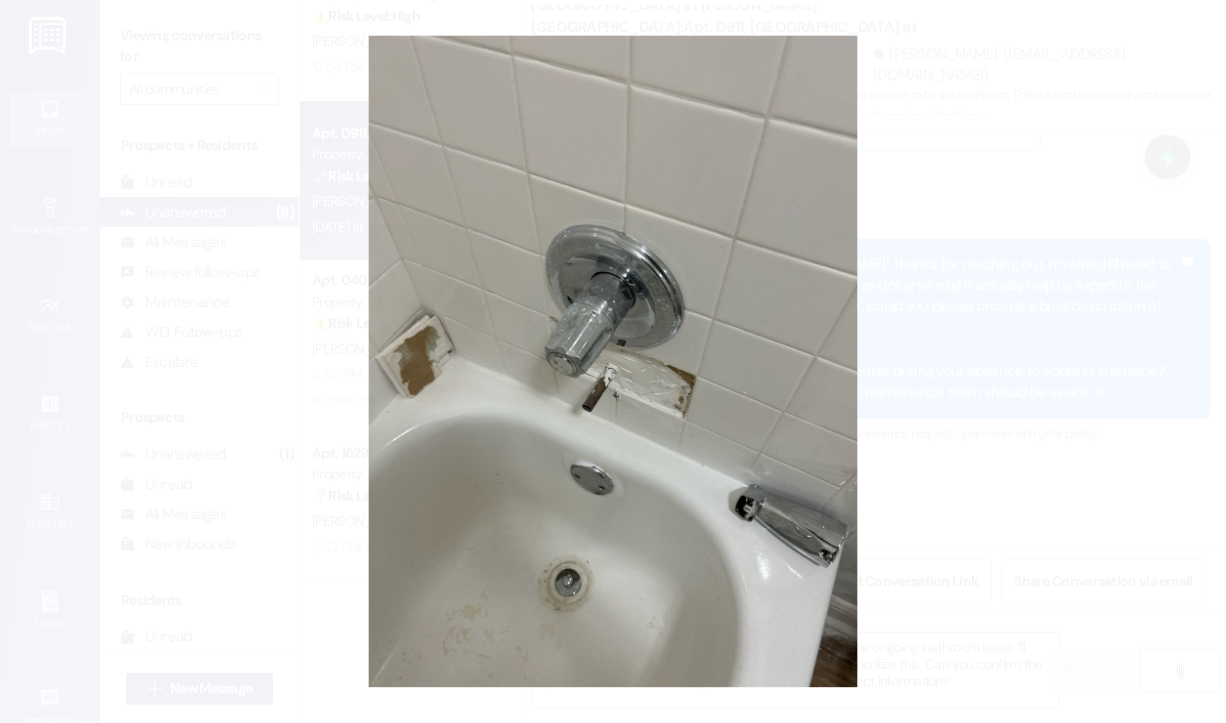 click at bounding box center (613, 361) 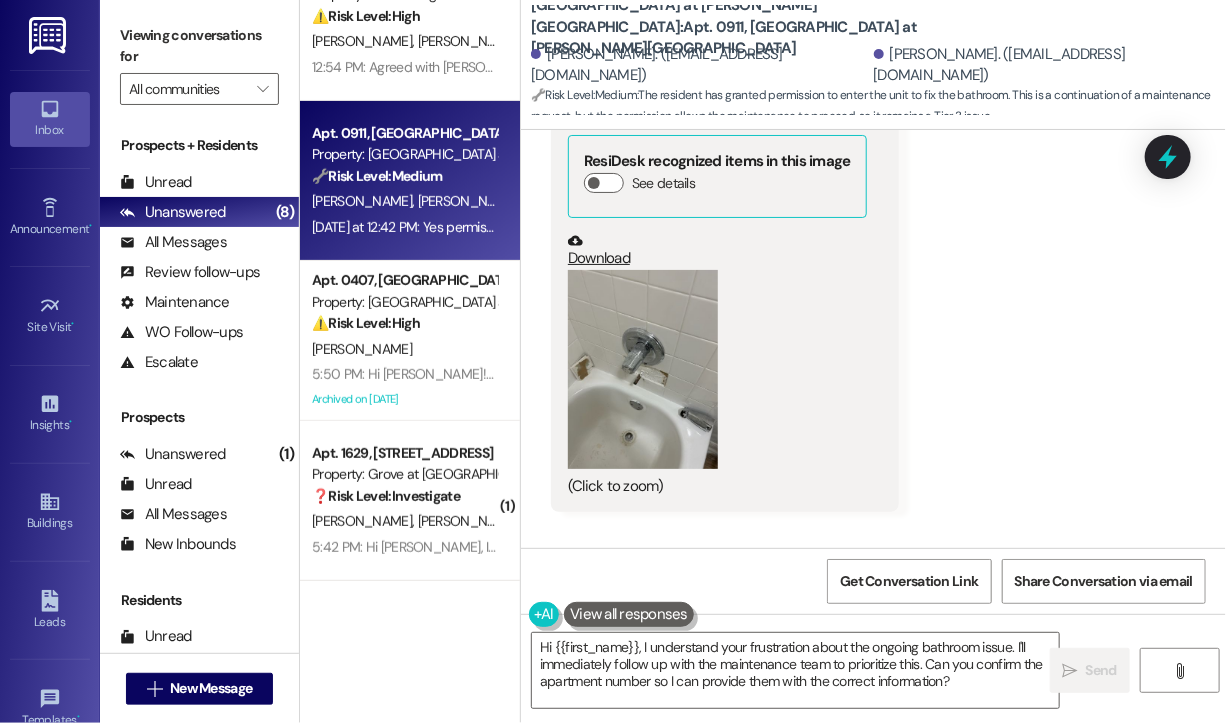 scroll, scrollTop: 21772, scrollLeft: 0, axis: vertical 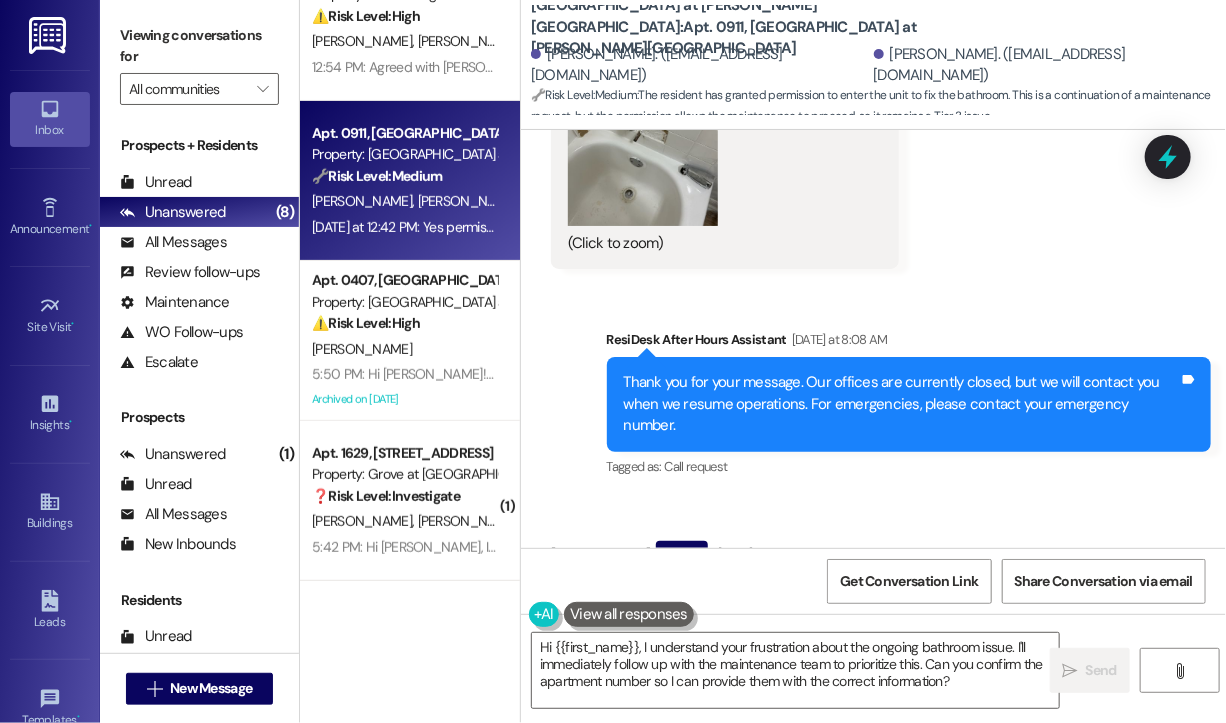 click on "Received via SMS Avinash Dhole Yesterday at 12:42 PM Yes permission to enter to fix...no pet  Tags and notes Tagged as:   Apartment entry ,  Click to highlight conversations about Apartment entry Pet policy Click to highlight conversations about Pet policy" at bounding box center (873, 986) 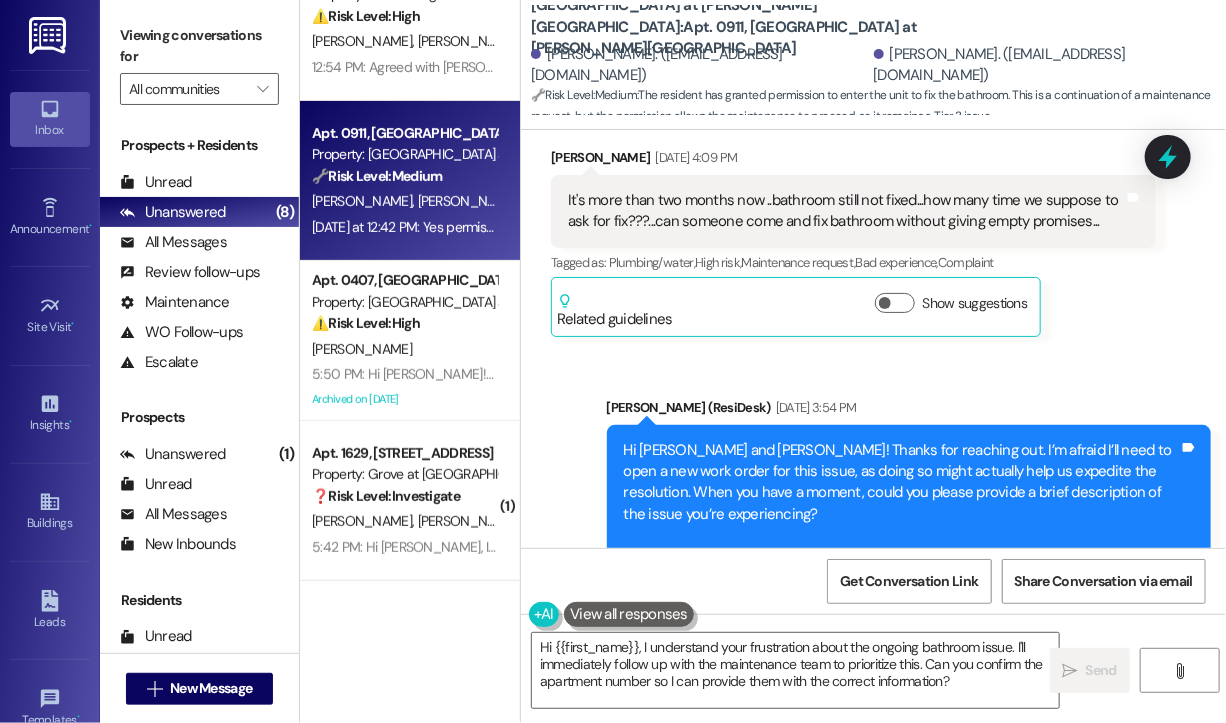 scroll, scrollTop: 20972, scrollLeft: 0, axis: vertical 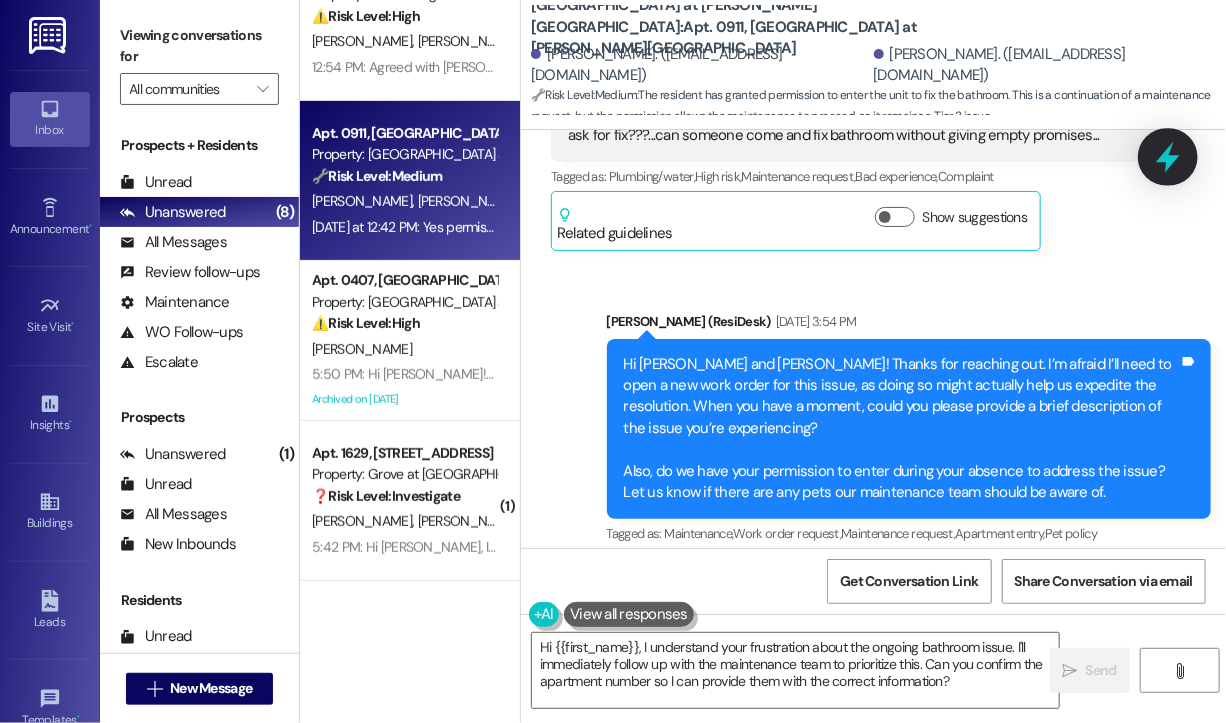 click 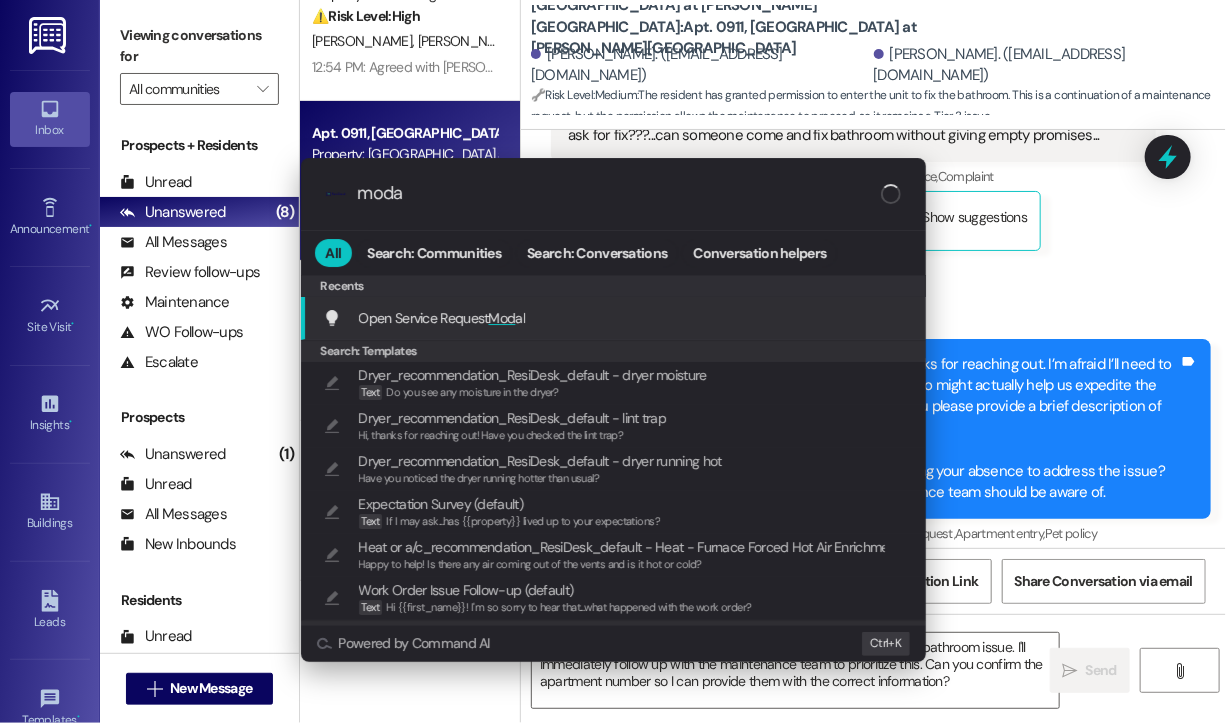 type on "modal" 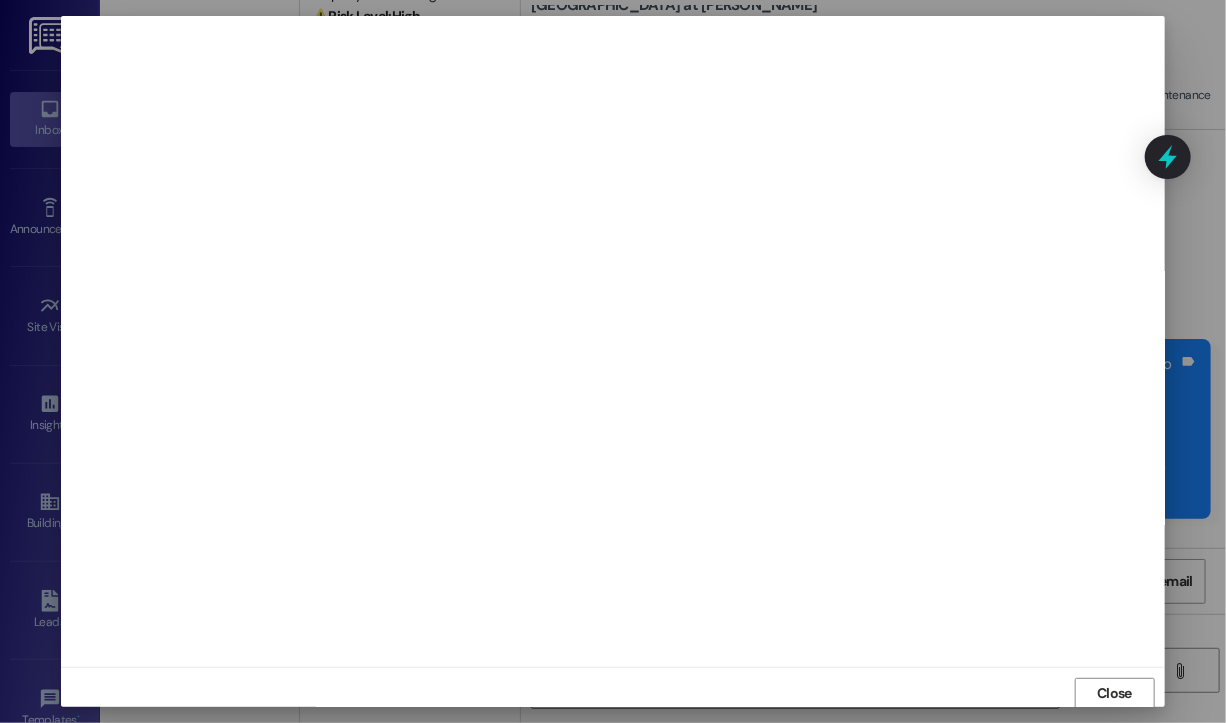 scroll, scrollTop: 2, scrollLeft: 0, axis: vertical 